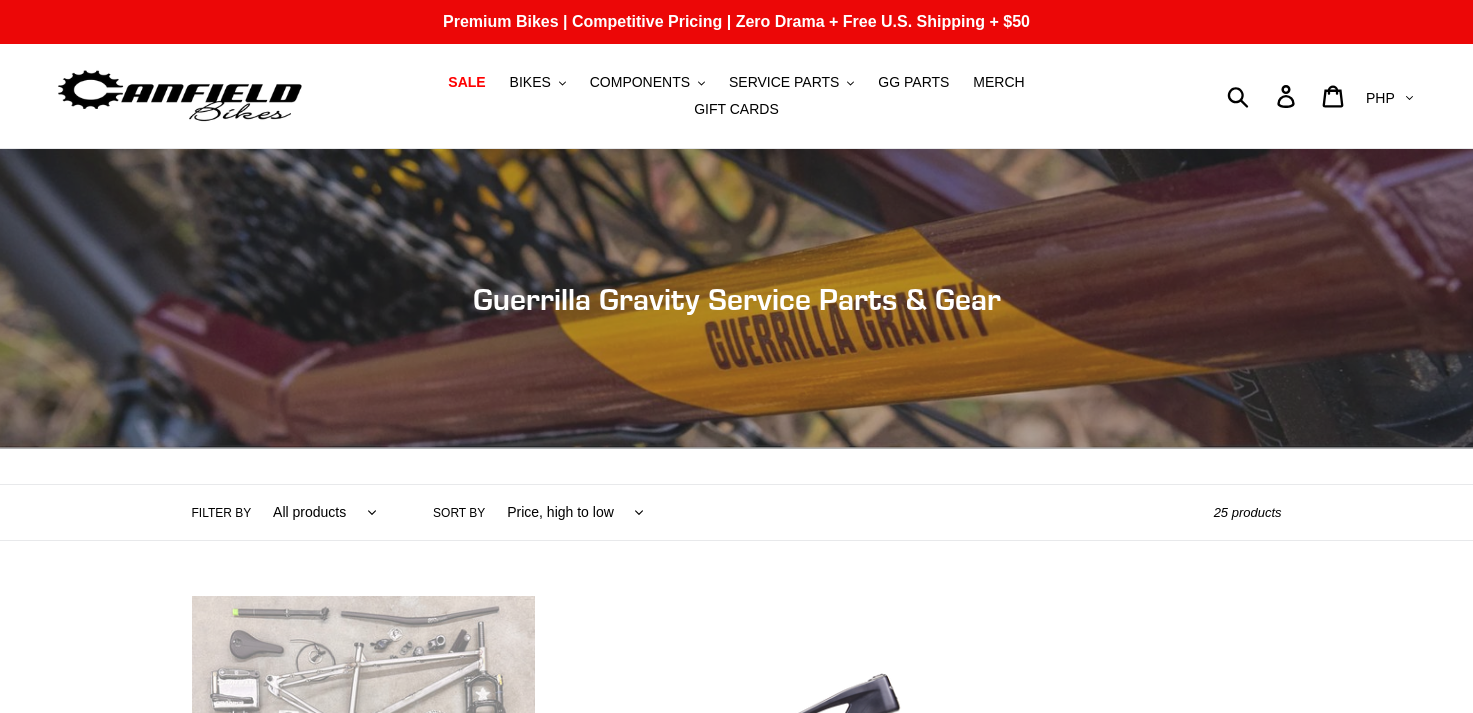 scroll, scrollTop: 0, scrollLeft: 0, axis: both 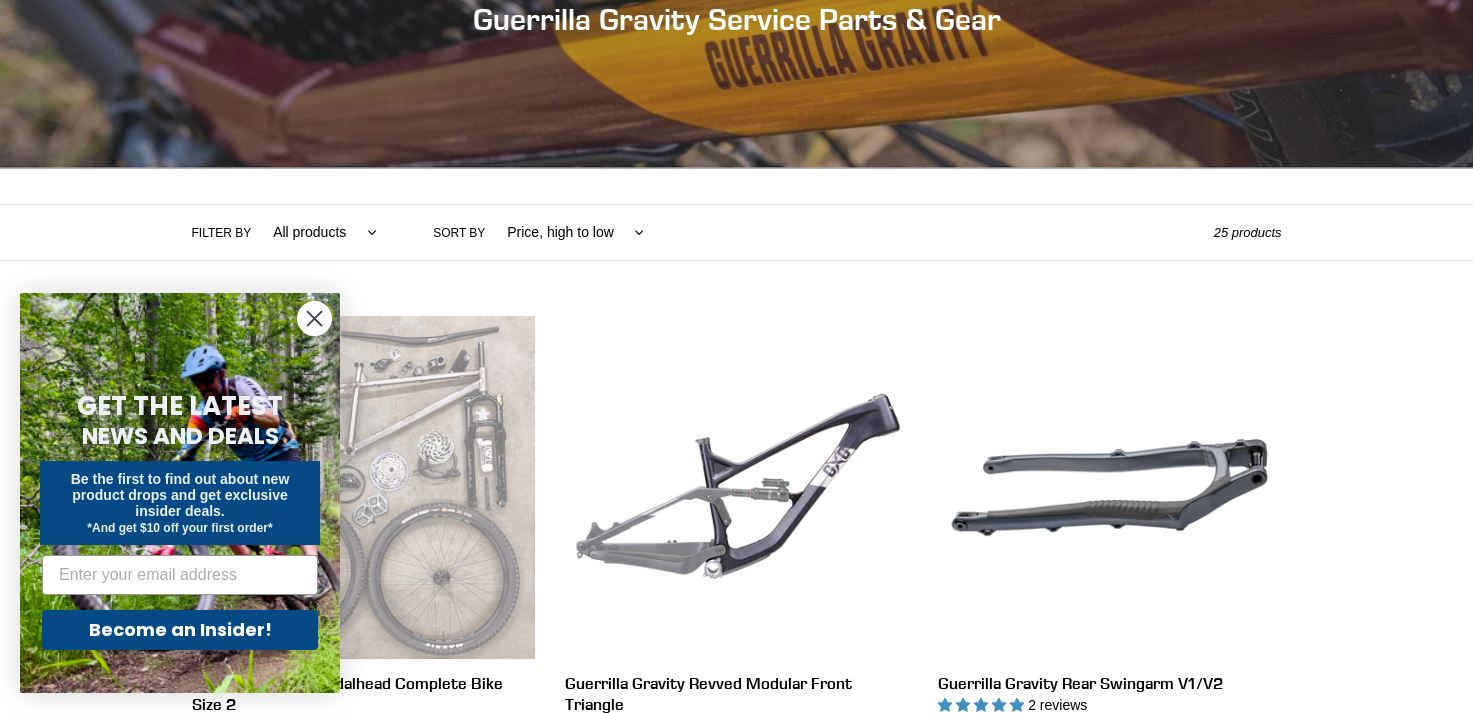 click 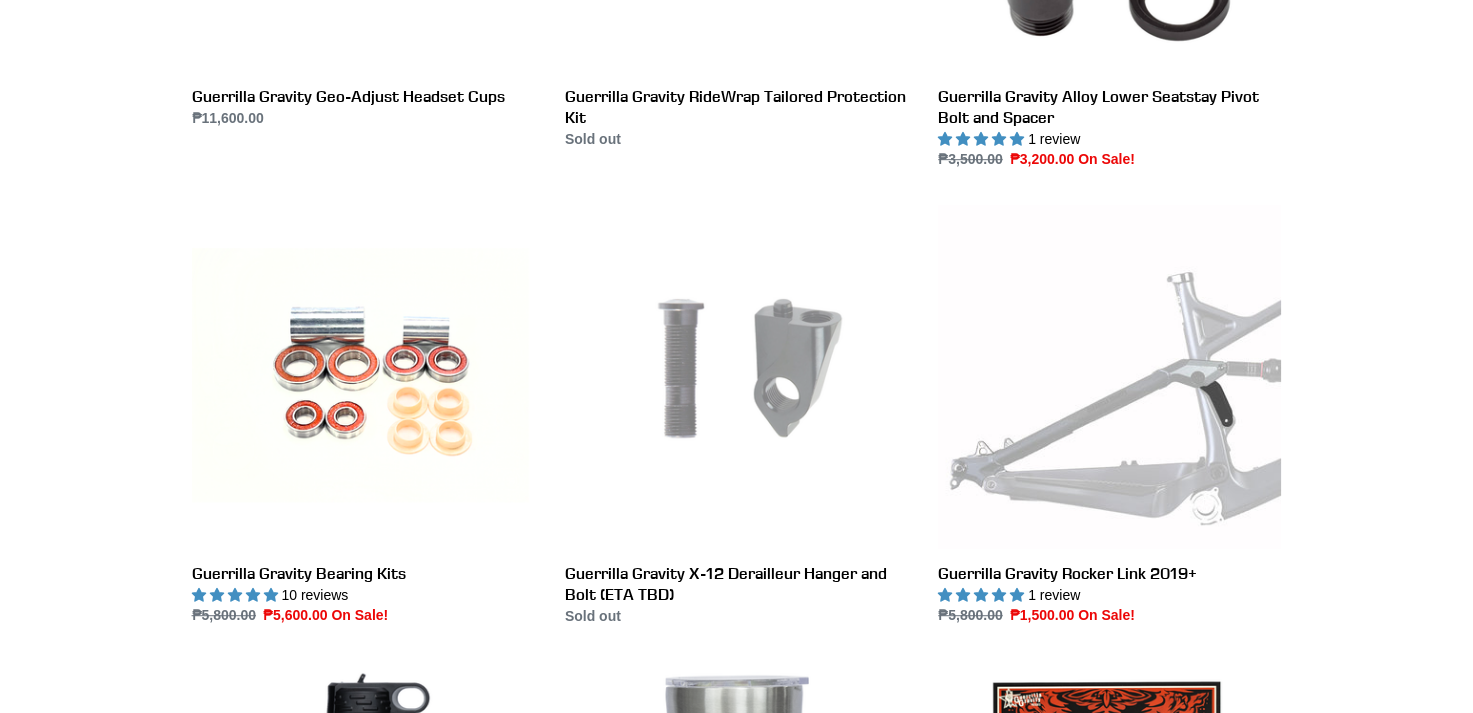 scroll, scrollTop: 2280, scrollLeft: 0, axis: vertical 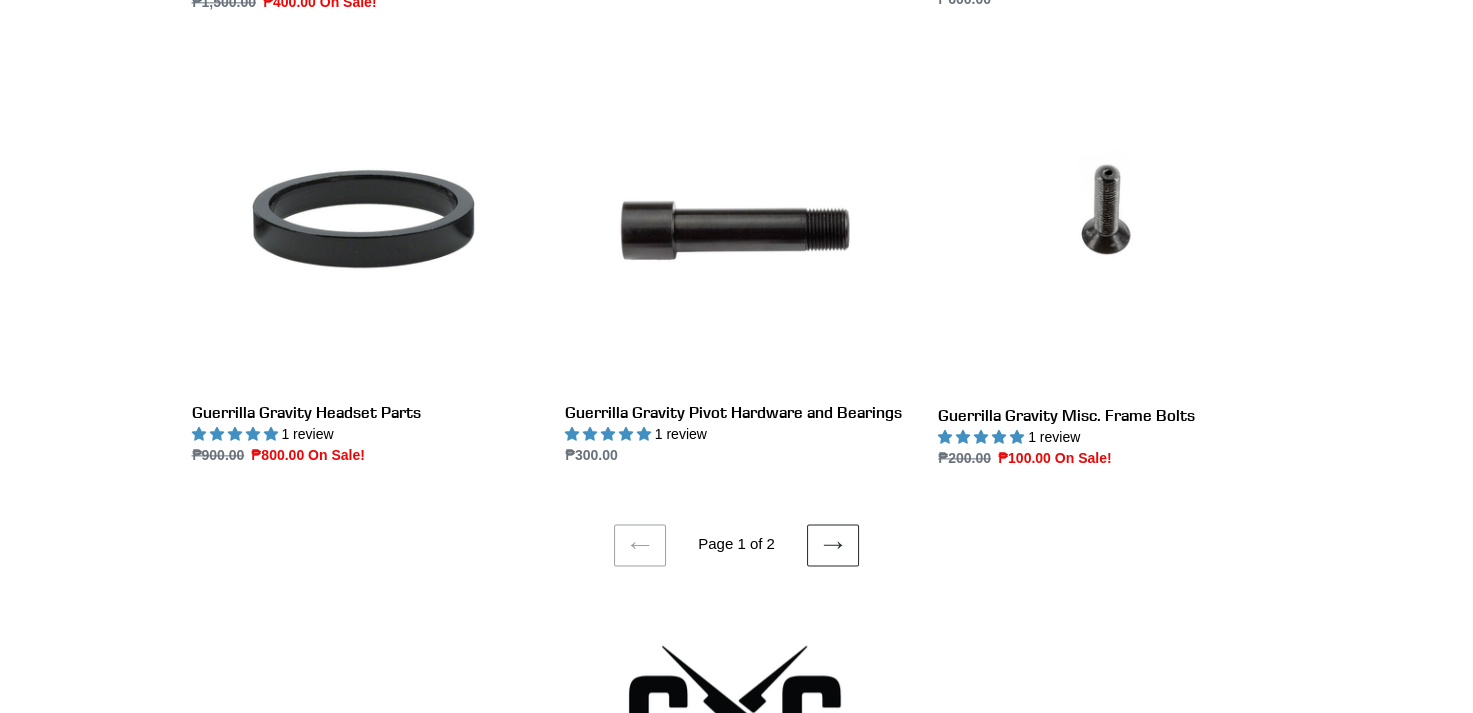 click 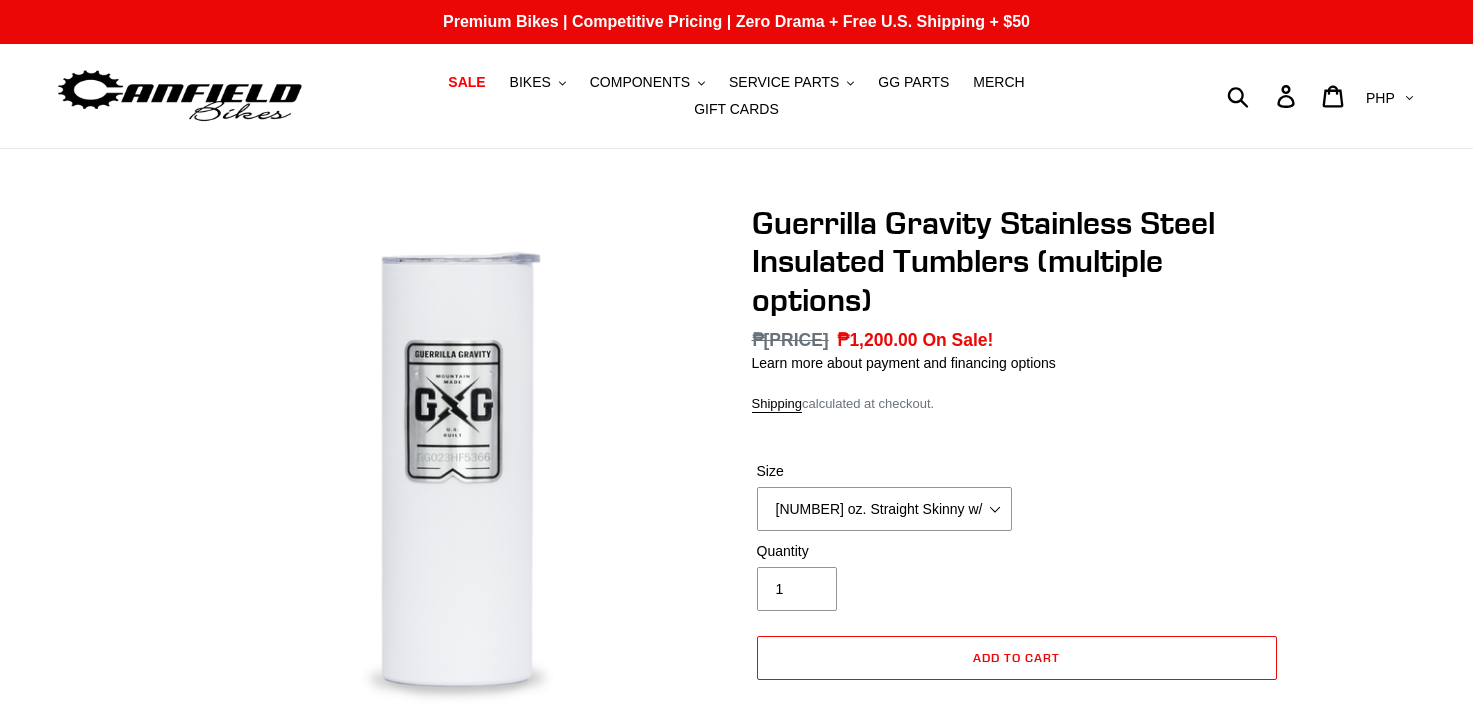 scroll, scrollTop: 0, scrollLeft: 0, axis: both 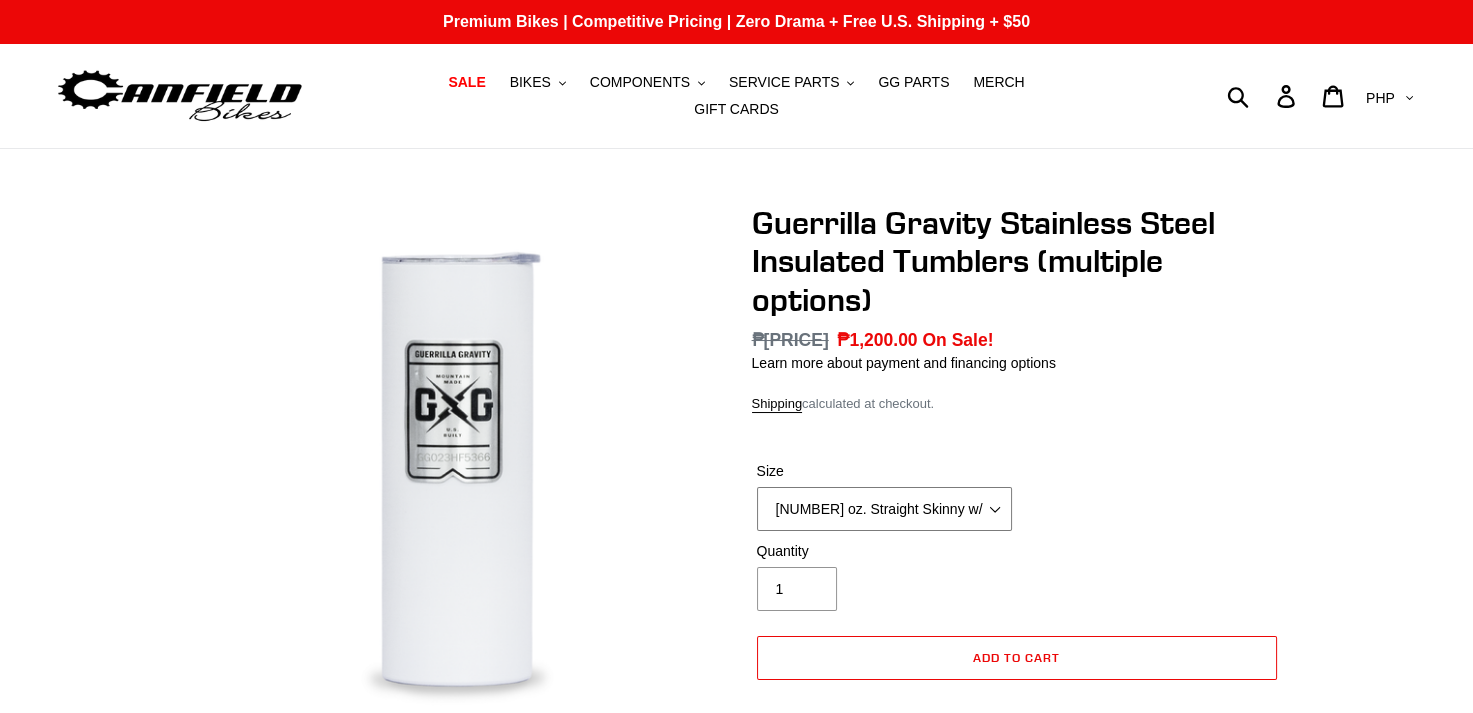 click on "20 oz. Straight Skinny w/ Lid and Straw - White
24 oz. Tapered Slim w/ Leak Resistant Slide Lid - Raw
32 oz. Tapered Slim w/ Leak Resistant Slide Lid - Raw" at bounding box center (884, 509) 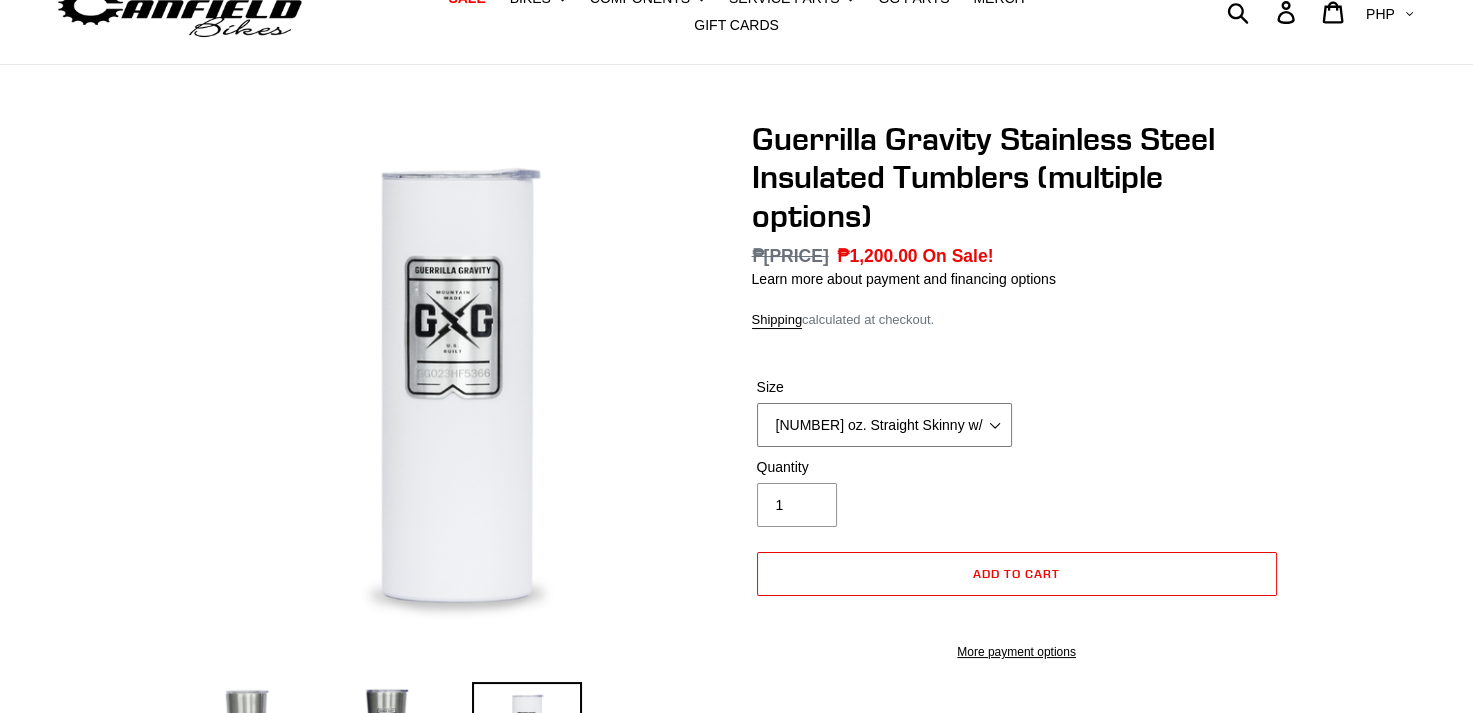 scroll, scrollTop: 245, scrollLeft: 0, axis: vertical 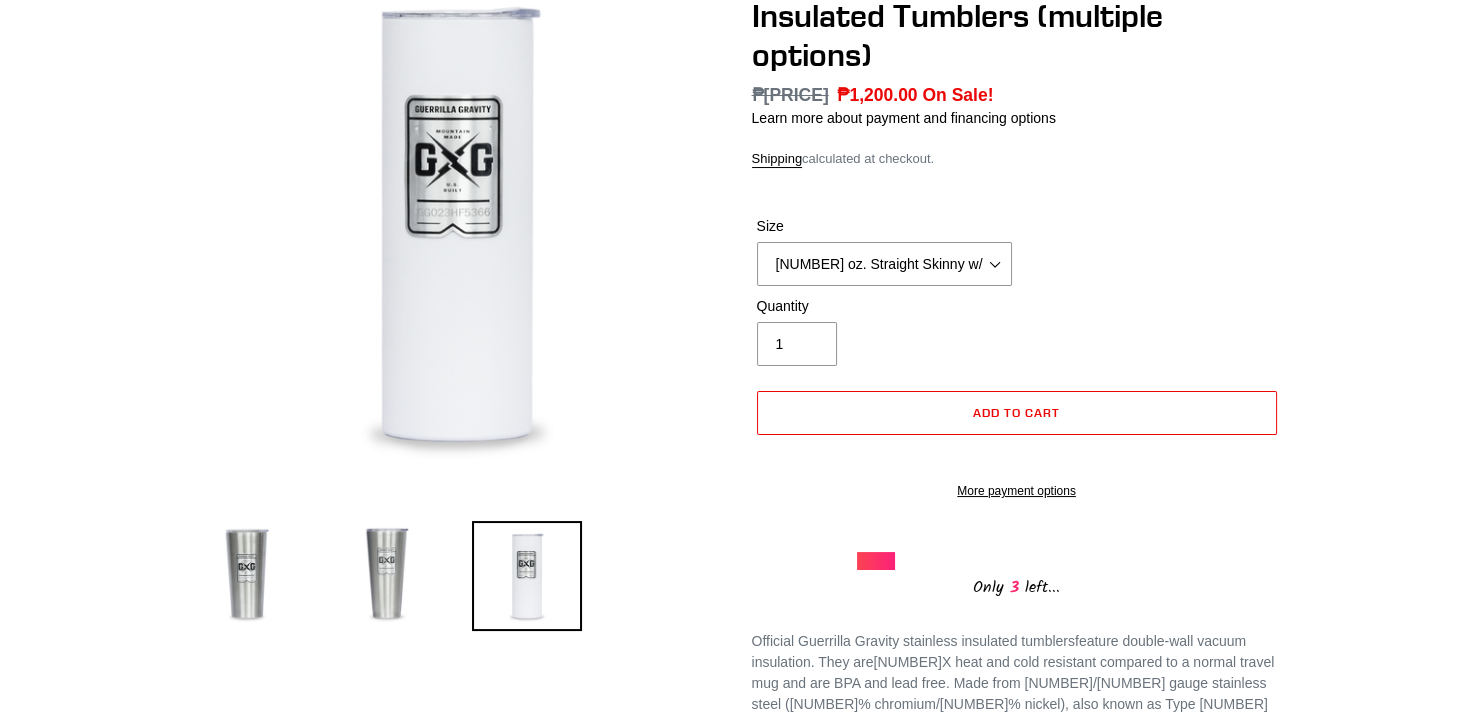 click at bounding box center [387, 576] 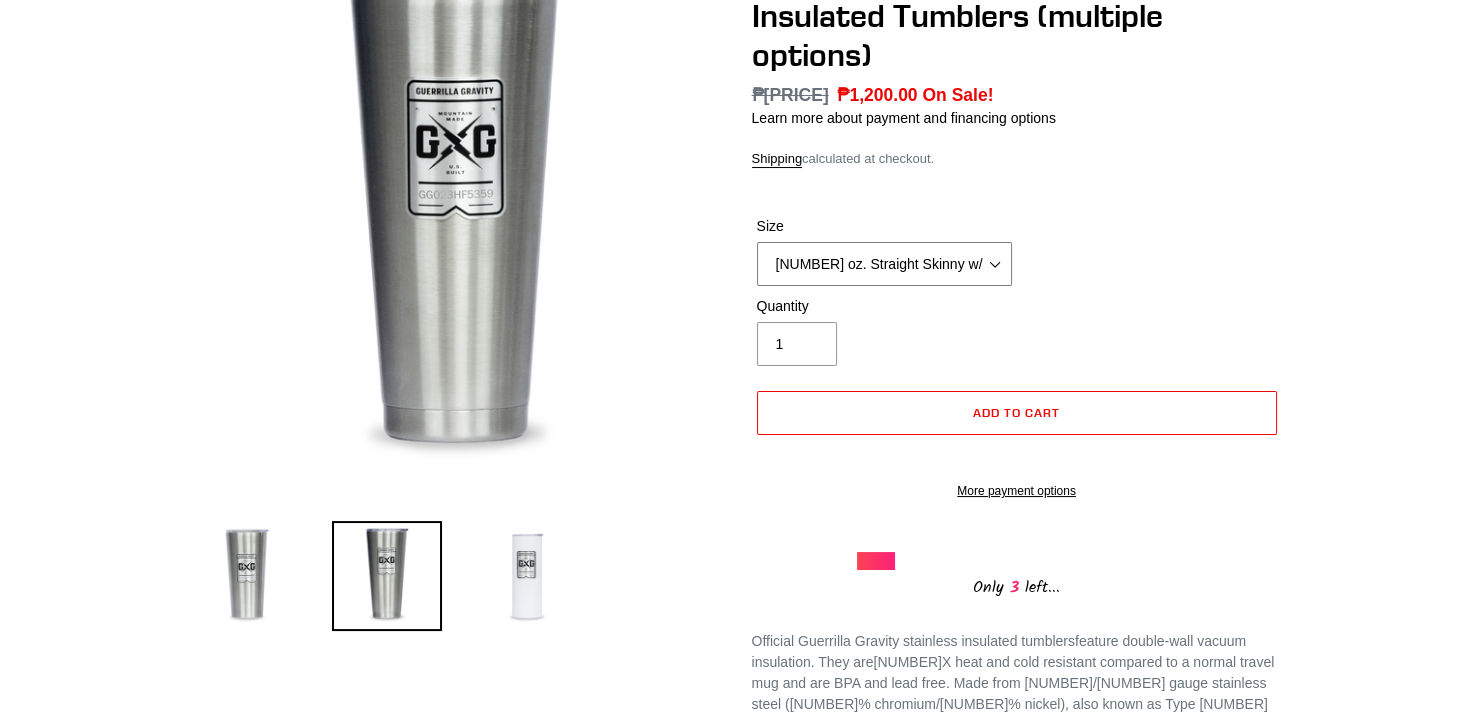 click on "20 oz. Straight Skinny w/ Lid and Straw - White
24 oz. Tapered Slim w/ Leak Resistant Slide Lid - Raw
32 oz. Tapered Slim w/ Leak Resistant Slide Lid - Raw" at bounding box center (884, 264) 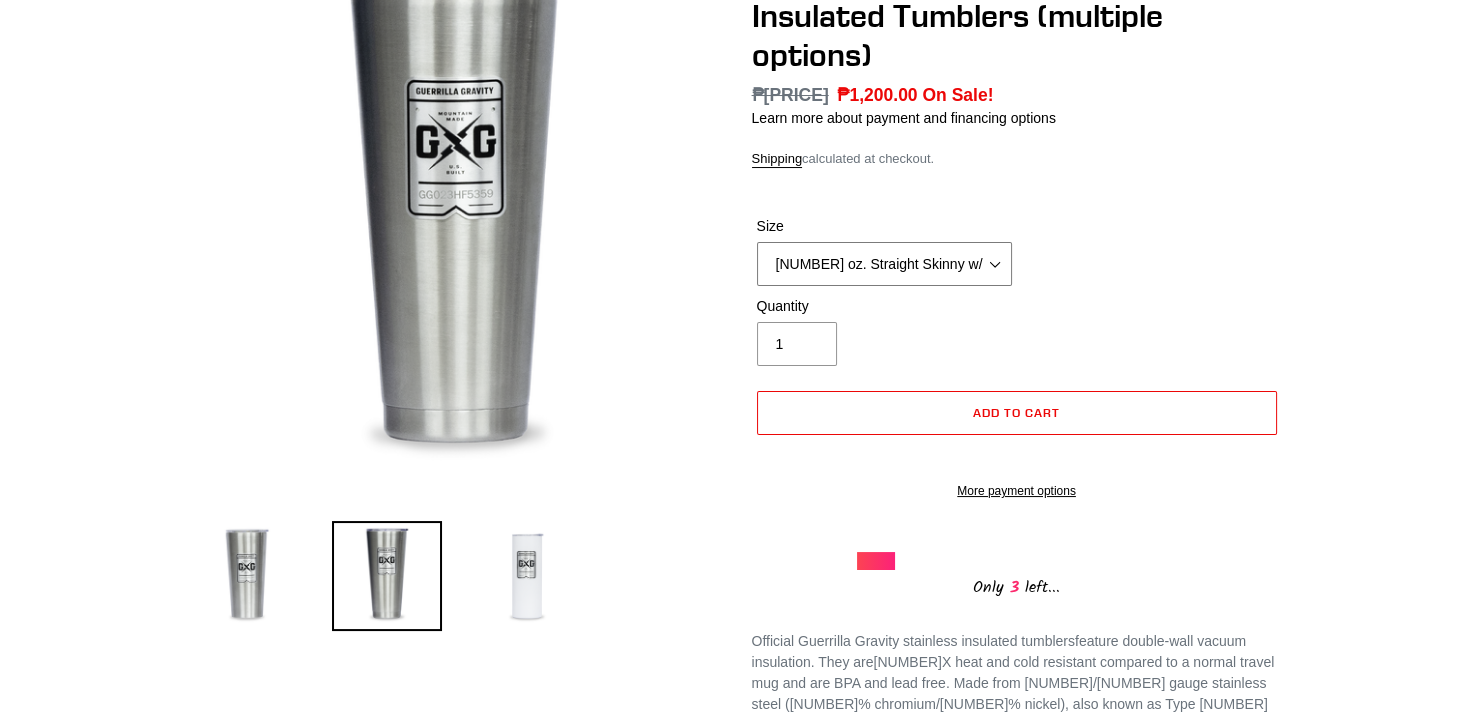 click on "20 oz. Straight Skinny w/ Lid and Straw - White
24 oz. Tapered Slim w/ Leak Resistant Slide Lid - Raw
32 oz. Tapered Slim w/ Leak Resistant Slide Lid - Raw" at bounding box center (884, 264) 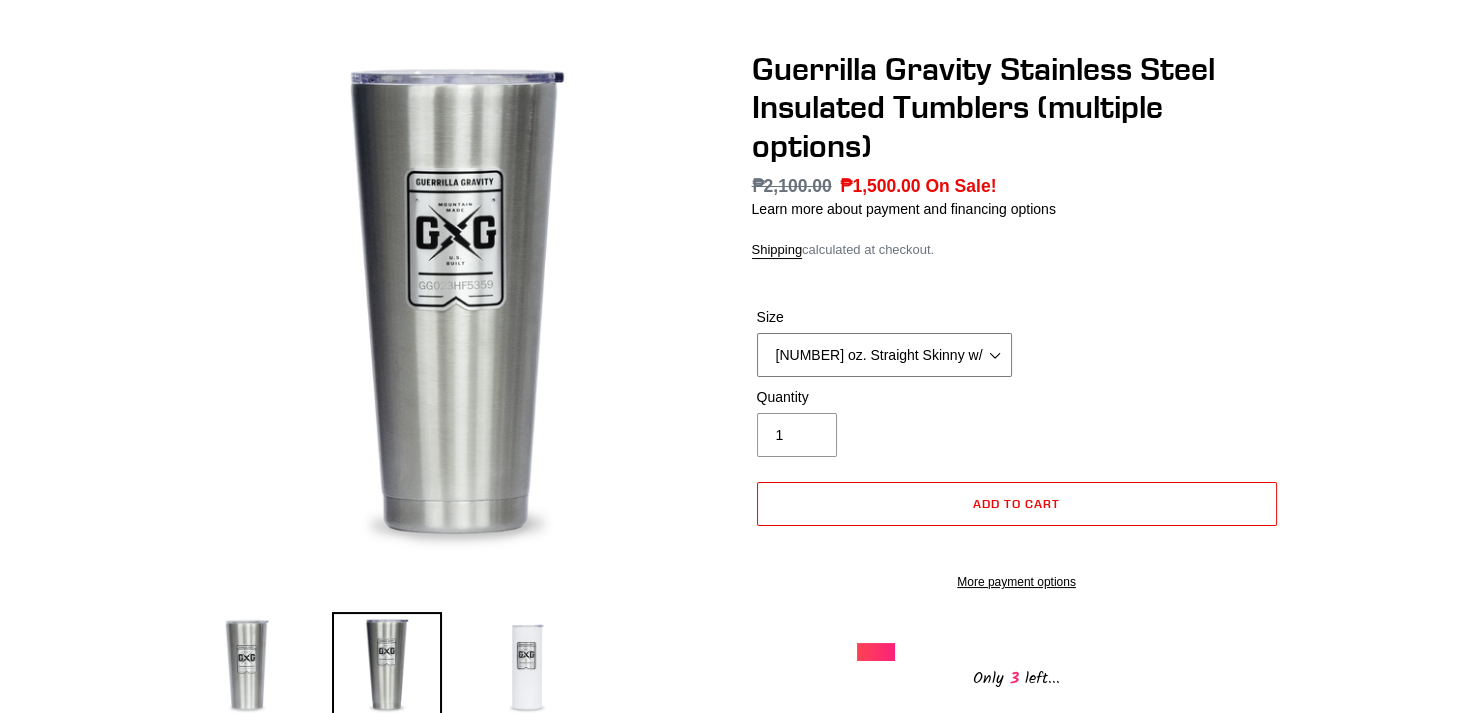 scroll, scrollTop: 144, scrollLeft: 0, axis: vertical 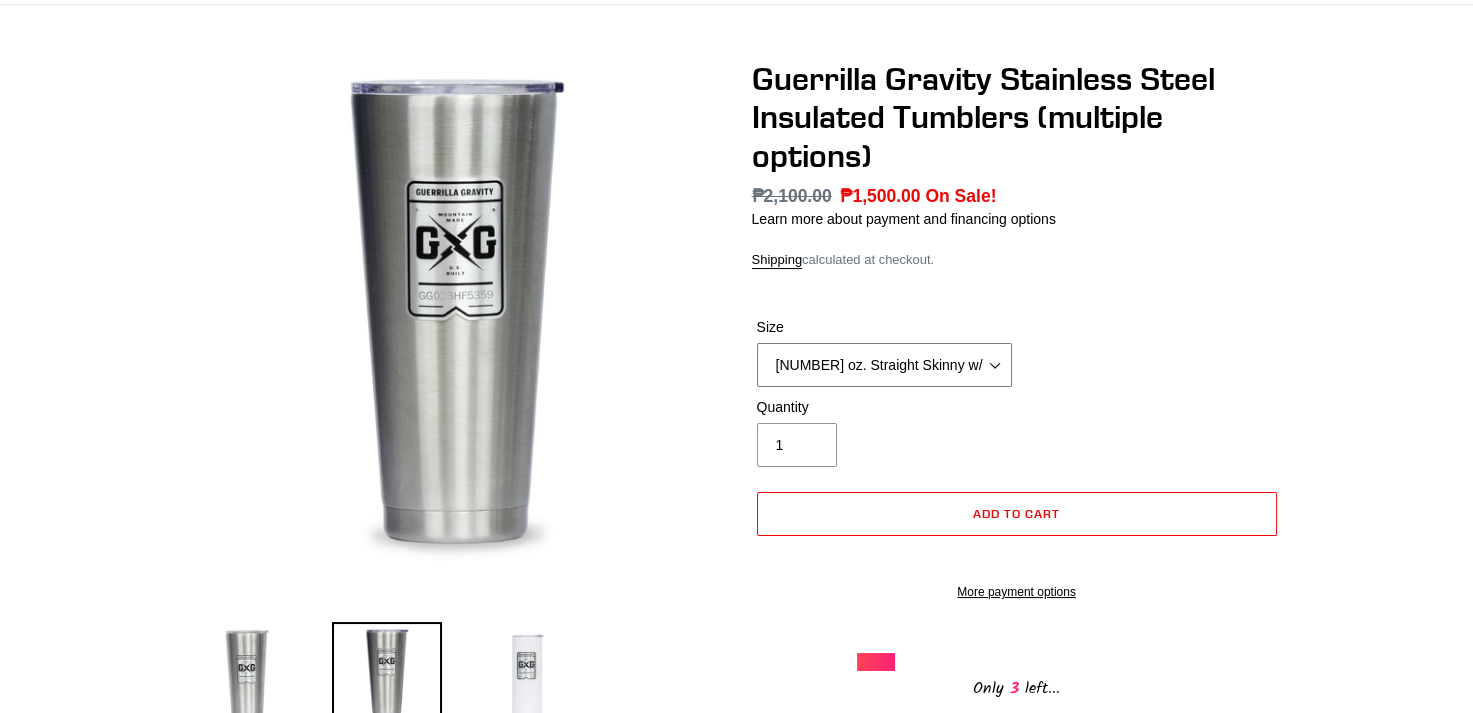click on "20 oz. Straight Skinny w/ Lid and Straw - White
24 oz. Tapered Slim w/ Leak Resistant Slide Lid - Raw
32 oz. Tapered Slim w/ Leak Resistant Slide Lid - Raw" at bounding box center (884, 365) 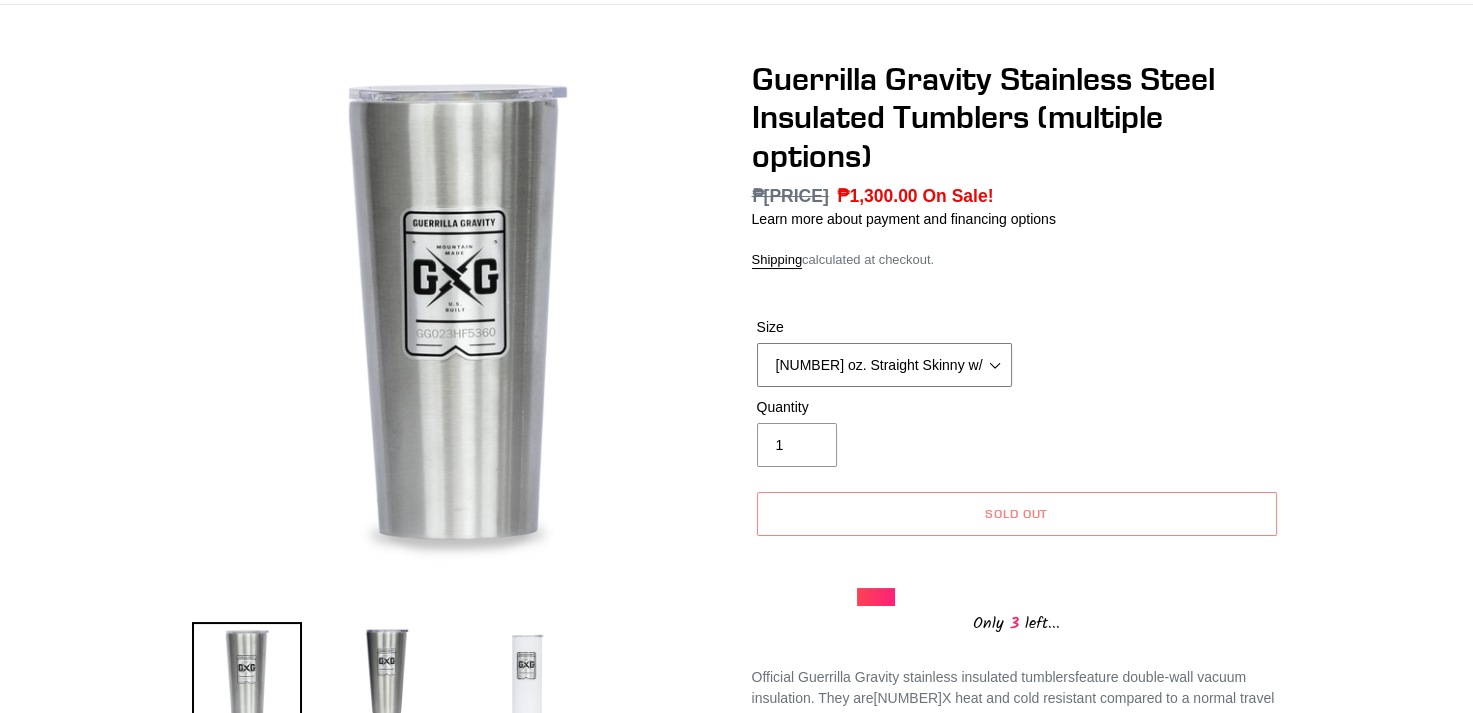 click on "20 oz. Straight Skinny w/ Lid and Straw - White
24 oz. Tapered Slim w/ Leak Resistant Slide Lid - Raw
32 oz. Tapered Slim w/ Leak Resistant Slide Lid - Raw" at bounding box center [884, 365] 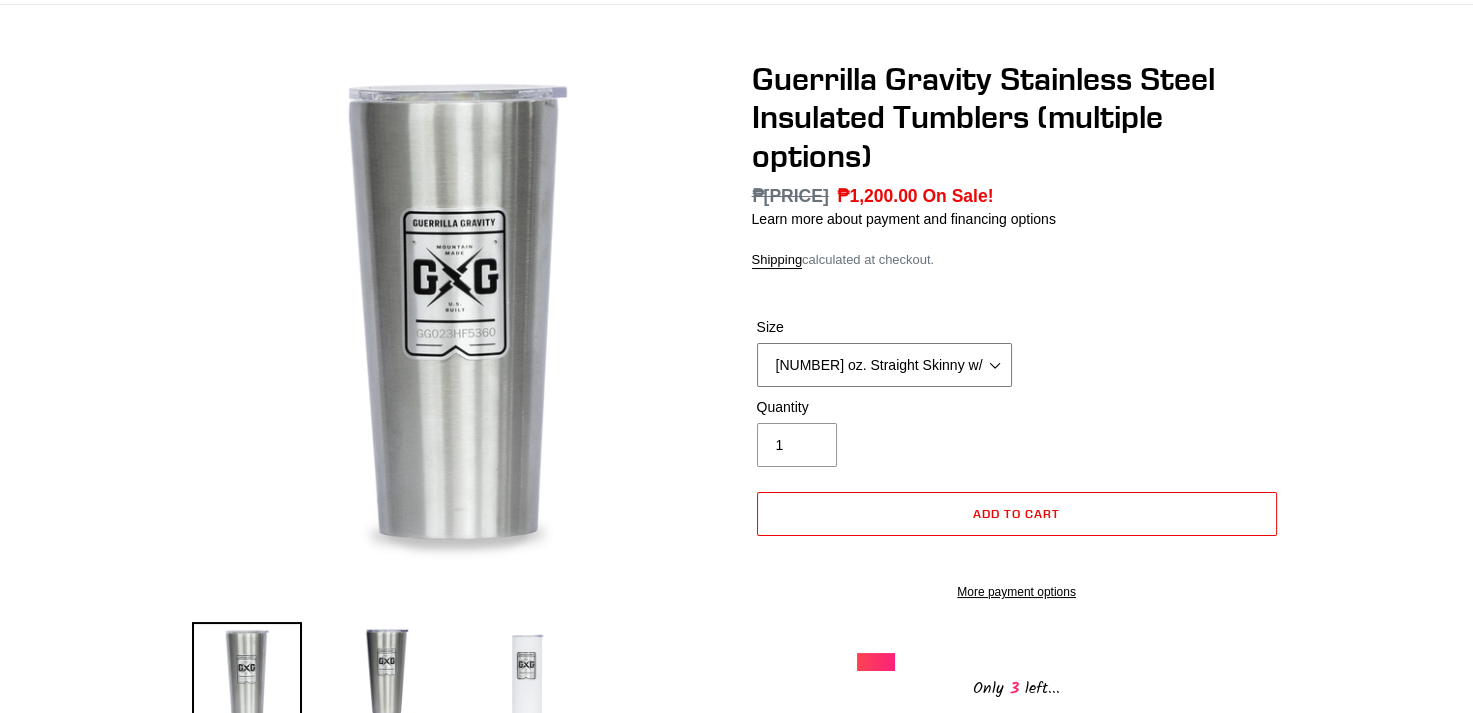 click on "20 oz. Straight Skinny w/ Lid and Straw - White
24 oz. Tapered Slim w/ Leak Resistant Slide Lid - Raw
32 oz. Tapered Slim w/ Leak Resistant Slide Lid - Raw" at bounding box center (884, 365) 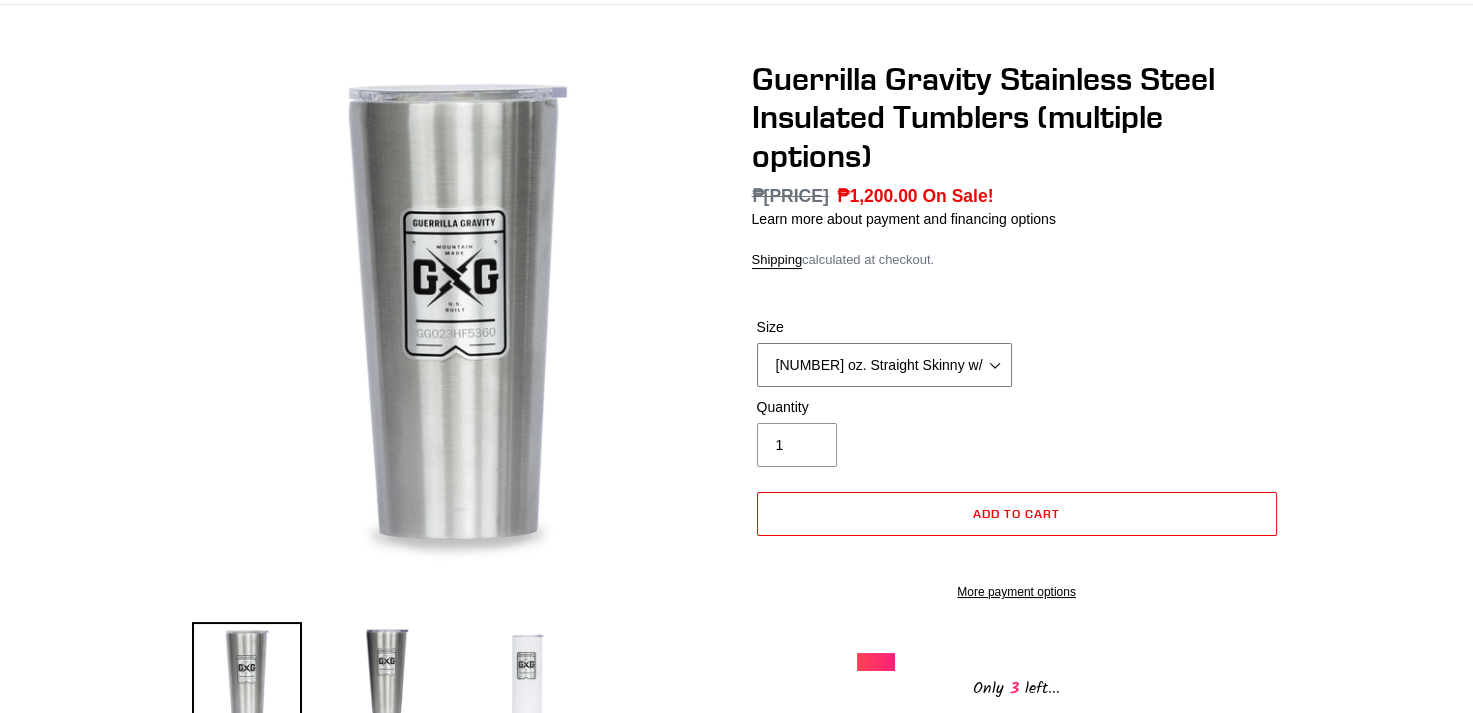 click on "20 oz. Straight Skinny w/ Lid and Straw - White
24 oz. Tapered Slim w/ Leak Resistant Slide Lid - Raw
32 oz. Tapered Slim w/ Leak Resistant Slide Lid - Raw" at bounding box center (884, 365) 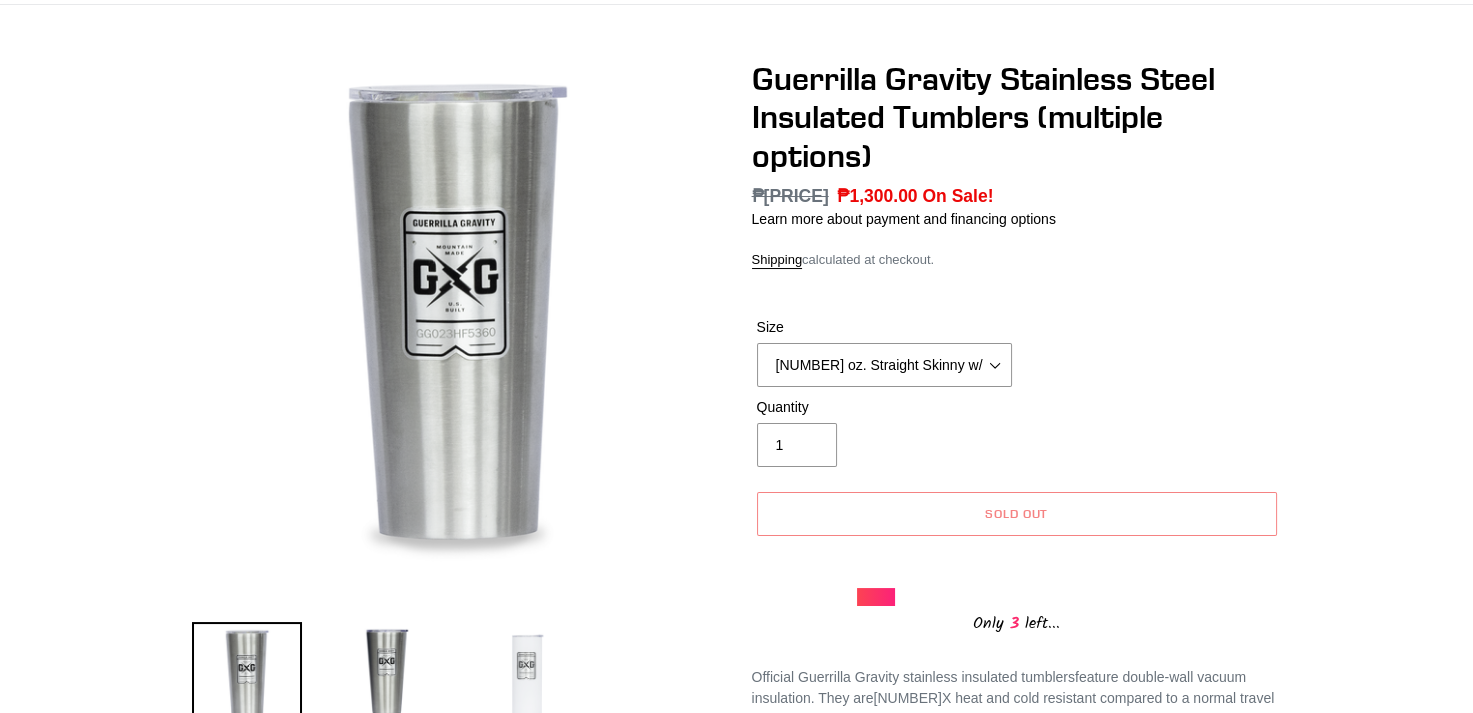 click at bounding box center [527, 677] 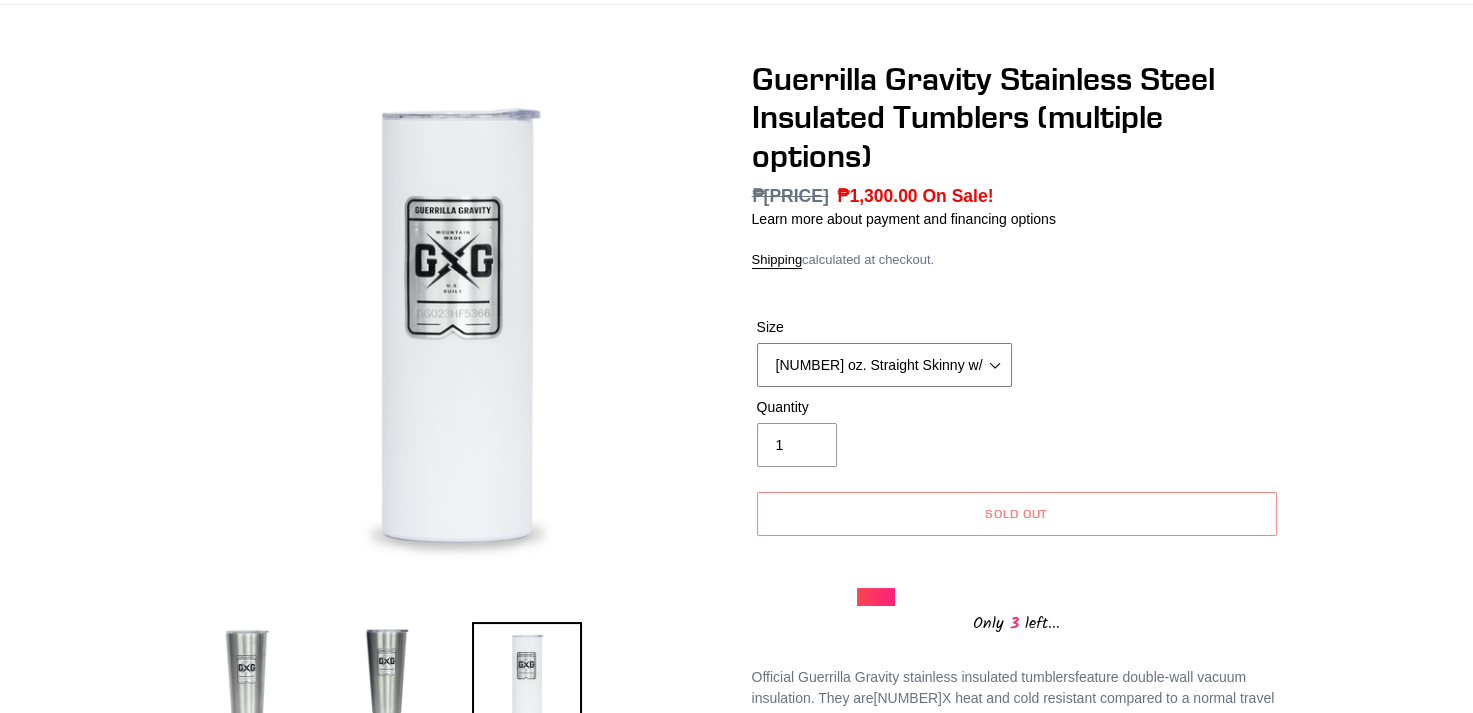 click on "20 oz. Straight Skinny w/ Lid and Straw - White
24 oz. Tapered Slim w/ Leak Resistant Slide Lid - Raw
32 oz. Tapered Slim w/ Leak Resistant Slide Lid - Raw" at bounding box center [884, 365] 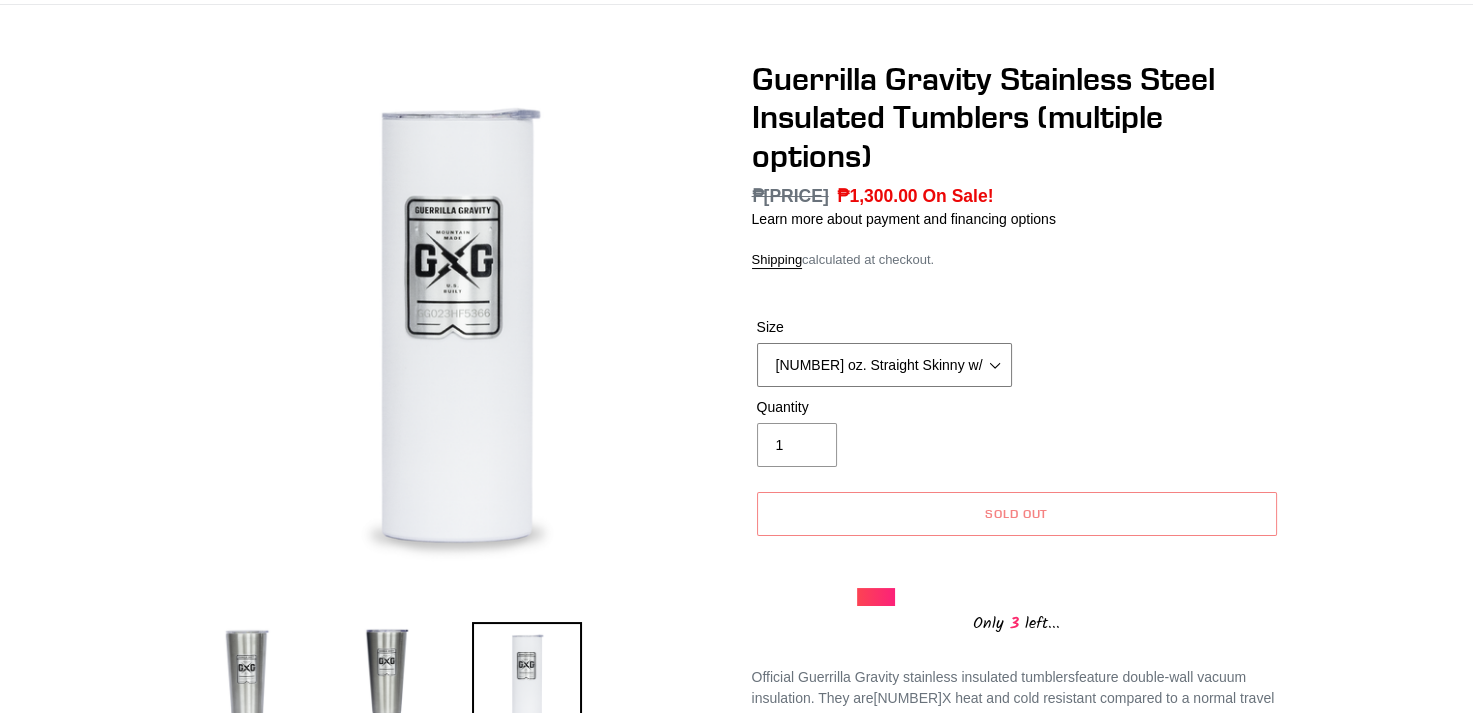 select on "32 oz. Tapered Slim w/ Leak Resistant Slide Lid - Raw" 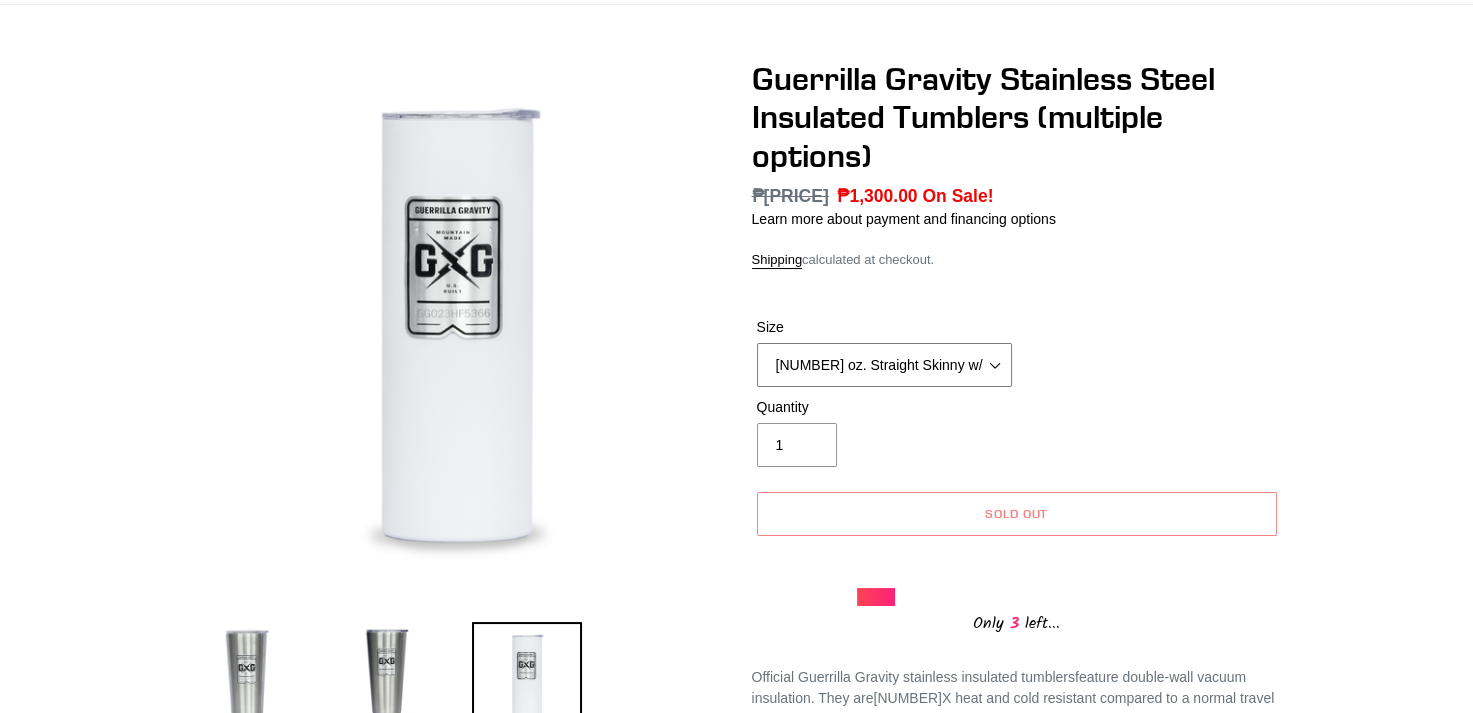 click on "20 oz. Straight Skinny w/ Lid and Straw - White
24 oz. Tapered Slim w/ Leak Resistant Slide Lid - Raw
32 oz. Tapered Slim w/ Leak Resistant Slide Lid - Raw" at bounding box center [884, 365] 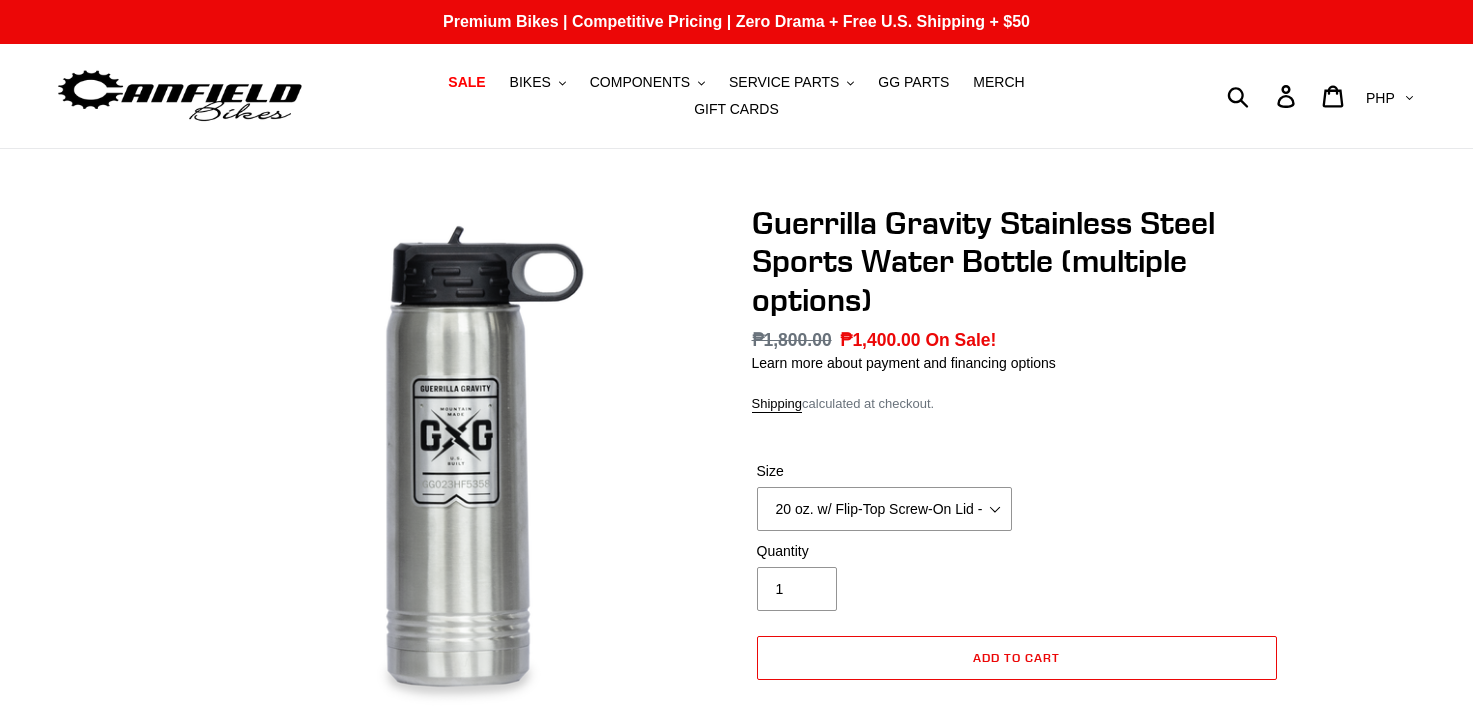 scroll, scrollTop: 0, scrollLeft: 0, axis: both 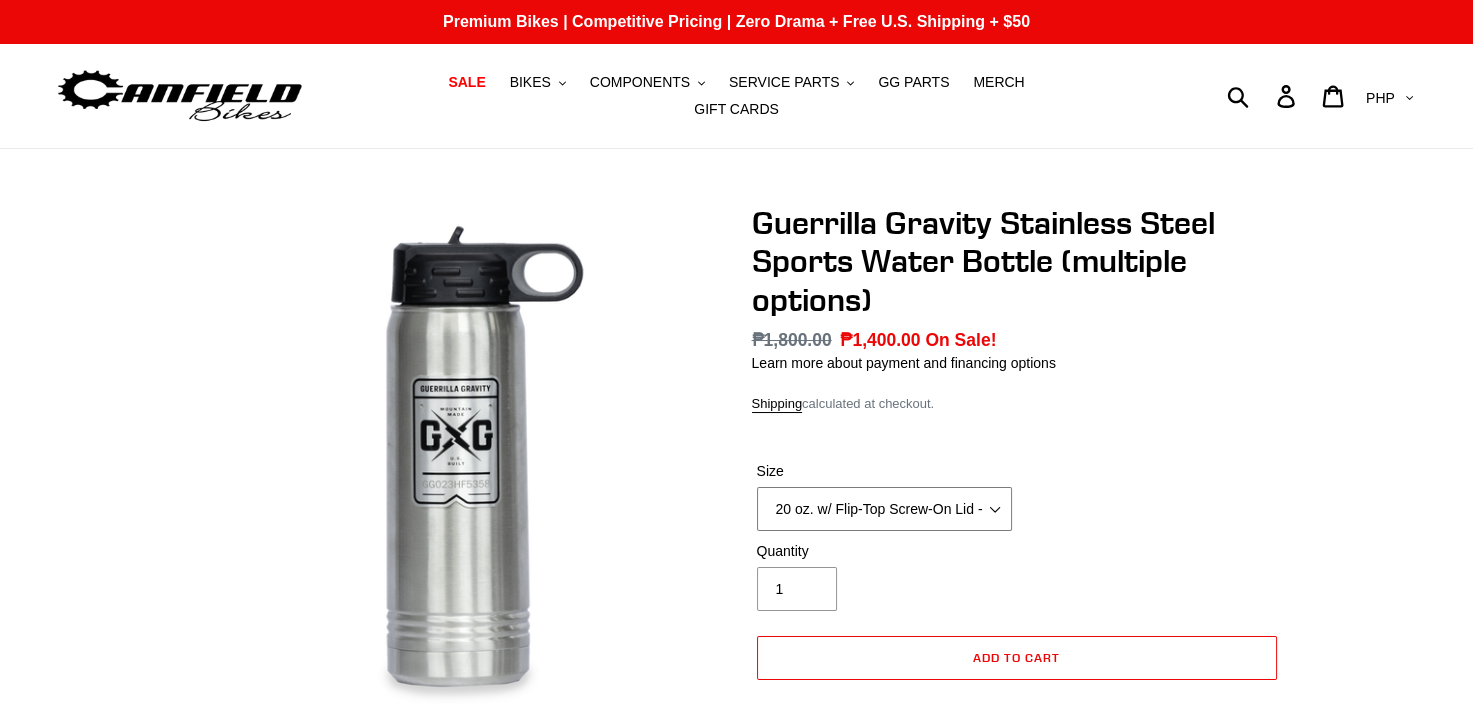 click on "20 oz. w/ Flip-Top Screw-On Lid - Raw
40 oz. w/ Flip-Top Screw-On Lid - White" at bounding box center (884, 509) 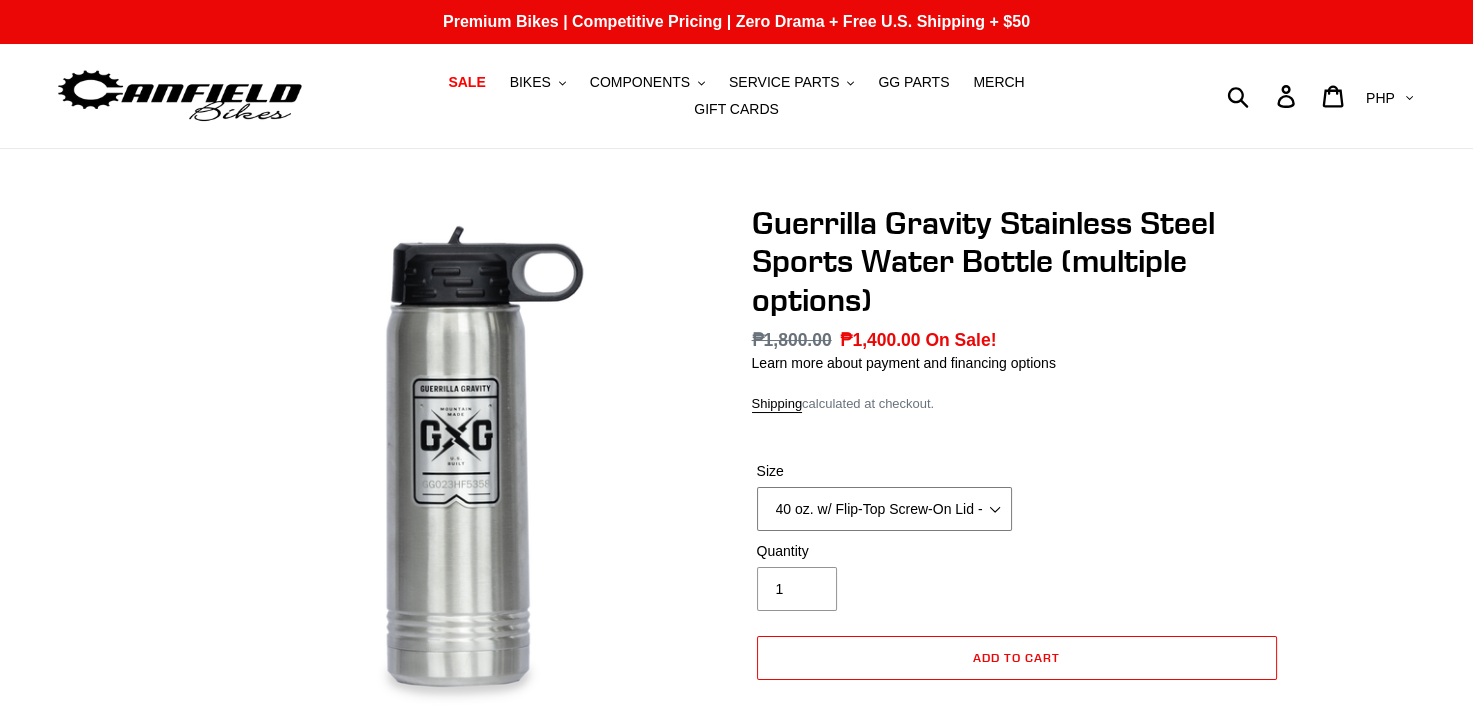 click on "20 oz. w/ Flip-Top Screw-On Lid - Raw
40 oz. w/ Flip-Top Screw-On Lid - White" at bounding box center (884, 509) 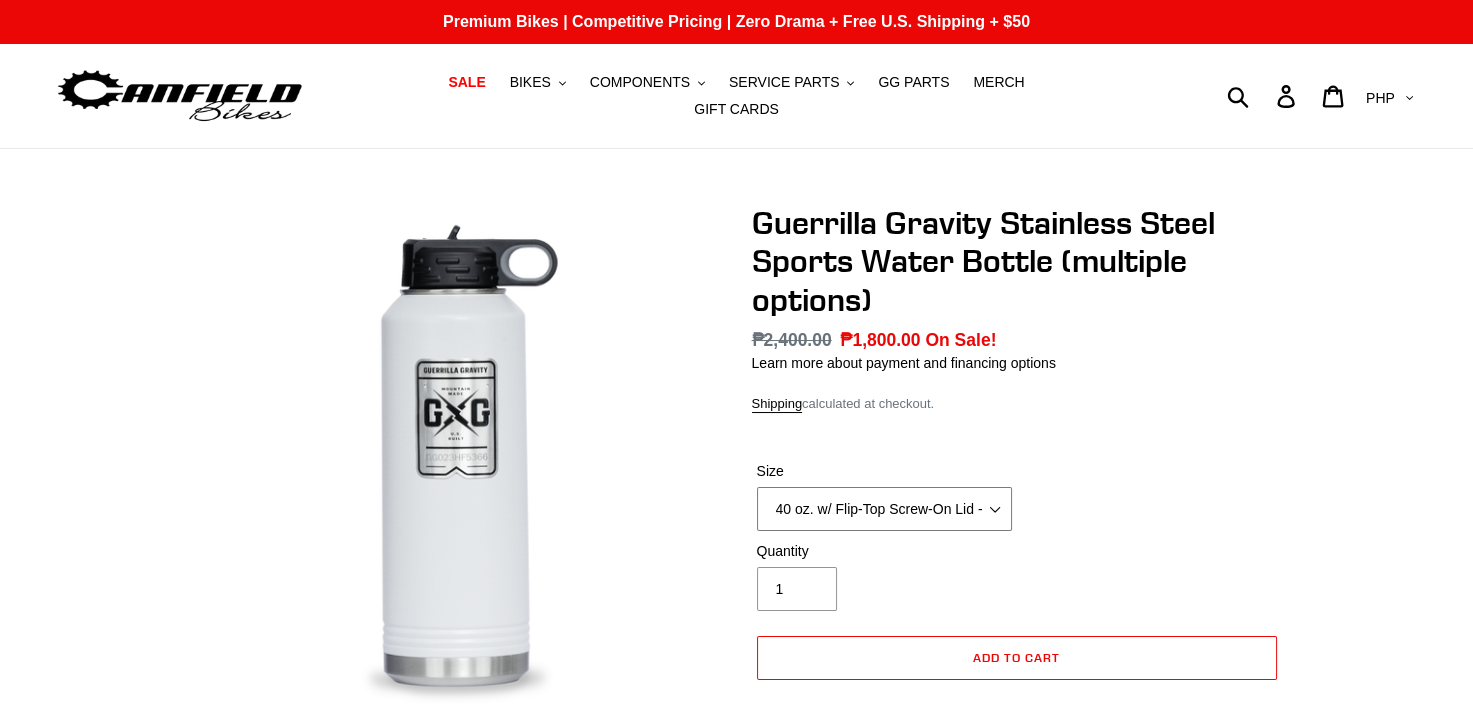 click on "20 oz. w/ Flip-Top Screw-On Lid - Raw
40 oz. w/ Flip-Top Screw-On Lid - White" at bounding box center [884, 509] 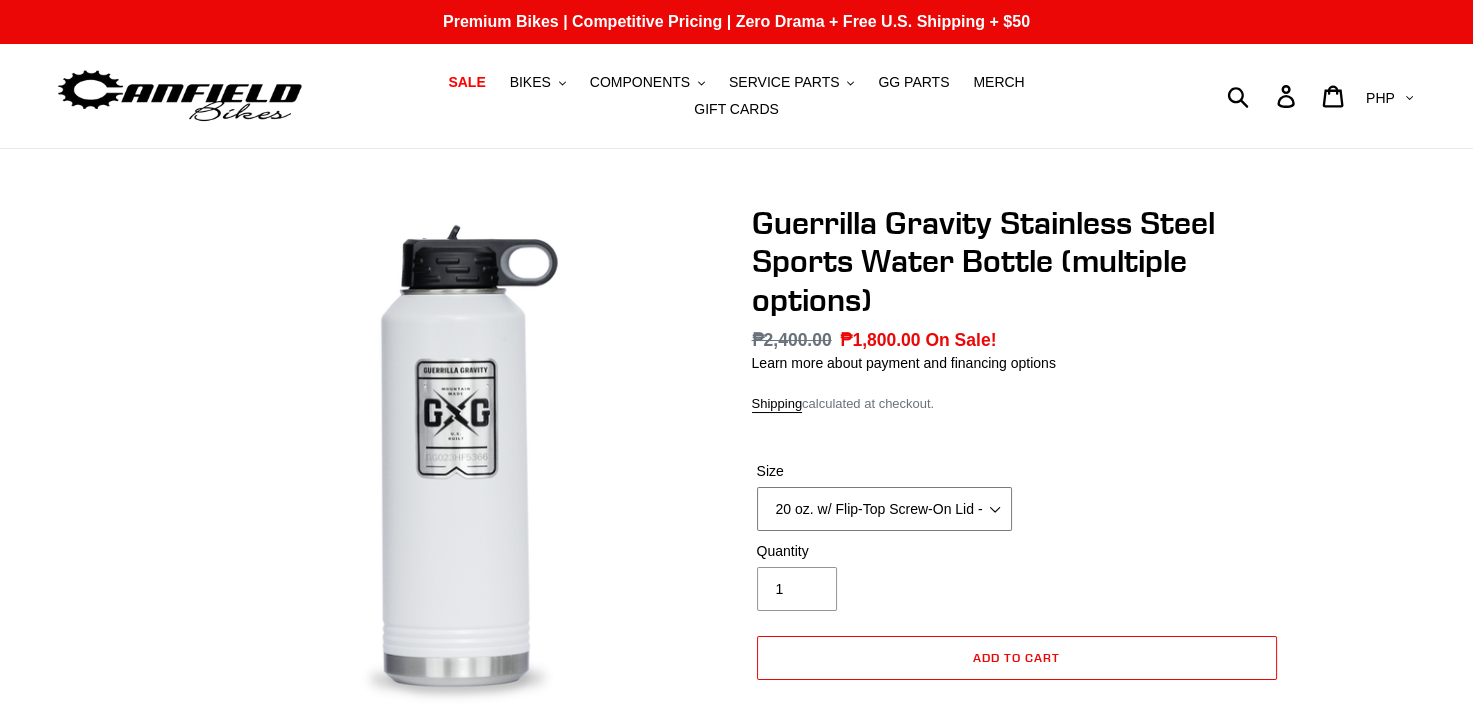click on "20 oz. w/ Flip-Top Screw-On Lid - Raw
40 oz. w/ Flip-Top Screw-On Lid - White" at bounding box center [884, 509] 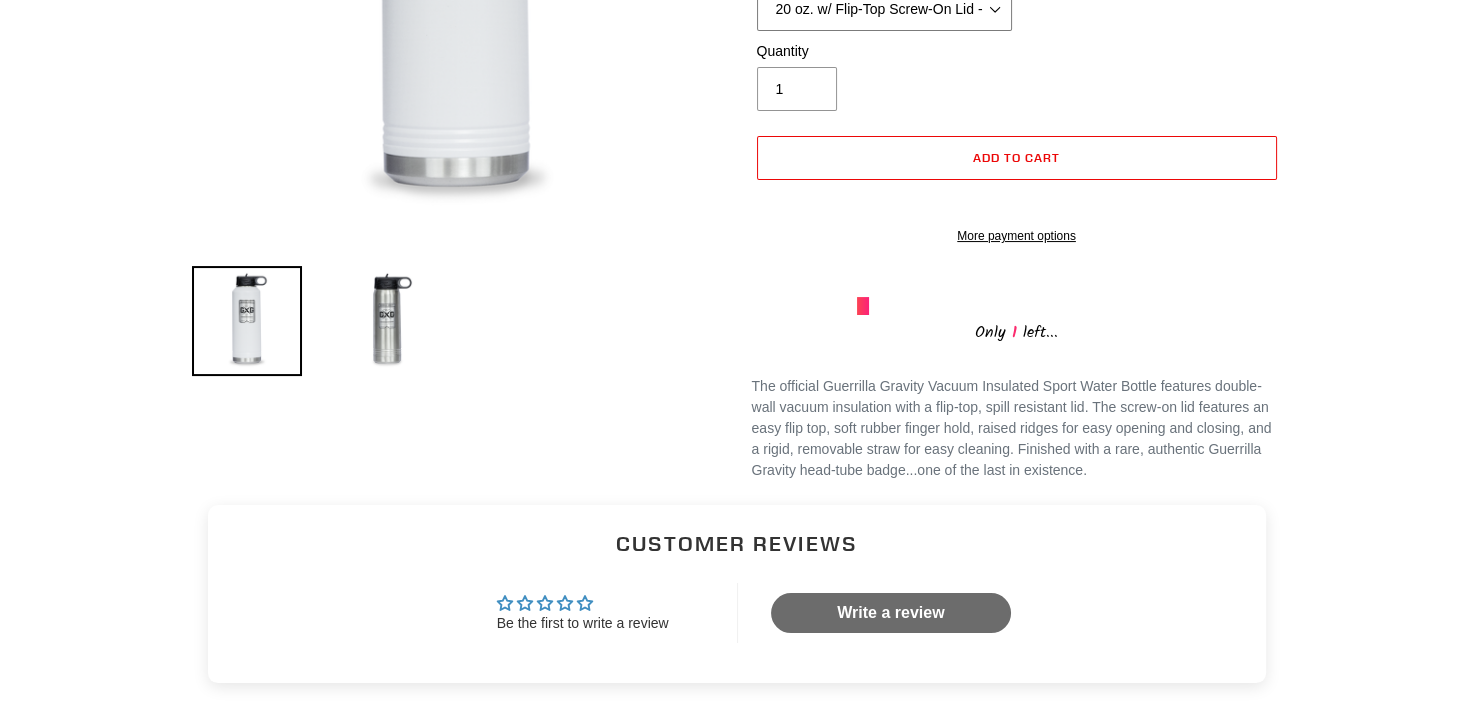 scroll, scrollTop: 0, scrollLeft: 0, axis: both 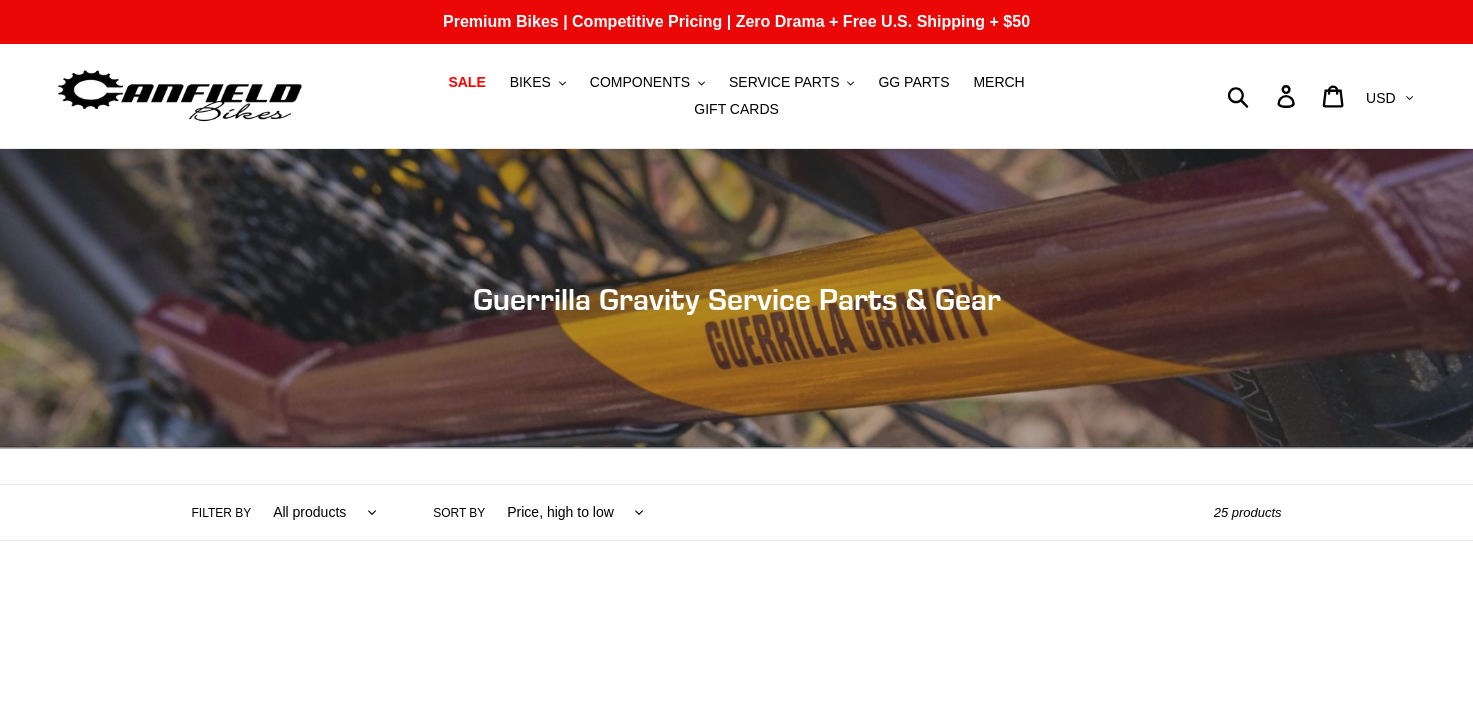 click at bounding box center [180, 96] 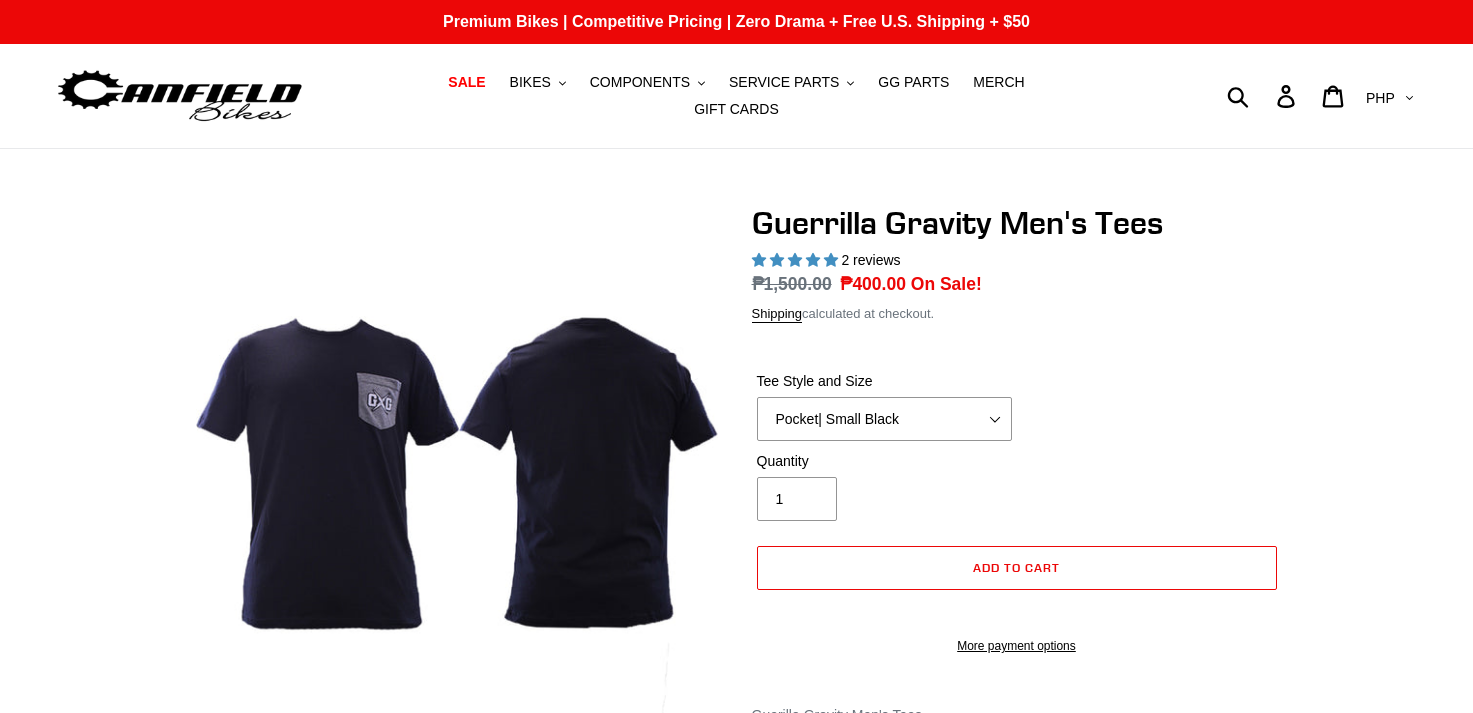select on "highest-rating" 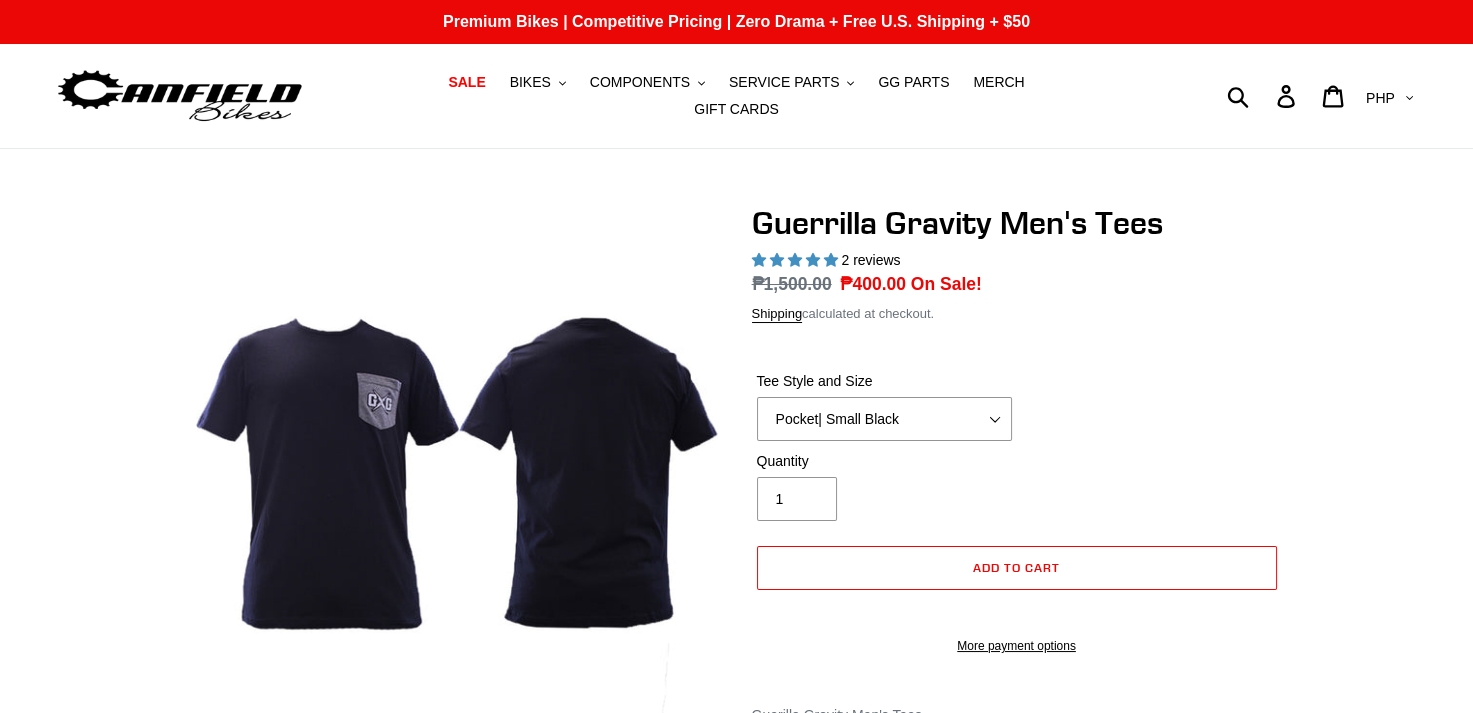 scroll, scrollTop: 0, scrollLeft: 0, axis: both 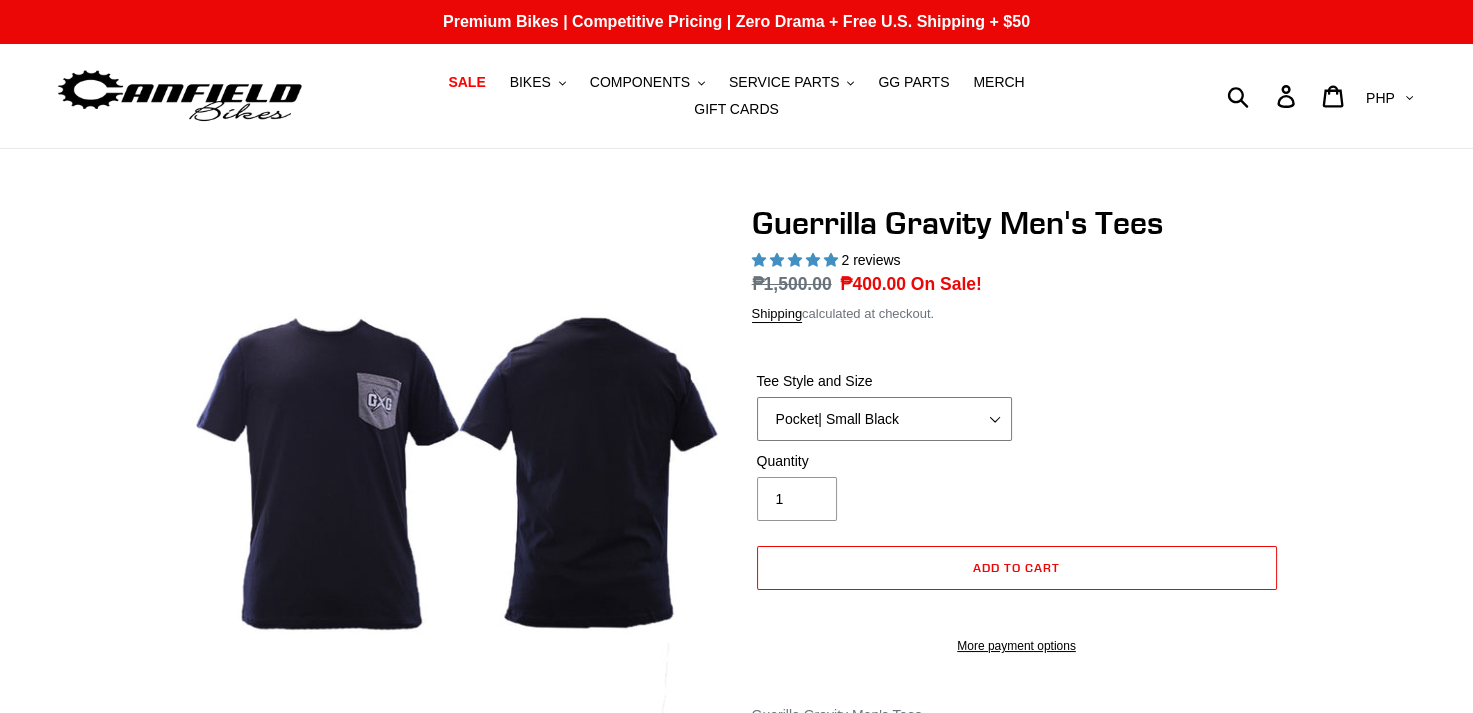 click on "Let It Rip | Small Green
Let It Rip | Medium Green
Megatrail | Small Black
Megatrail | Medium Black
Mountain Made | XL White
Mountain Made | XXL White
Pedalhead | Medium Black
Pocket|  Small Black
Pocket | Medium Black
Reach Gnarvana | Small Gold
Reach Gnarvana | XXL Gold
Smash | Small Black
Shred Dogg | Small Black" at bounding box center (884, 419) 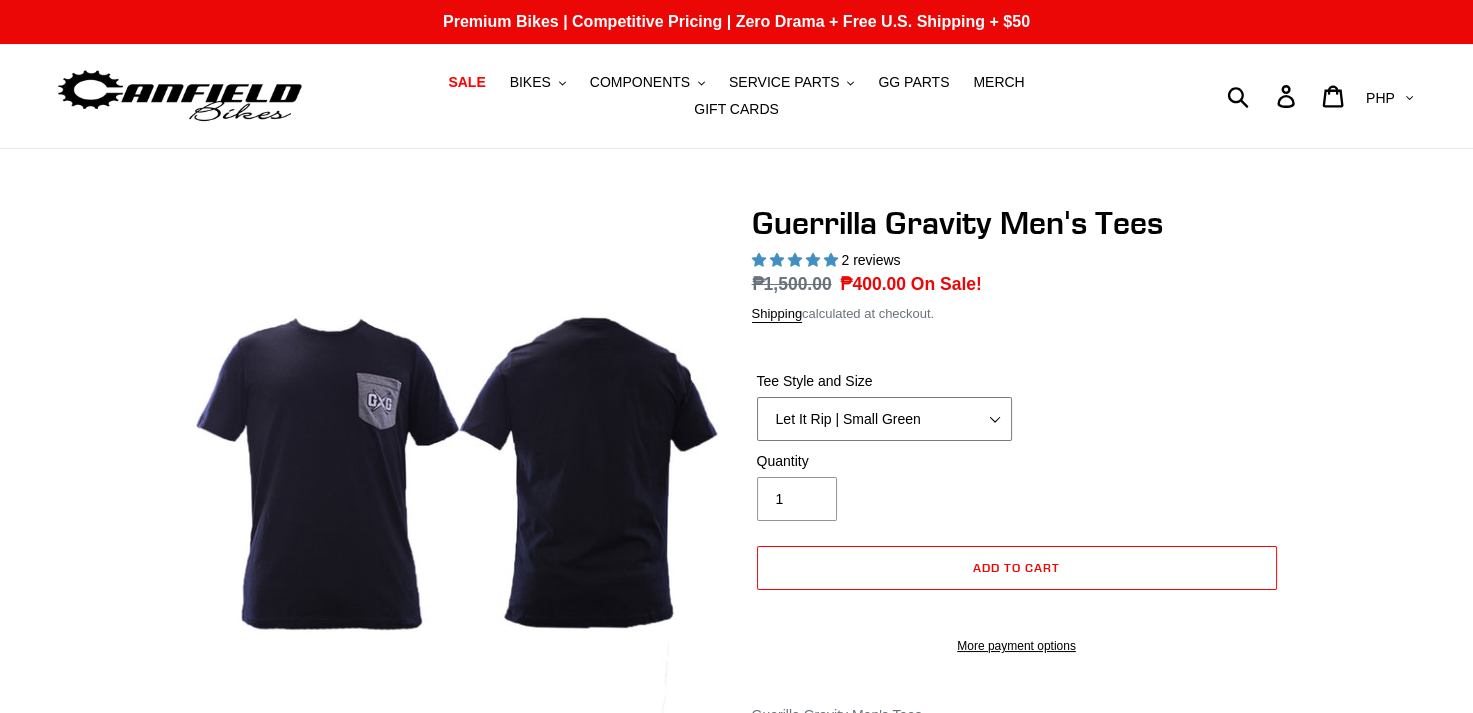 click on "Let It Rip | Small Green
Let It Rip | Medium Green
Megatrail | Small Black
Megatrail | Medium Black
Mountain Made | XL White
Mountain Made | XXL White
Pedalhead | Medium Black
Pocket|  Small Black
Pocket | Medium Black
Reach Gnarvana | Small Gold
Reach Gnarvana | XXL Gold
Smash | Small Black
Shred Dogg | Small Black" at bounding box center [884, 419] 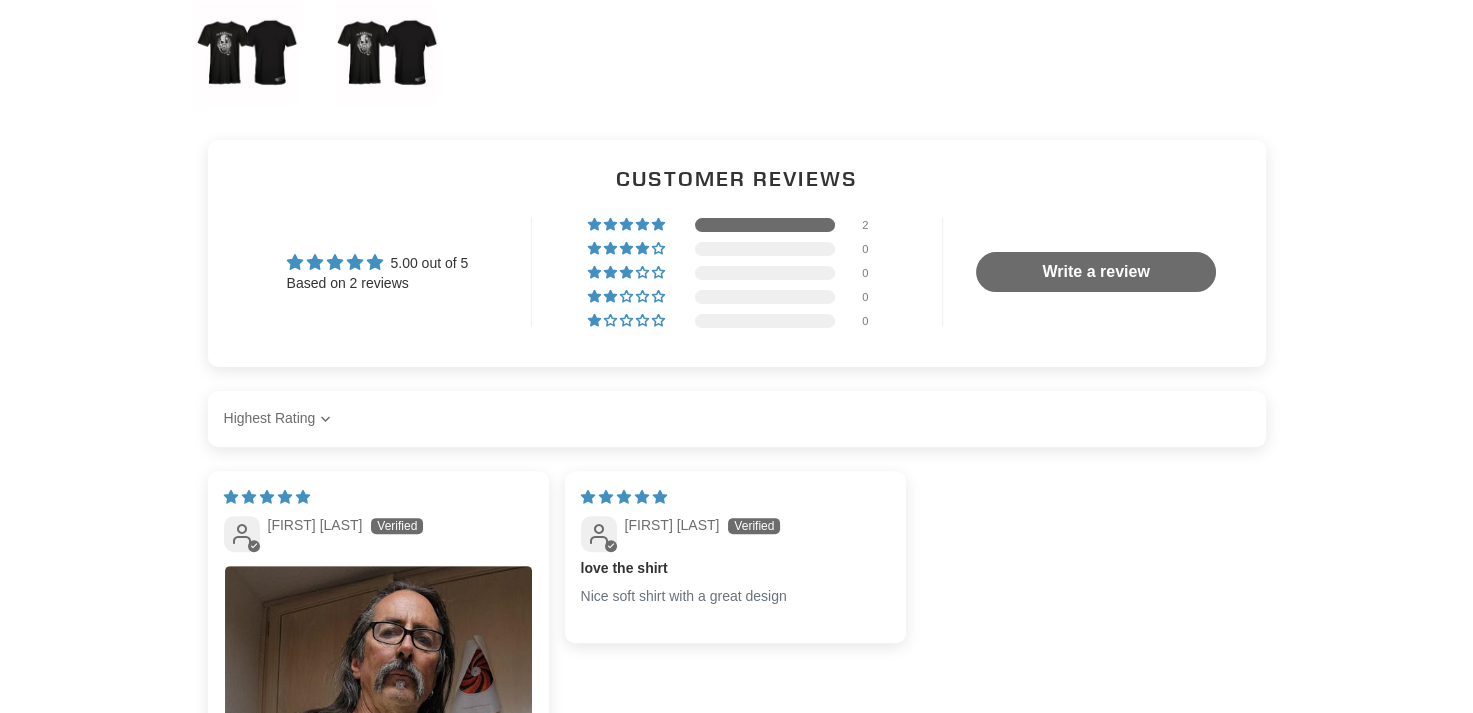 scroll, scrollTop: 0, scrollLeft: 0, axis: both 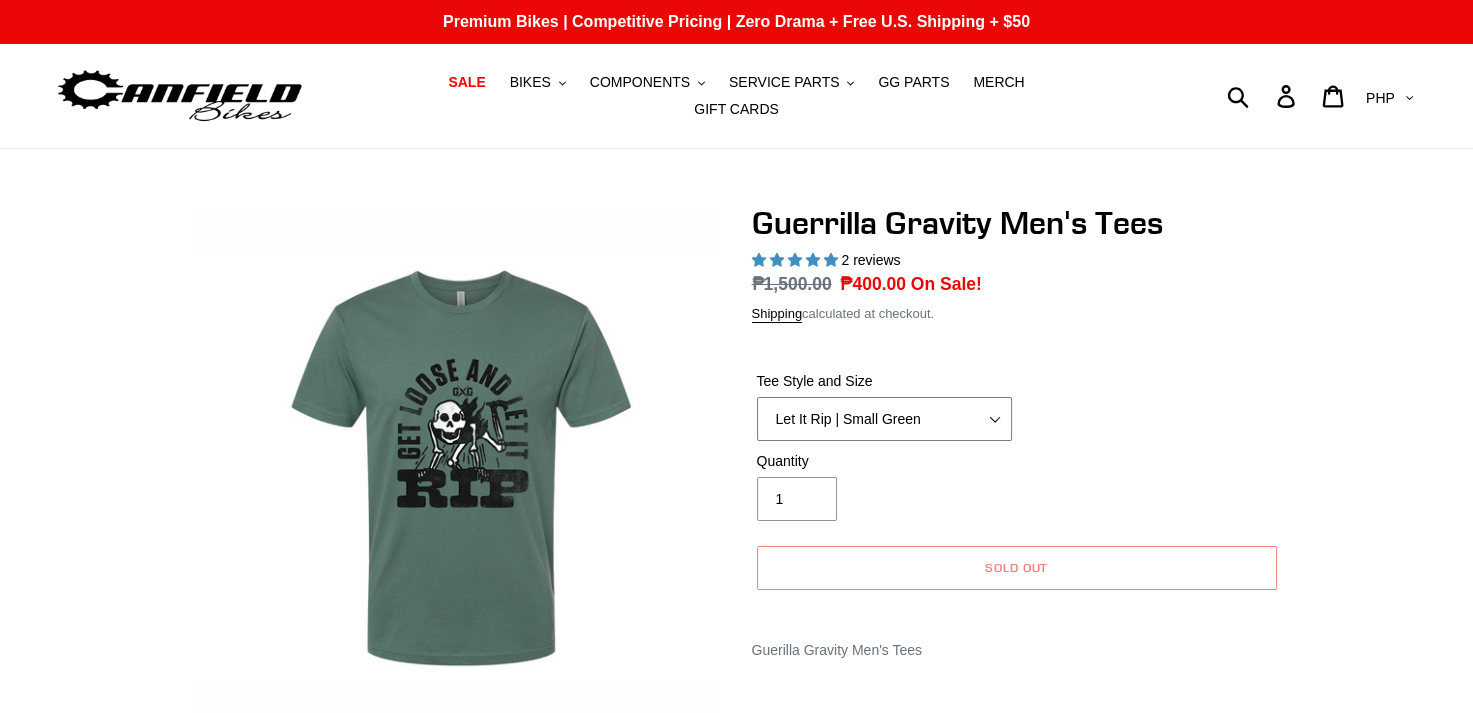 click on "Let It Rip | Small Green
Let It Rip | Medium Green
Megatrail | Small Black
Megatrail | Medium Black
Mountain Made | XL White
Mountain Made | XXL White
Pedalhead | Medium Black
Pocket|  Small Black
Pocket | Medium Black
Reach Gnarvana | Small Gold
Reach Gnarvana | XXL Gold
Smash | Small Black
Shred Dogg | Small Black" at bounding box center (884, 419) 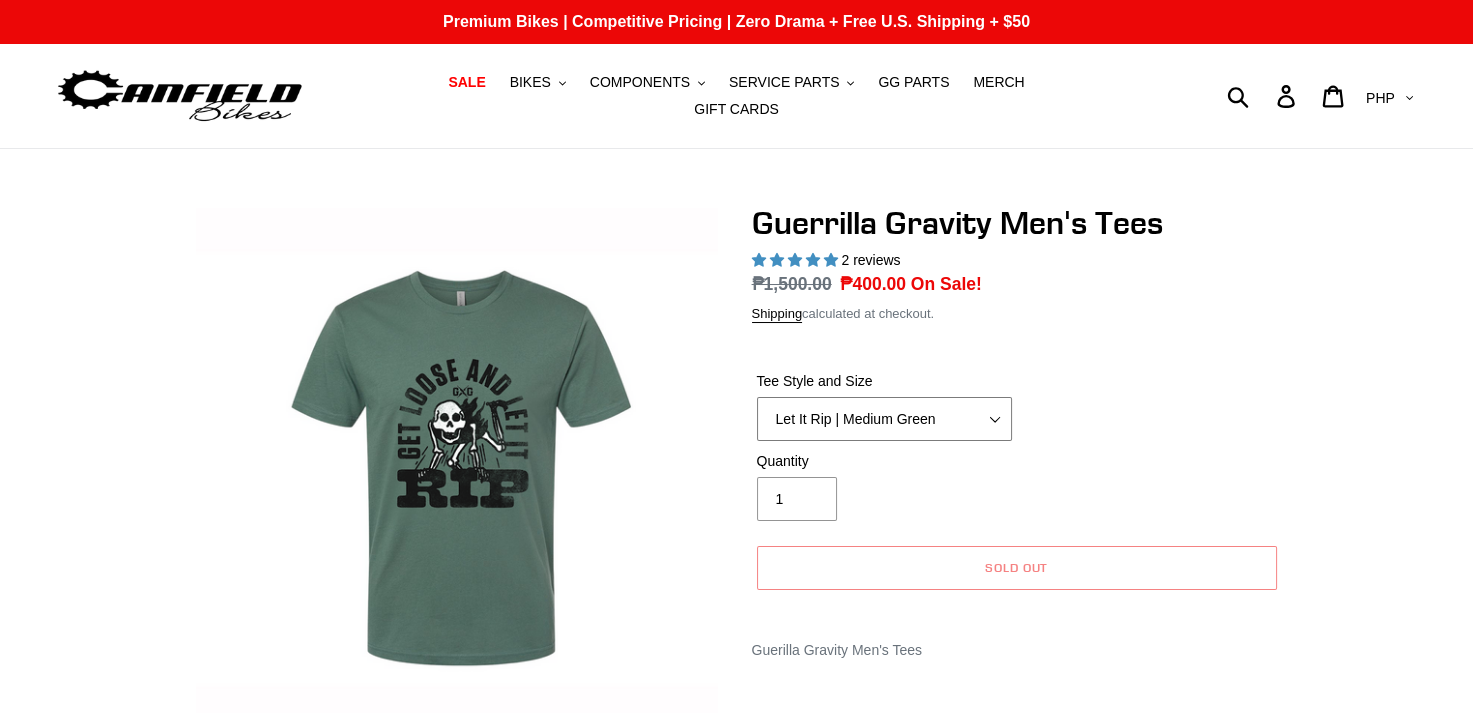 click on "Let It Rip | Small Green
Let It Rip | Medium Green
Megatrail | Small Black
Megatrail | Medium Black
Mountain Made | XL White
Mountain Made | XXL White
Pedalhead | Medium Black
Pocket|  Small Black
Pocket | Medium Black
Reach Gnarvana | Small Gold
Reach Gnarvana | XXL Gold
Smash | Small Black
Shred Dogg | Small Black" at bounding box center [884, 419] 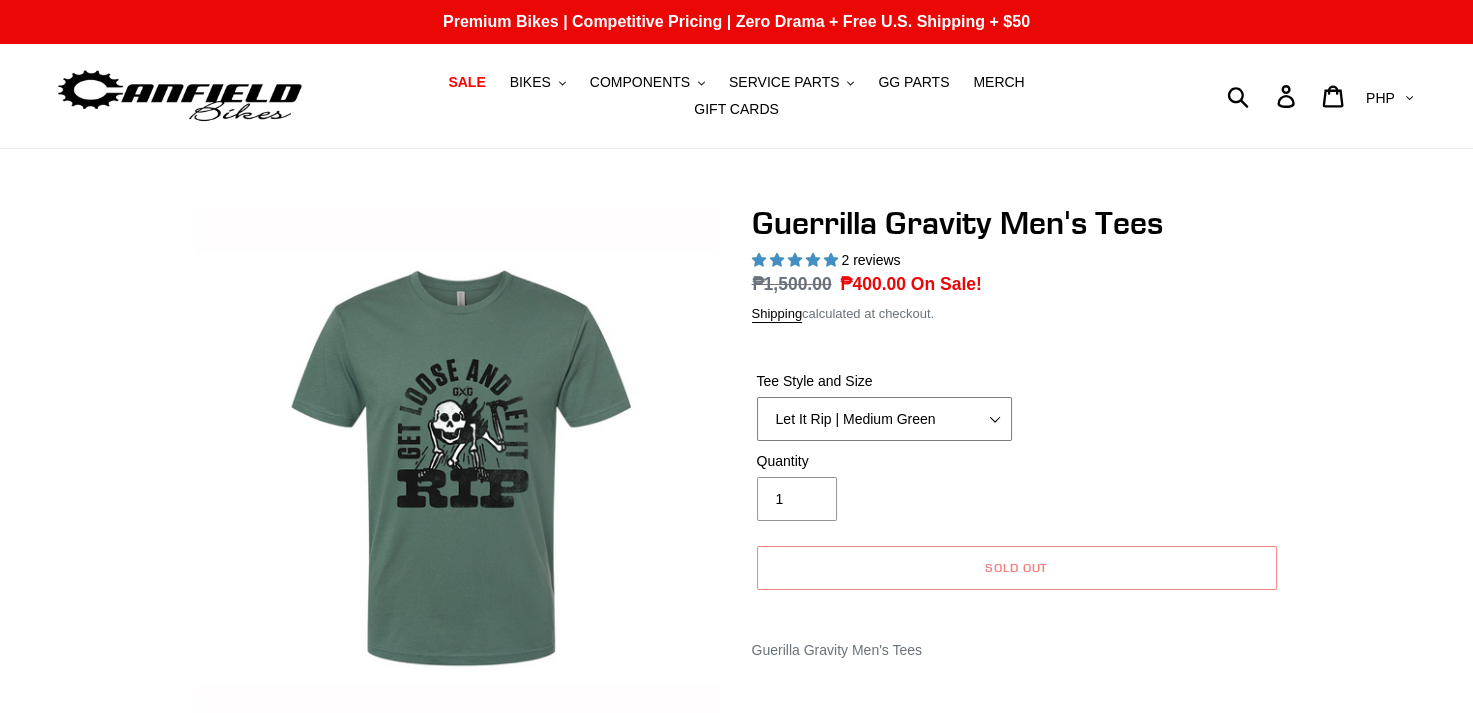 click on "Let It Rip | Small Green
Let It Rip | Medium Green
Megatrail | Small Black
Megatrail | Medium Black
Mountain Made | XL White
Mountain Made | XXL White
Pedalhead | Medium Black
Pocket|  Small Black
Pocket | Medium Black
Reach Gnarvana | Small Gold
Reach Gnarvana | XXL Gold
Smash | Small Black
Shred Dogg | Small Black" at bounding box center [884, 419] 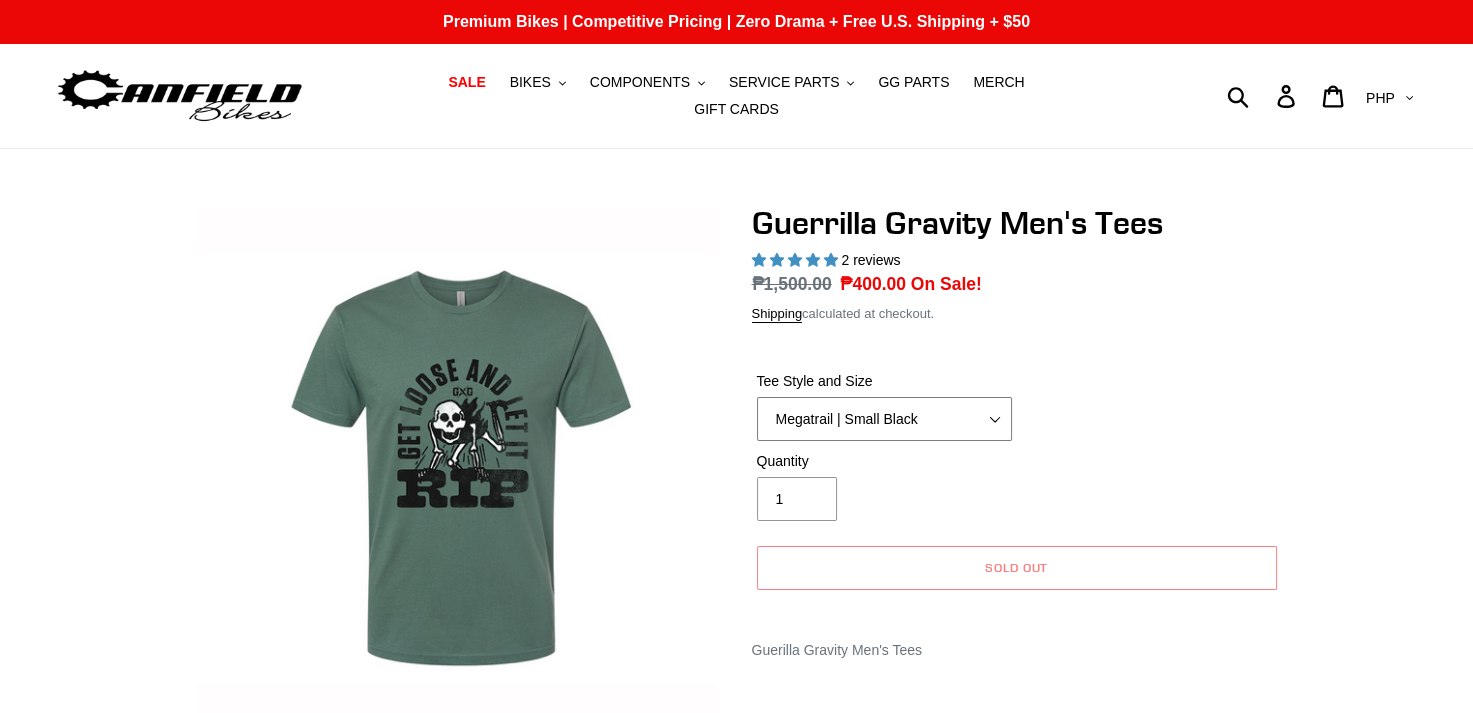 click on "Let It Rip | Small Green
Let It Rip | Medium Green
Megatrail | Small Black
Megatrail | Medium Black
Mountain Made | XL White
Mountain Made | XXL White
Pedalhead | Medium Black
Pocket|  Small Black
Pocket | Medium Black
Reach Gnarvana | Small Gold
Reach Gnarvana | XXL Gold
Smash | Small Black
Shred Dogg | Small Black" at bounding box center [884, 419] 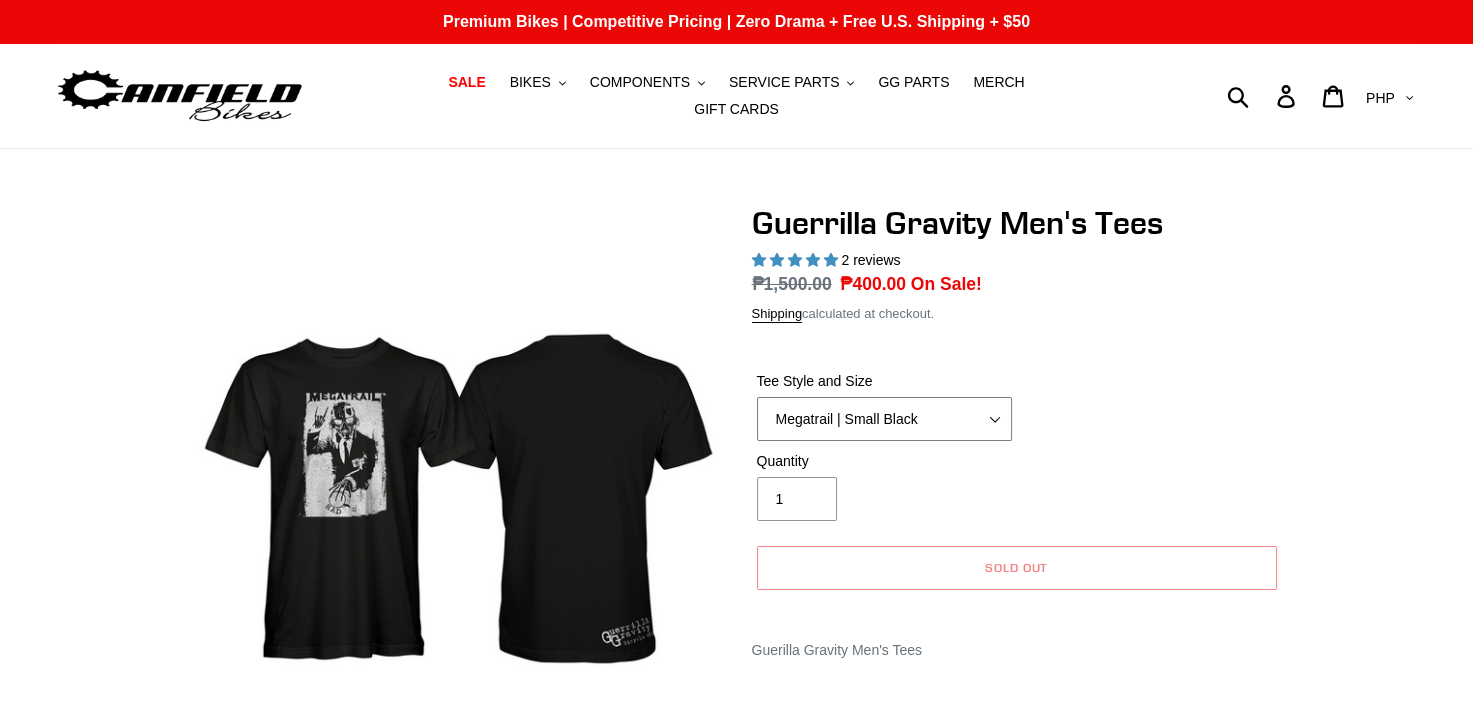 click on "Let It Rip | Small Green
Let It Rip | Medium Green
Megatrail | Small Black
Megatrail | Medium Black
Mountain Made | XL White
Mountain Made | XXL White
Pedalhead | Medium Black
Pocket|  Small Black
Pocket | Medium Black
Reach Gnarvana | Small Gold
Reach Gnarvana | XXL Gold
Smash | Small Black
Shred Dogg | Small Black" at bounding box center (884, 419) 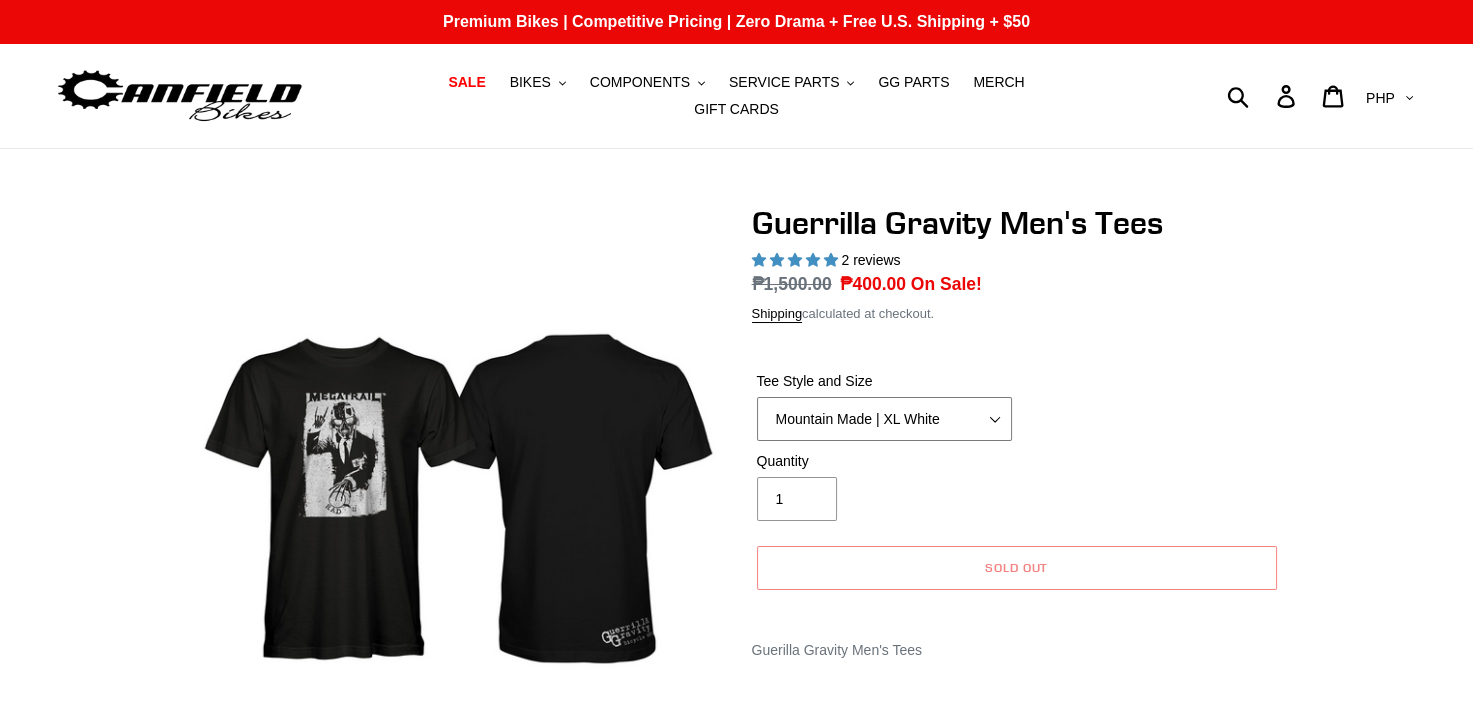 click on "Let It Rip | Small Green
Let It Rip | Medium Green
Megatrail | Small Black
Megatrail | Medium Black
Mountain Made | XL White
Mountain Made | XXL White
Pedalhead | Medium Black
Pocket|  Small Black
Pocket | Medium Black
Reach Gnarvana | Small Gold
Reach Gnarvana | XXL Gold
Smash | Small Black
Shred Dogg | Small Black" at bounding box center [884, 419] 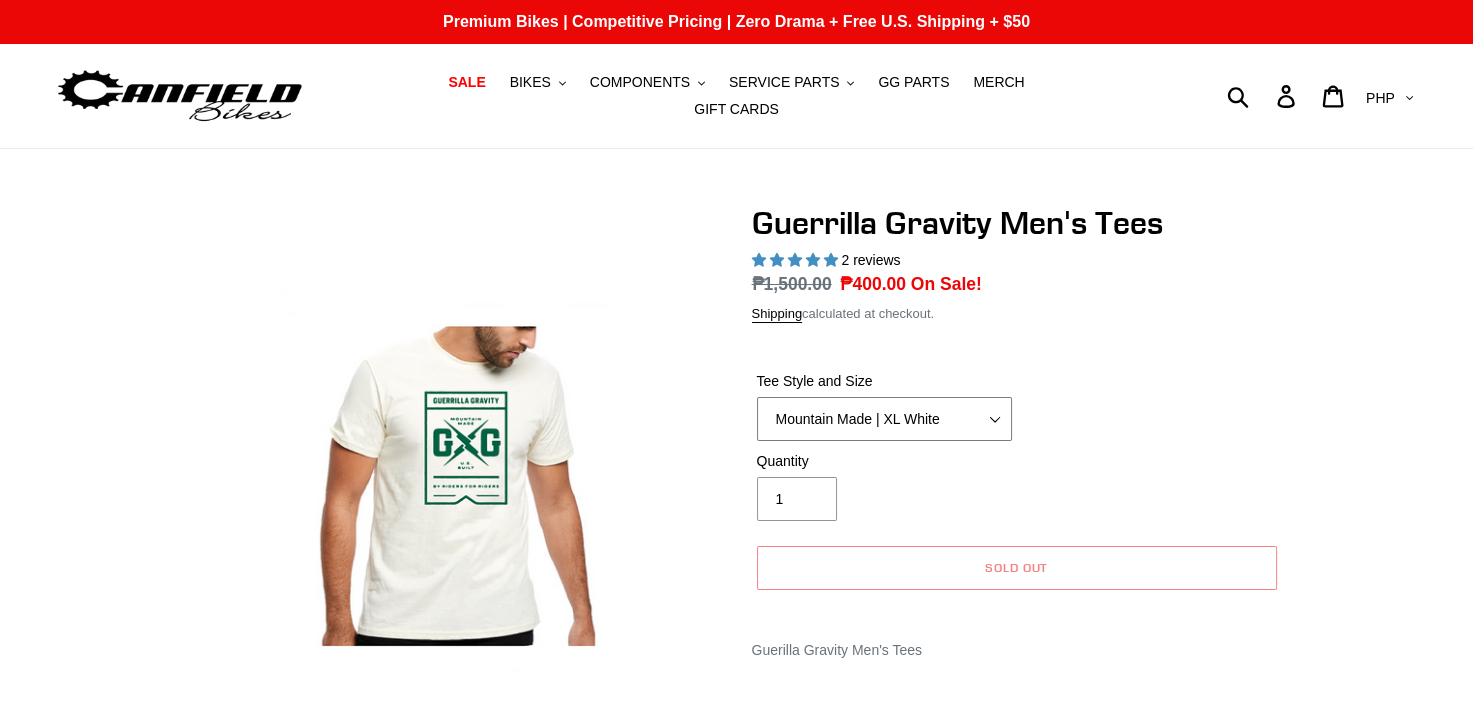 click on "Let It Rip | Small Green
Let It Rip | Medium Green
Megatrail | Small Black
Megatrail | Medium Black
Mountain Made | XL White
Mountain Made | XXL White
Pedalhead | Medium Black
Pocket|  Small Black
Pocket | Medium Black
Reach Gnarvana | Small Gold
Reach Gnarvana | XXL Gold
Smash | Small Black
Shred Dogg | Small Black" at bounding box center (884, 419) 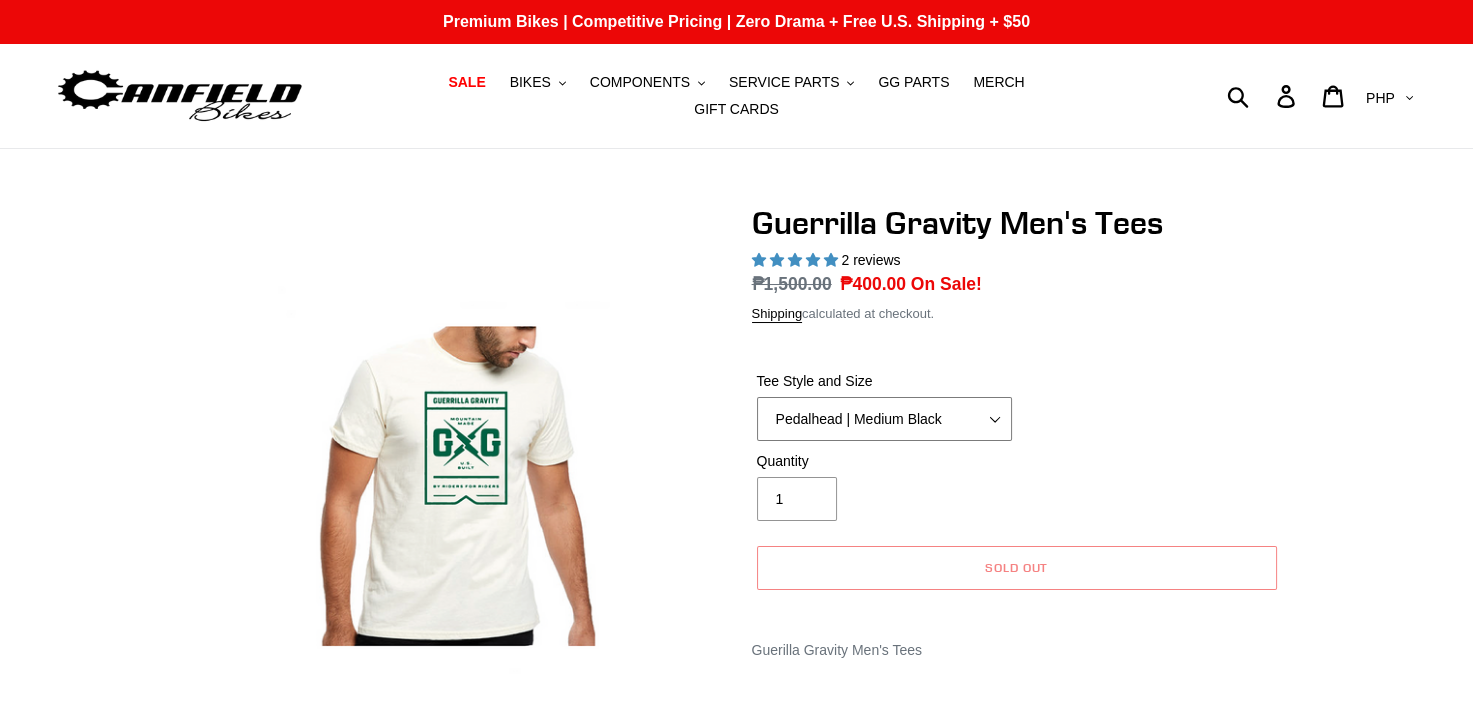click on "Let It Rip | Small Green
Let It Rip | Medium Green
Megatrail | Small Black
Megatrail | Medium Black
Mountain Made | XL White
Mountain Made | XXL White
Pedalhead | Medium Black
Pocket|  Small Black
Pocket | Medium Black
Reach Gnarvana | Small Gold
Reach Gnarvana | XXL Gold
Smash | Small Black
Shred Dogg | Small Black" at bounding box center [884, 419] 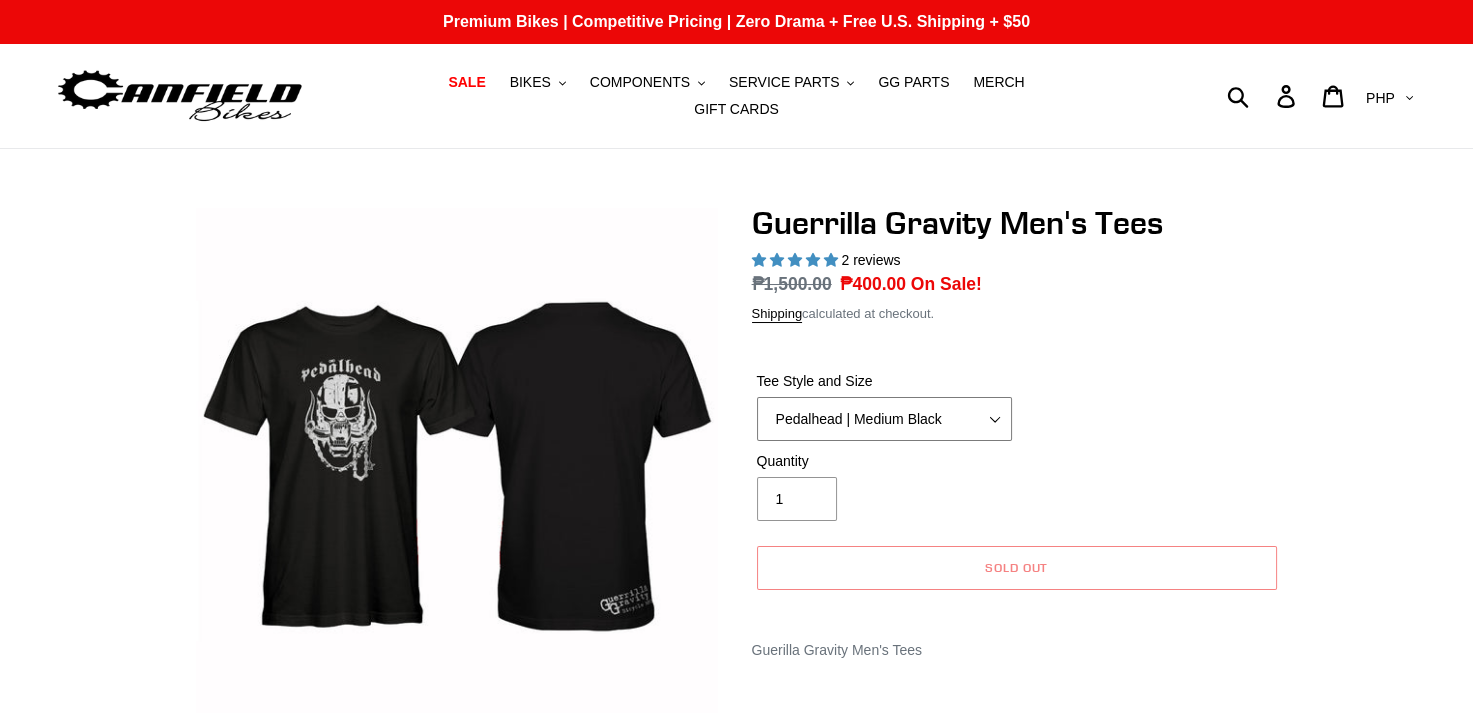 click on "Let It Rip | Small Green
Let It Rip | Medium Green
Megatrail | Small Black
Megatrail | Medium Black
Mountain Made | XL White
Mountain Made | XXL White
Pedalhead | Medium Black
Pocket|  Small Black
Pocket | Medium Black
Reach Gnarvana | Small Gold
Reach Gnarvana | XXL Gold
Smash | Small Black
Shred Dogg | Small Black" at bounding box center (884, 419) 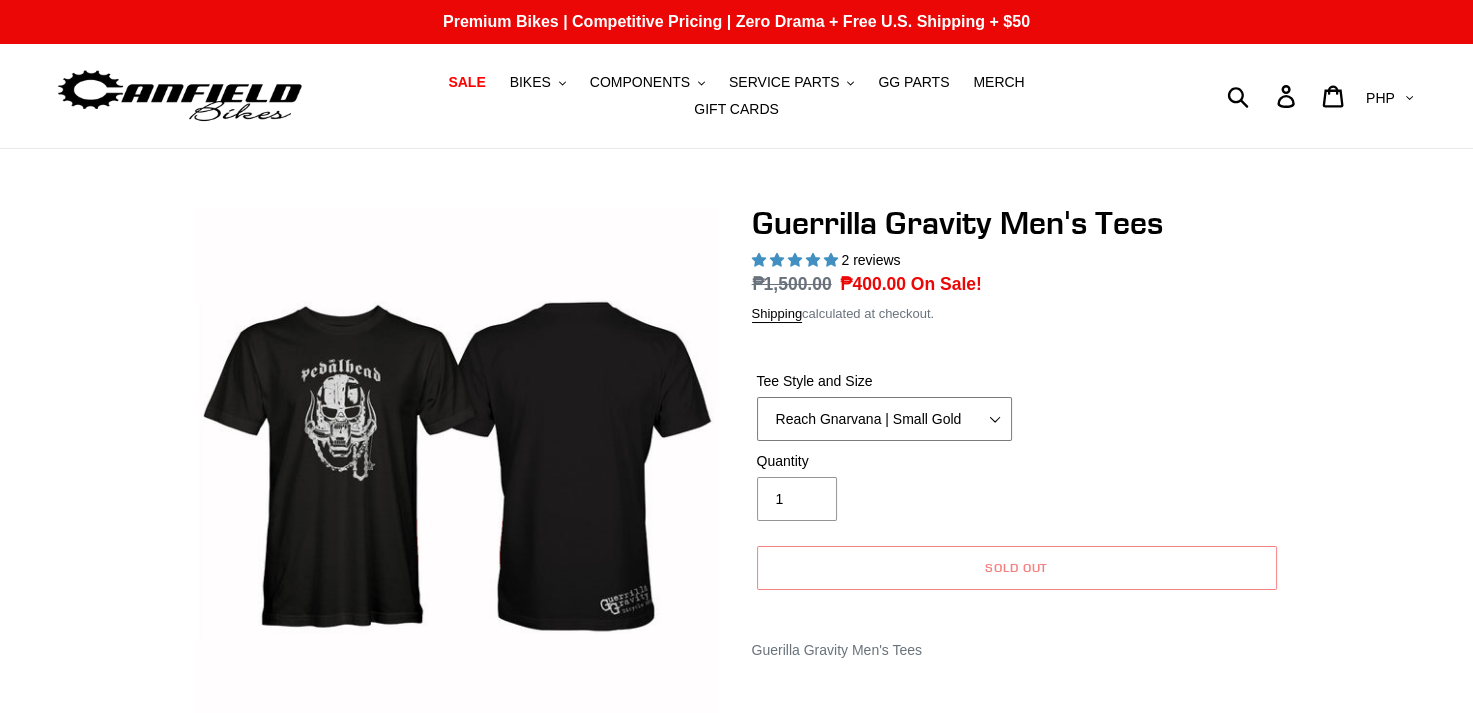 click on "Let It Rip | Small Green
Let It Rip | Medium Green
Megatrail | Small Black
Megatrail | Medium Black
Mountain Made | XL White
Mountain Made | XXL White
Pedalhead | Medium Black
Pocket|  Small Black
Pocket | Medium Black
Reach Gnarvana | Small Gold
Reach Gnarvana | XXL Gold
Smash | Small Black
Shred Dogg | Small Black" at bounding box center (884, 419) 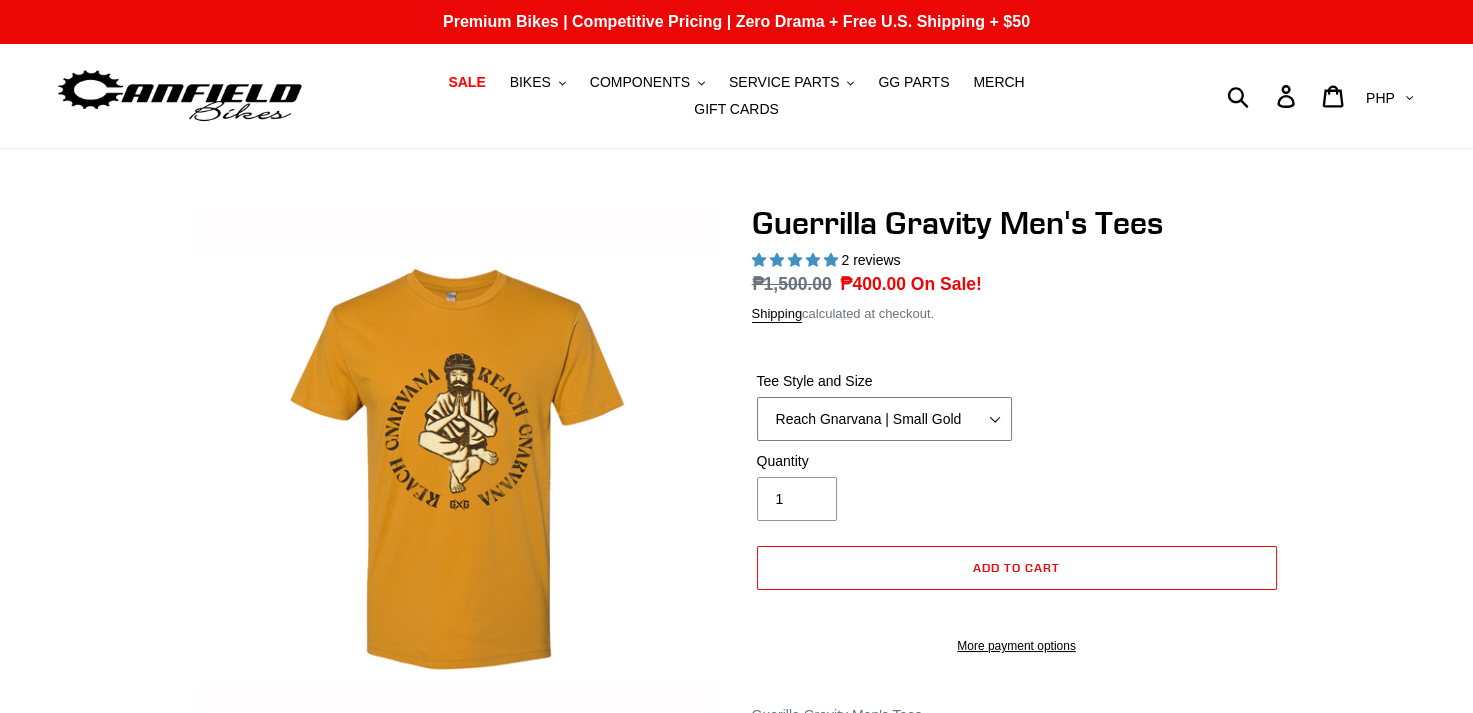 click on "Let It Rip | Small Green
Let It Rip | Medium Green
Megatrail | Small Black
Megatrail | Medium Black
Mountain Made | XL White
Mountain Made | XXL White
Pedalhead | Medium Black
Pocket|  Small Black
Pocket | Medium Black
Reach Gnarvana | Small Gold
Reach Gnarvana | XXL Gold
Smash | Small Black
Shred Dogg | Small Black" at bounding box center [884, 419] 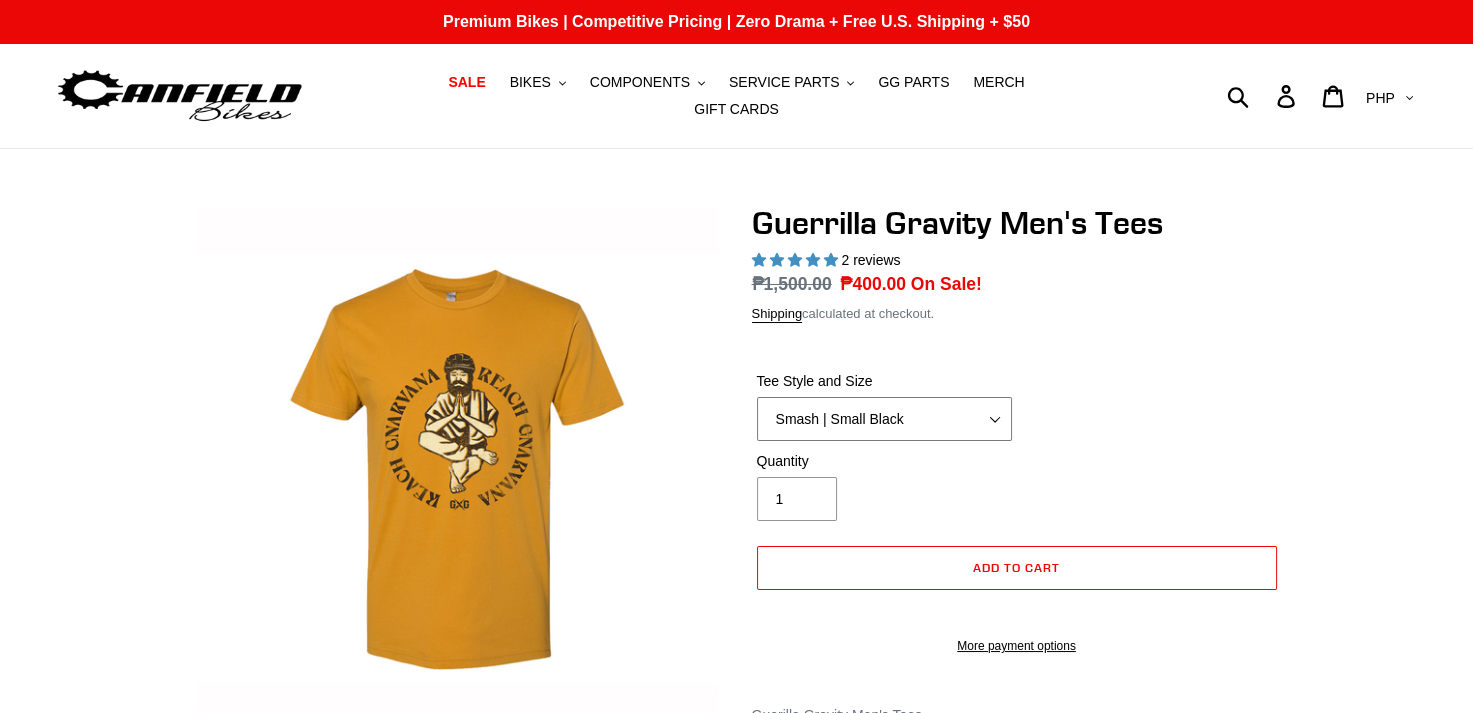 click on "Let It Rip | Small Green
Let It Rip | Medium Green
Megatrail | Small Black
Megatrail | Medium Black
Mountain Made | XL White
Mountain Made | XXL White
Pedalhead | Medium Black
Pocket|  Small Black
Pocket | Medium Black
Reach Gnarvana | Small Gold
Reach Gnarvana | XXL Gold
Smash | Small Black
Shred Dogg | Small Black" at bounding box center [884, 419] 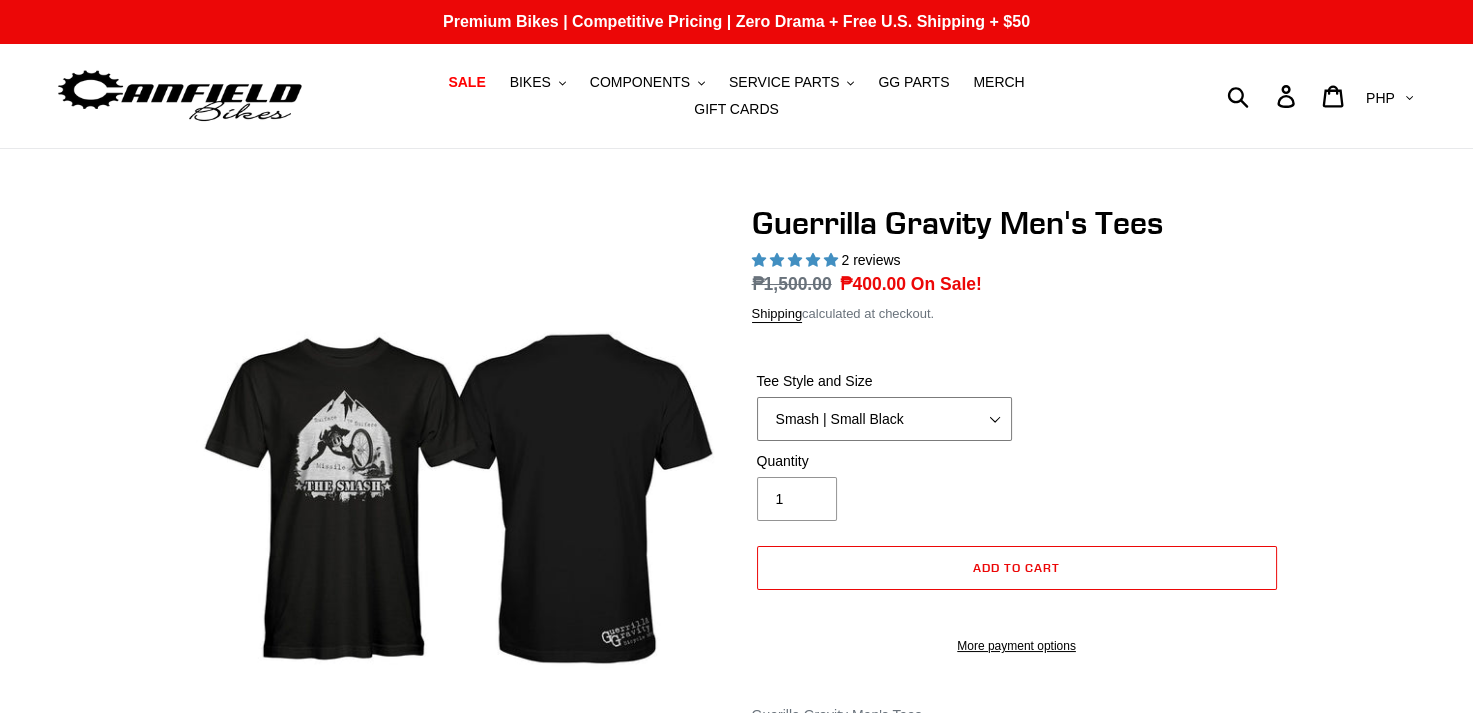 click on "Let It Rip | Small Green
Let It Rip | Medium Green
Megatrail | Small Black
Megatrail | Medium Black
Mountain Made | XL White
Mountain Made | XXL White
Pedalhead | Medium Black
Pocket|  Small Black
Pocket | Medium Black
Reach Gnarvana | Small Gold
Reach Gnarvana | XXL Gold
Smash | Small Black
Shred Dogg | Small Black" at bounding box center [884, 419] 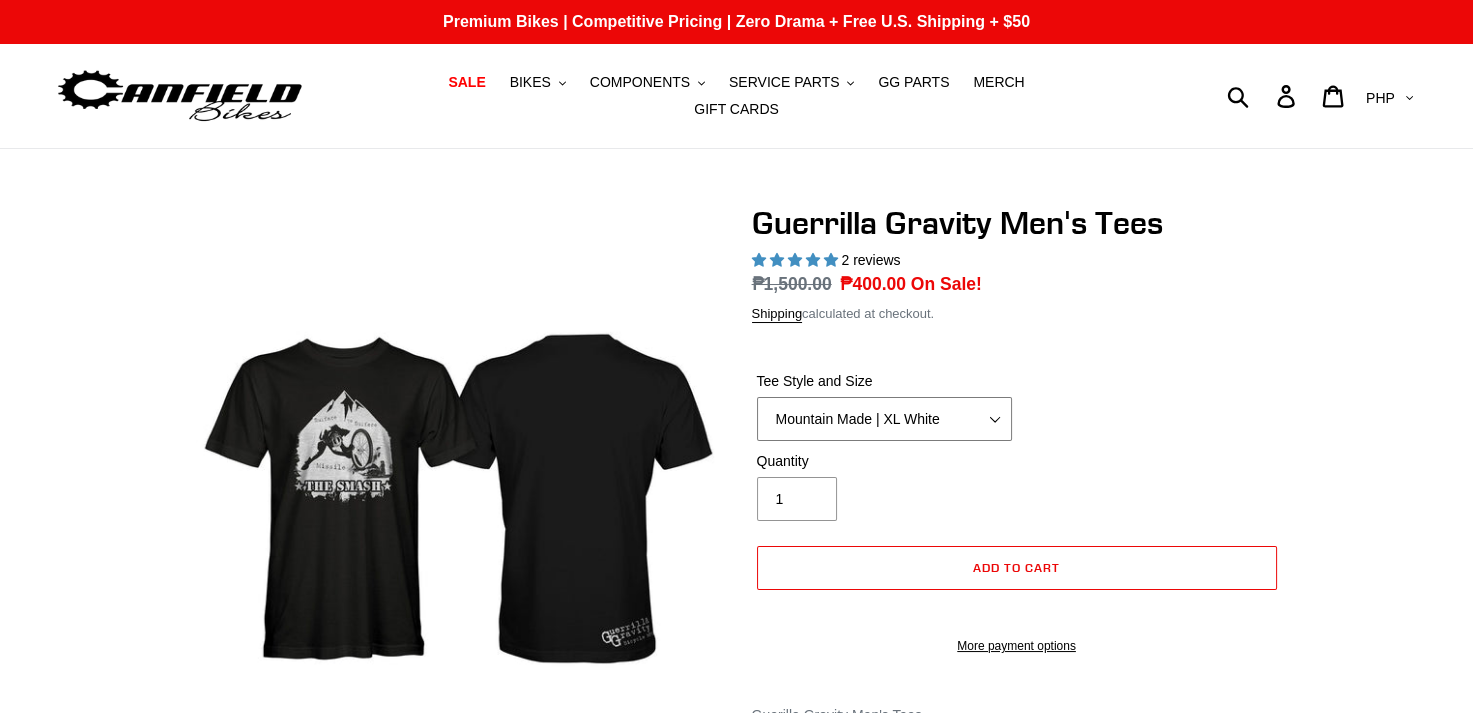 click on "Let It Rip | Small Green
Let It Rip | Medium Green
Megatrail | Small Black
Megatrail | Medium Black
Mountain Made | XL White
Mountain Made | XXL White
Pedalhead | Medium Black
Pocket|  Small Black
Pocket | Medium Black
Reach Gnarvana | Small Gold
Reach Gnarvana | XXL Gold
Smash | Small Black
Shred Dogg | Small Black" at bounding box center (884, 419) 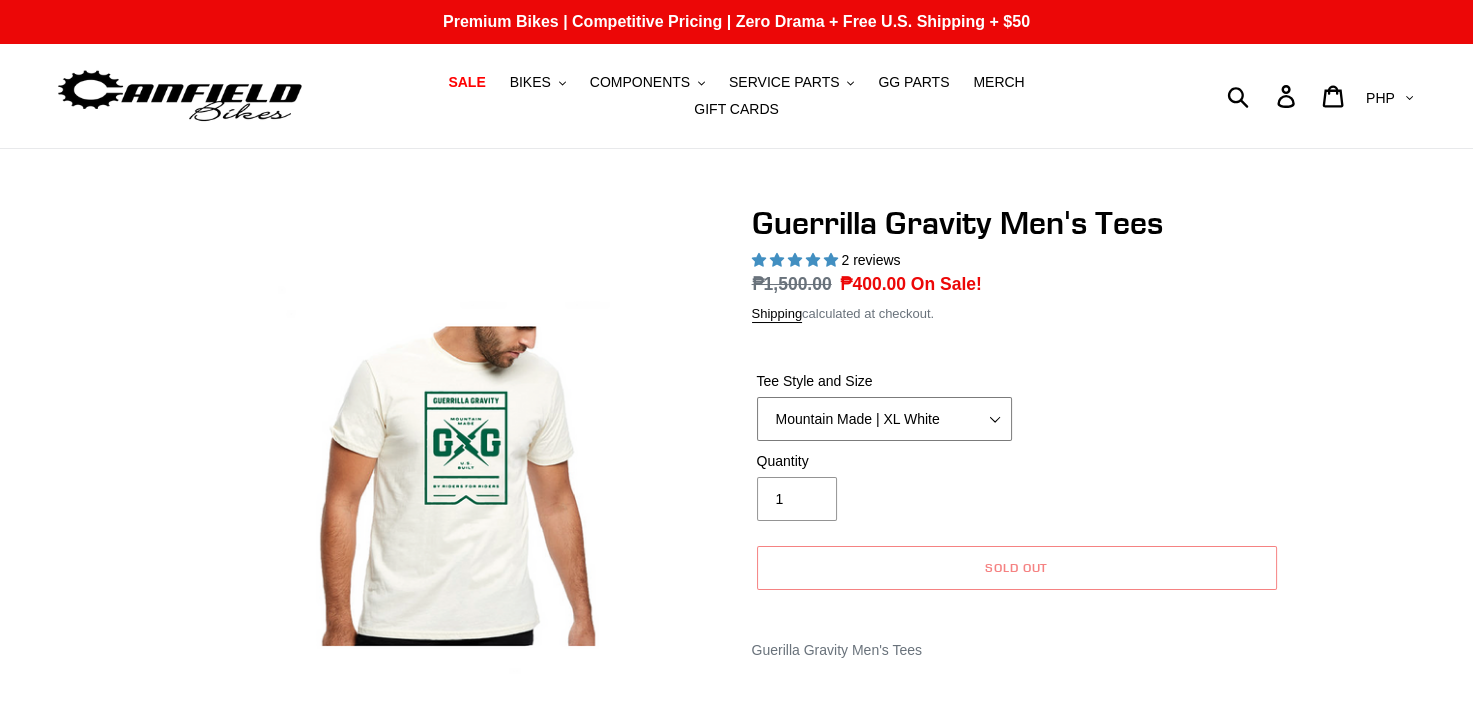 click on "Let It Rip | Small Green
Let It Rip | Medium Green
Megatrail | Small Black
Megatrail | Medium Black
Mountain Made | XL White
Mountain Made | XXL White
Pedalhead | Medium Black
Pocket|  Small Black
Pocket | Medium Black
Reach Gnarvana | Small Gold
Reach Gnarvana | XXL Gold
Smash | Small Black
Shred Dogg | Small Black" at bounding box center [884, 419] 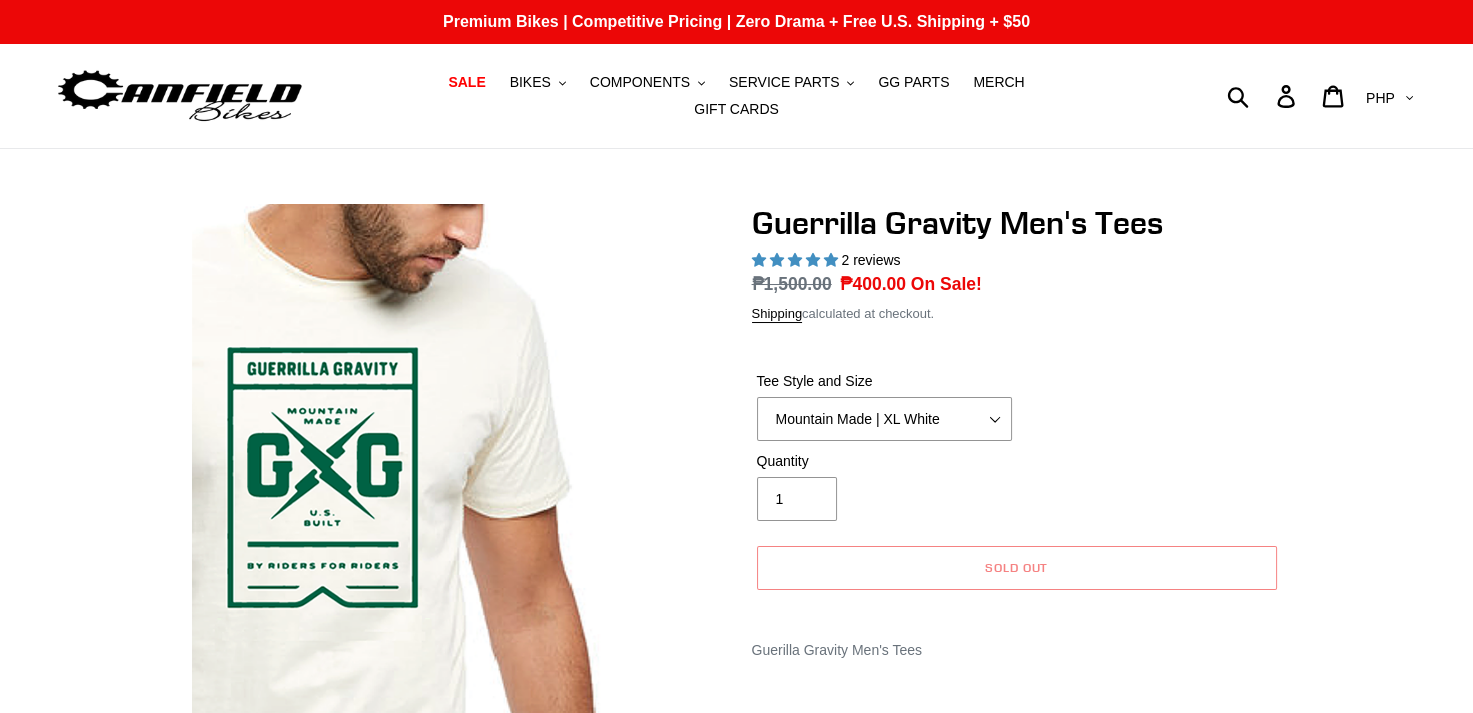 click at bounding box center (302, 526) 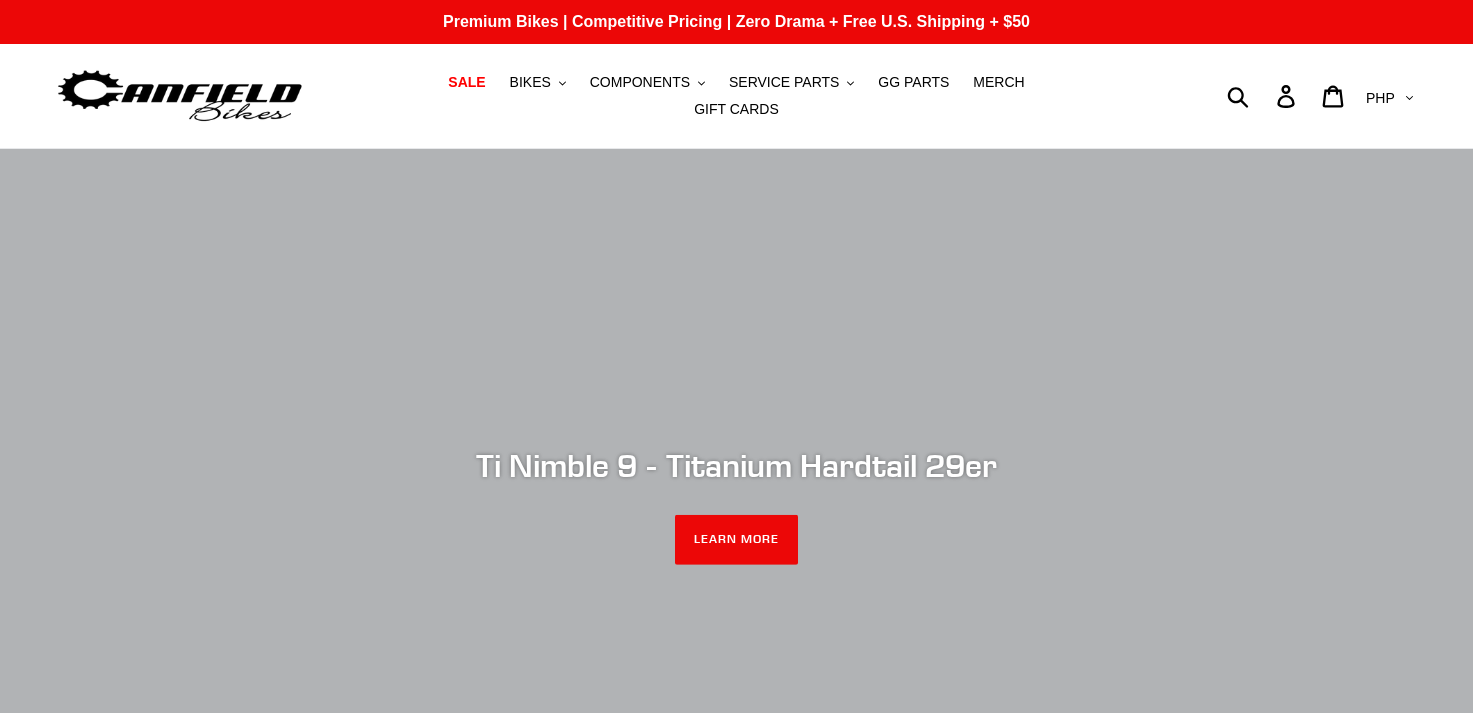 scroll, scrollTop: 0, scrollLeft: 0, axis: both 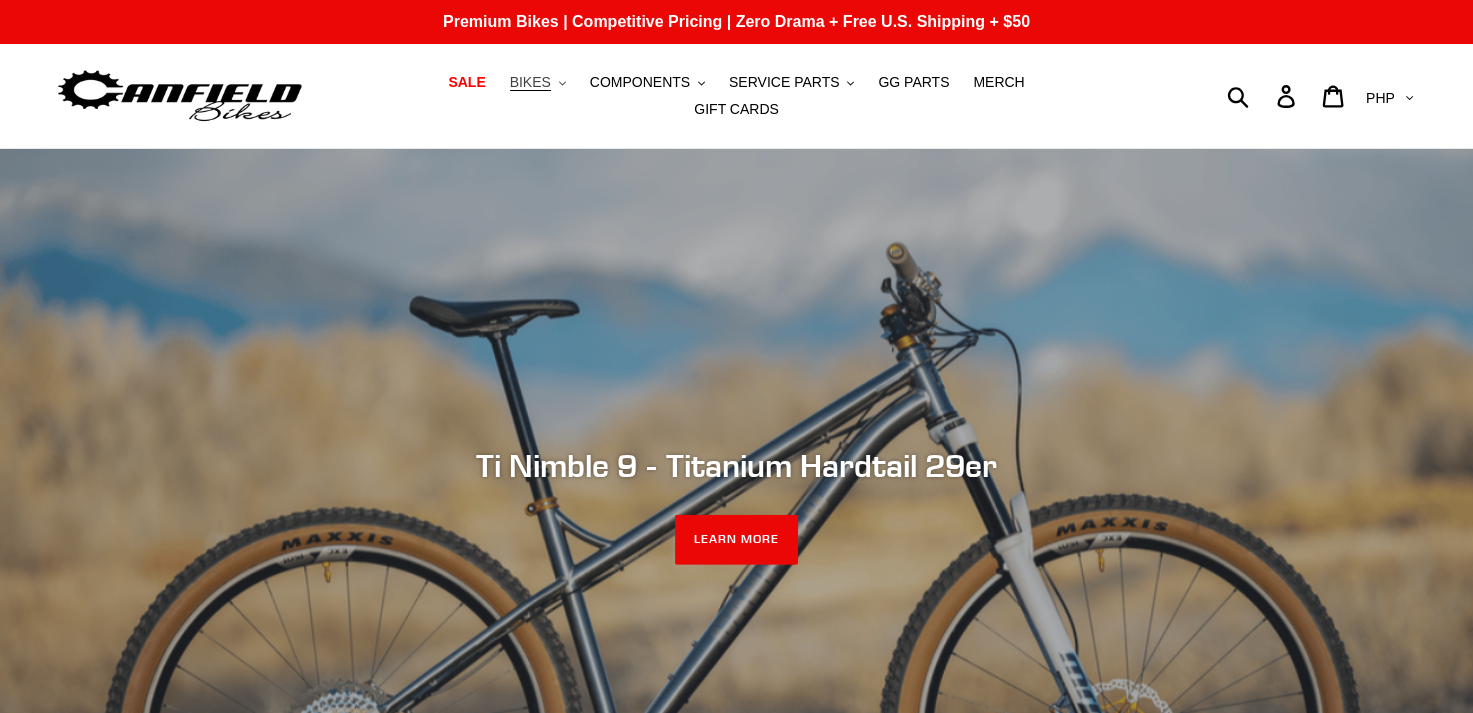 click on "BIKES .cls-1{fill:#231f20}" at bounding box center [538, 82] 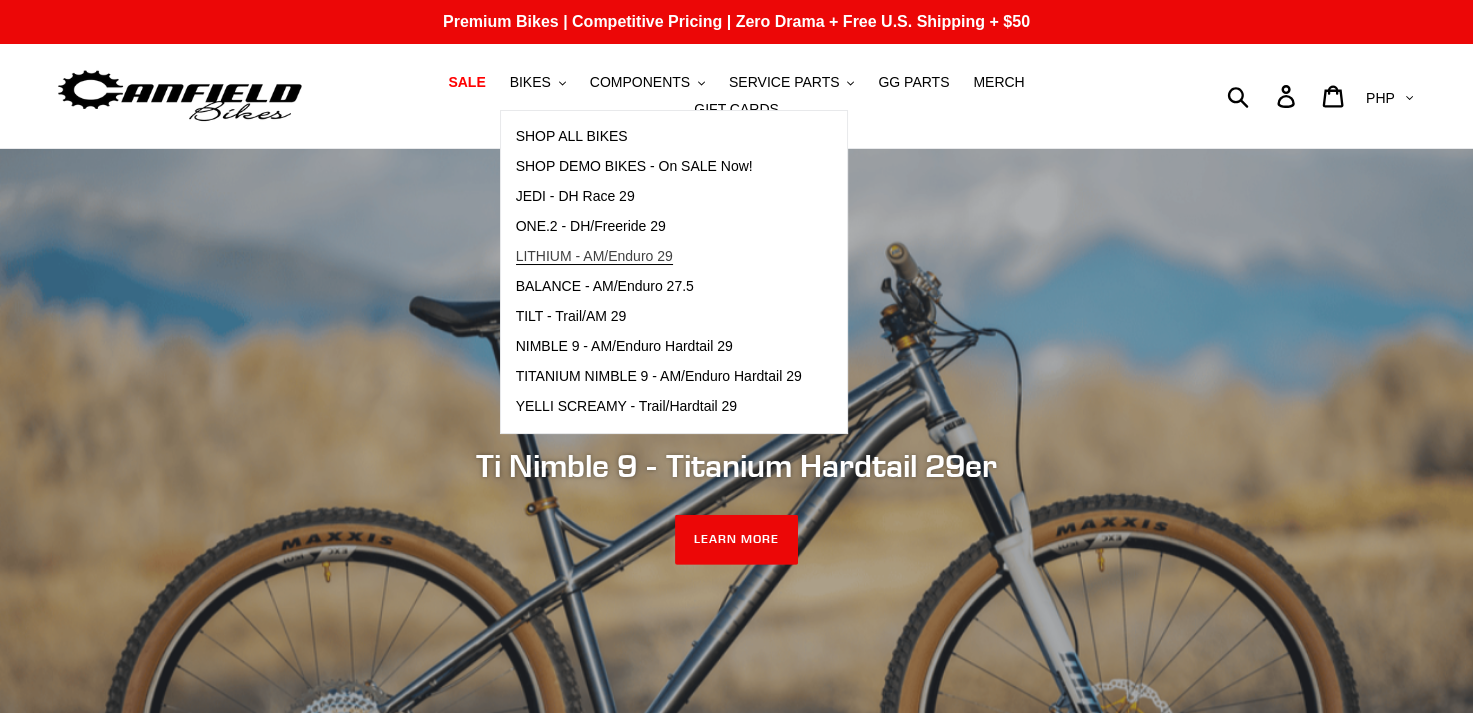 click on "LITHIUM - AM/Enduro 29" at bounding box center [594, 256] 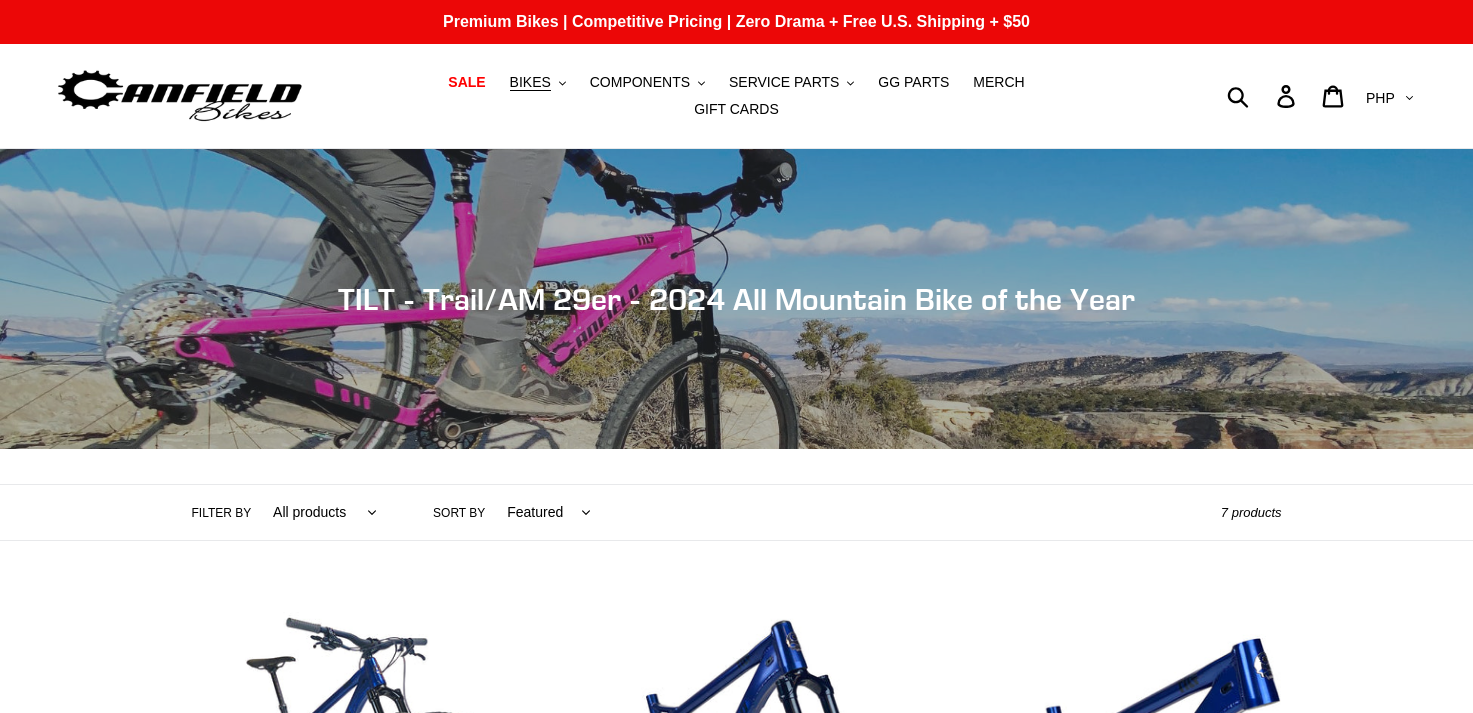 scroll, scrollTop: 0, scrollLeft: 0, axis: both 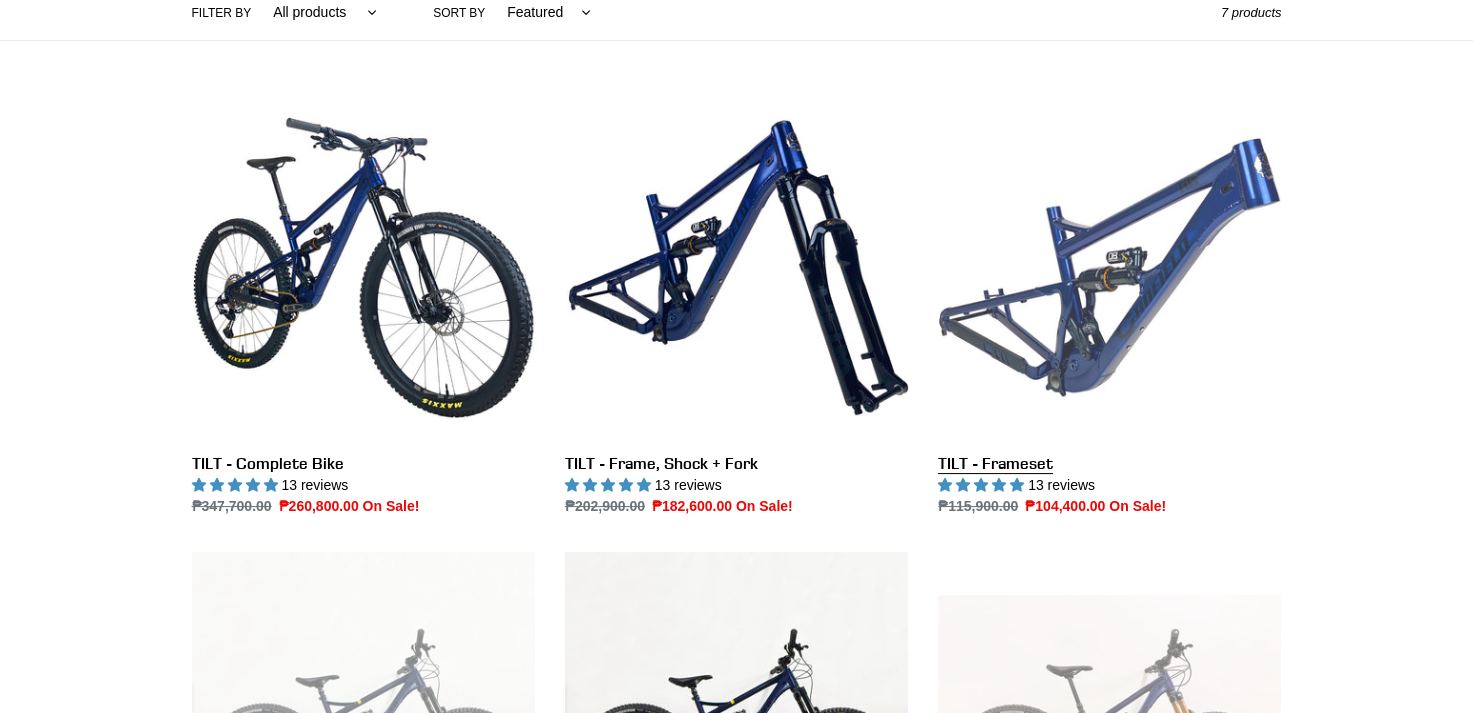 click on "TILT - Frameset" at bounding box center [1109, 306] 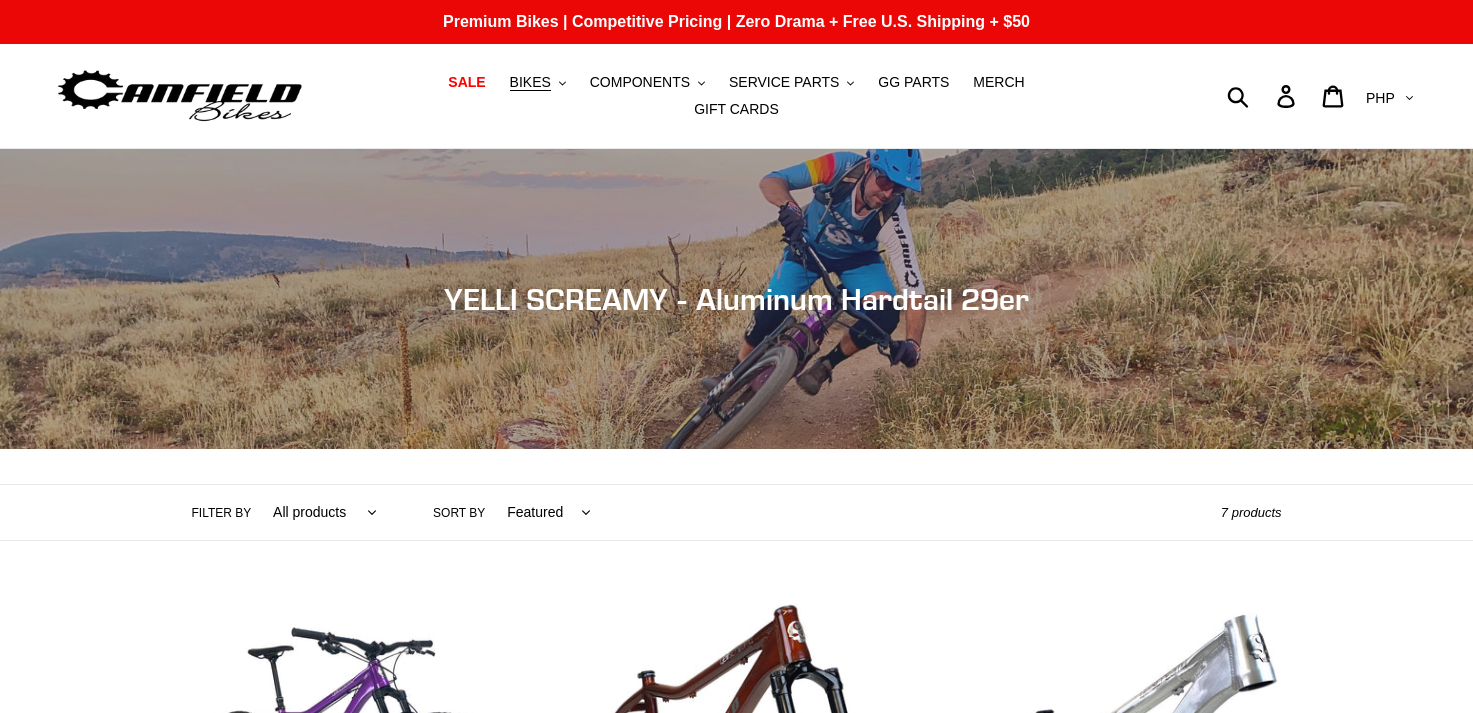 scroll, scrollTop: 0, scrollLeft: 0, axis: both 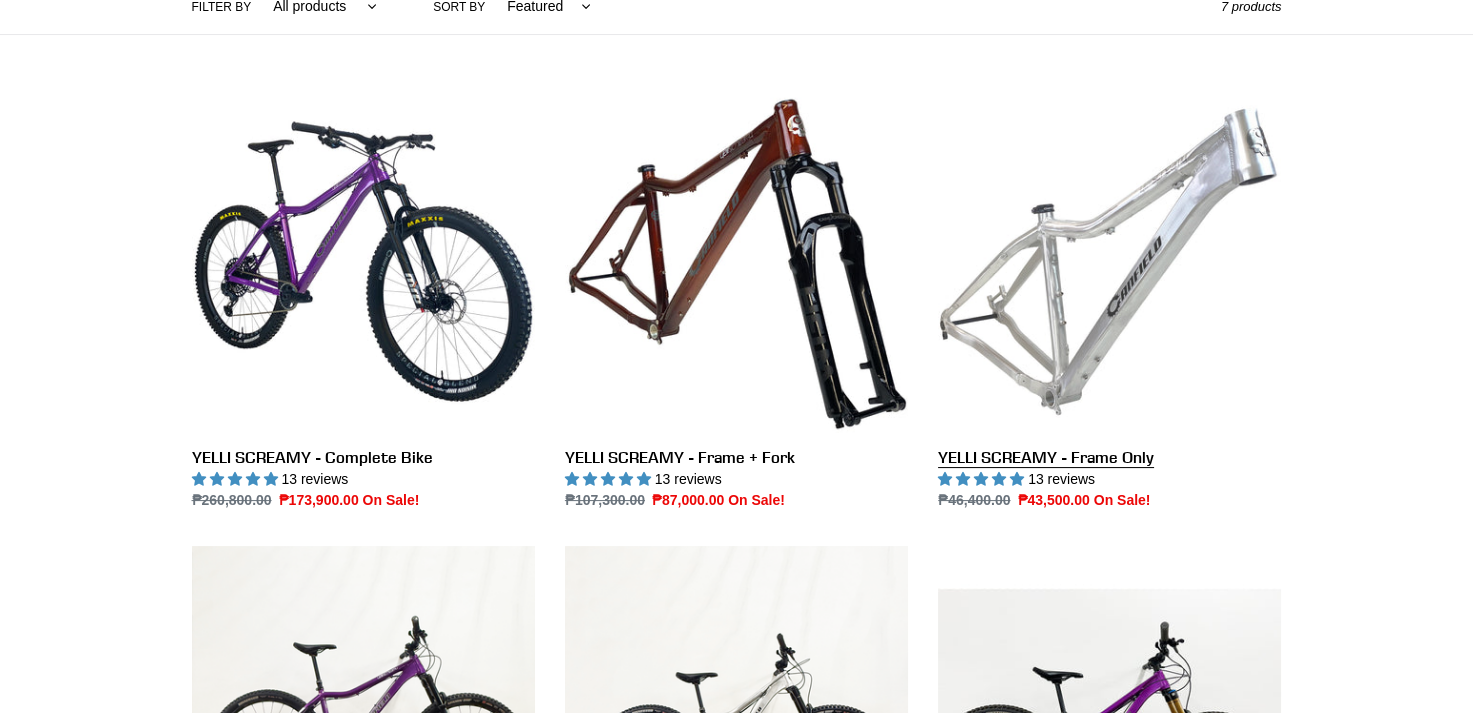 click on "YELLI SCREAMY - Frame Only" at bounding box center [1109, 300] 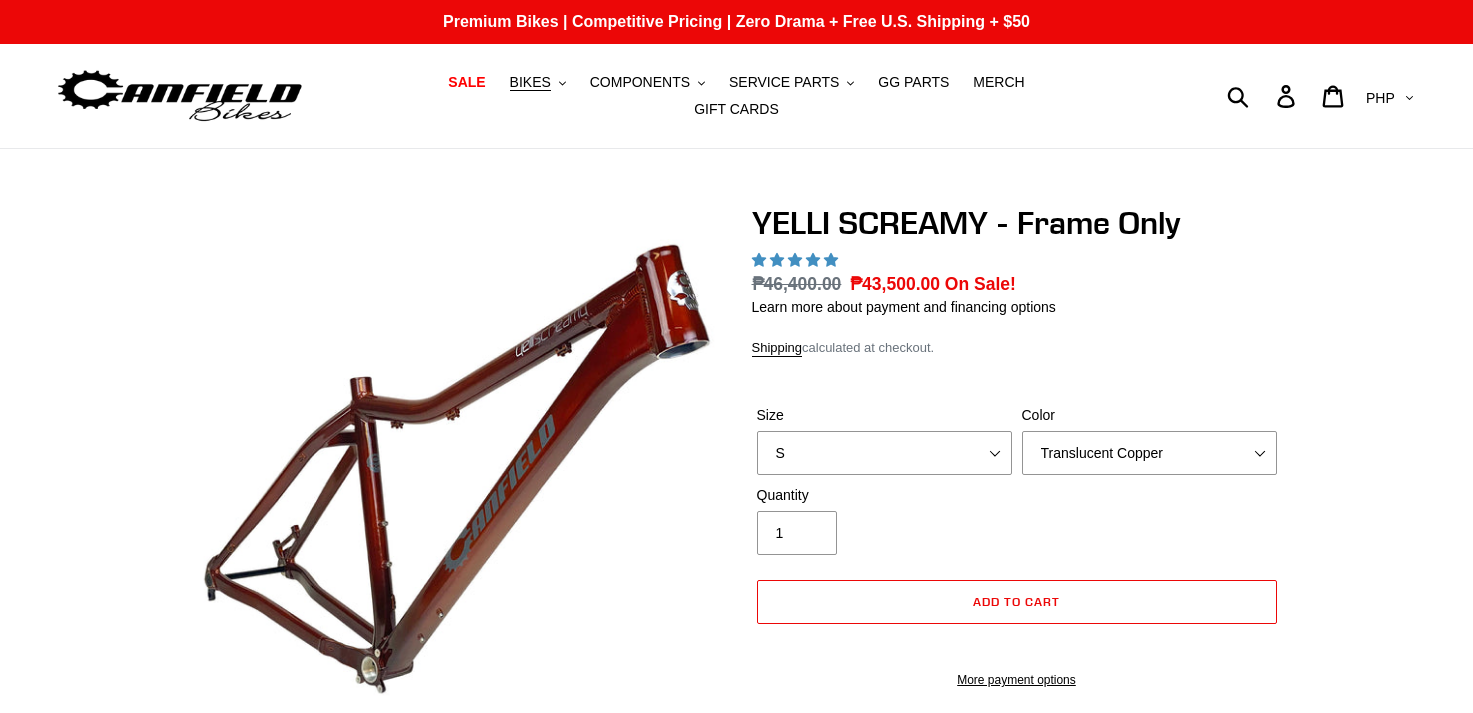 scroll, scrollTop: 0, scrollLeft: 0, axis: both 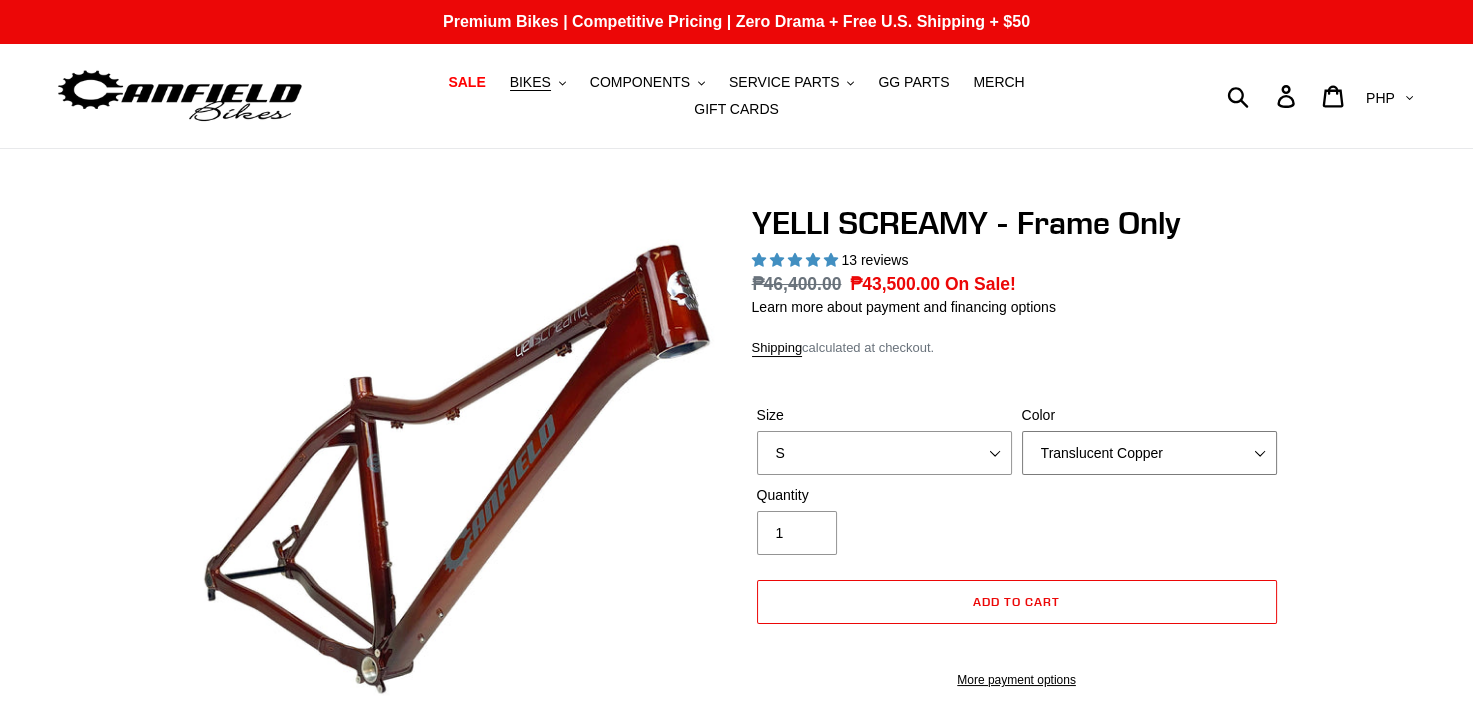 click on "Translucent Copper
Purple Haze
Raw" at bounding box center [1149, 453] 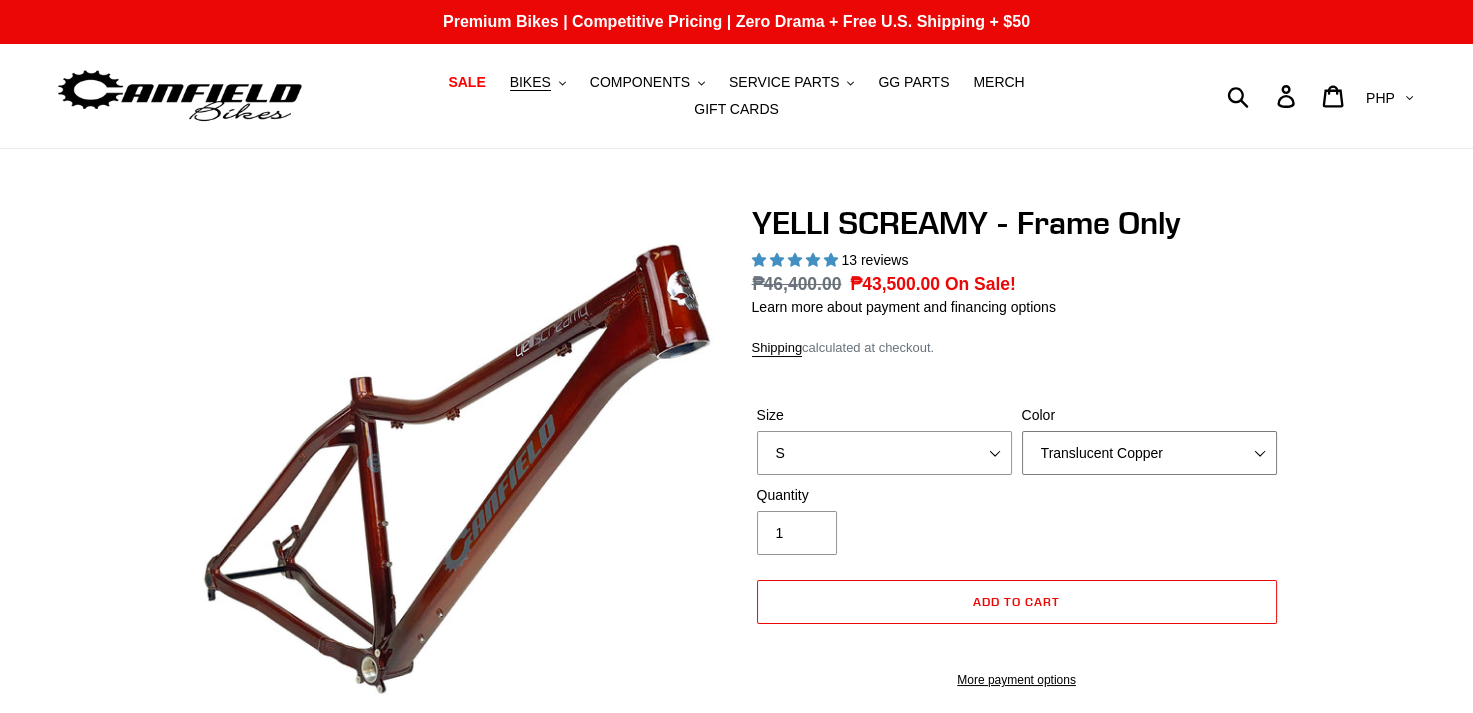 scroll, scrollTop: 0, scrollLeft: 0, axis: both 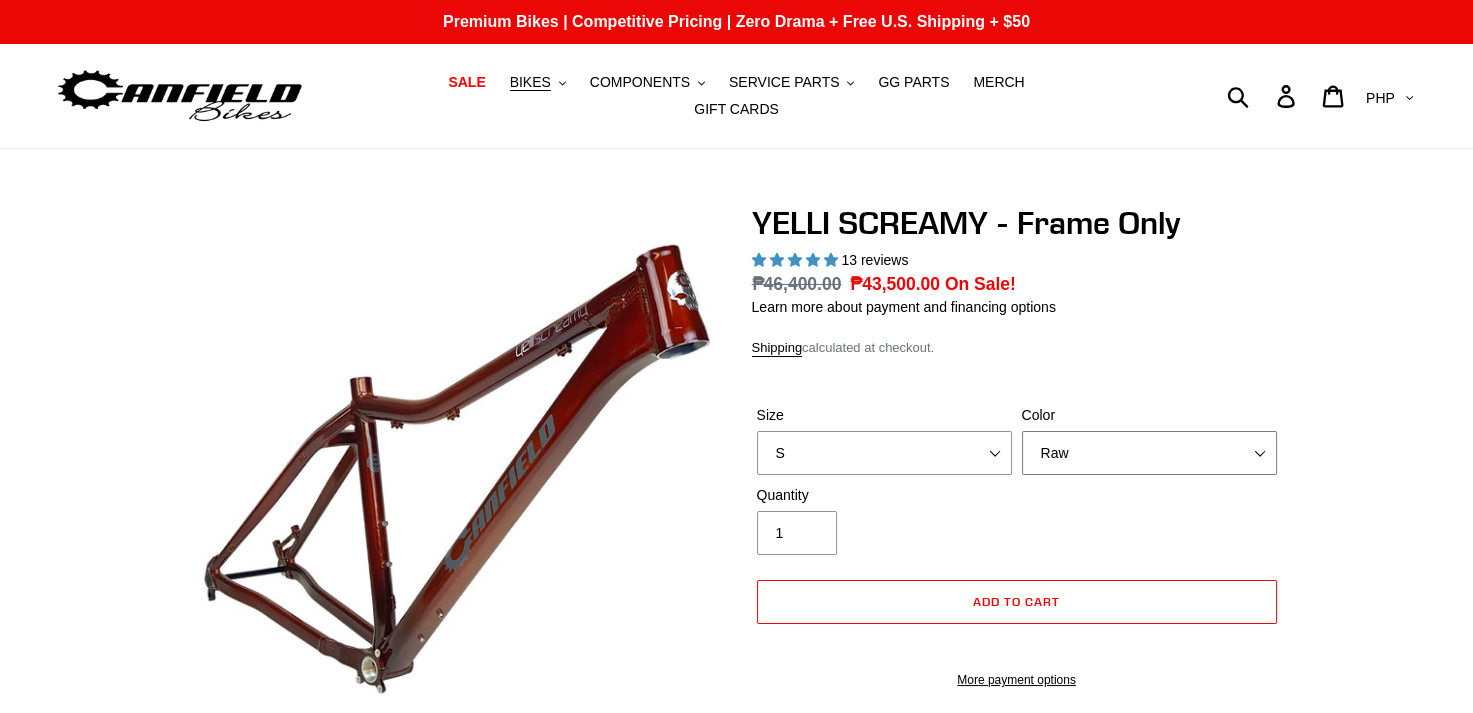 click on "Translucent Copper
Purple Haze
Raw" at bounding box center (1149, 453) 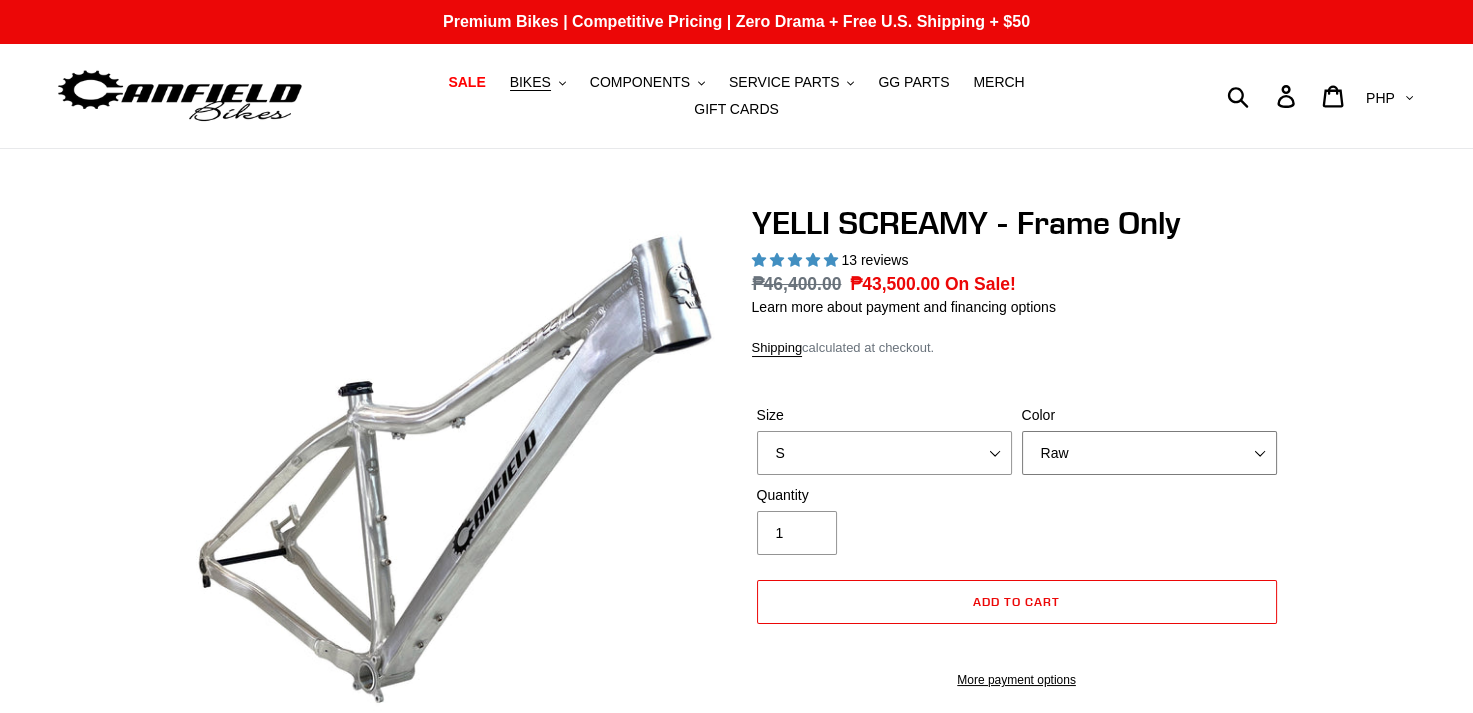 click on "Translucent Copper
Purple Haze
Raw" at bounding box center (1149, 453) 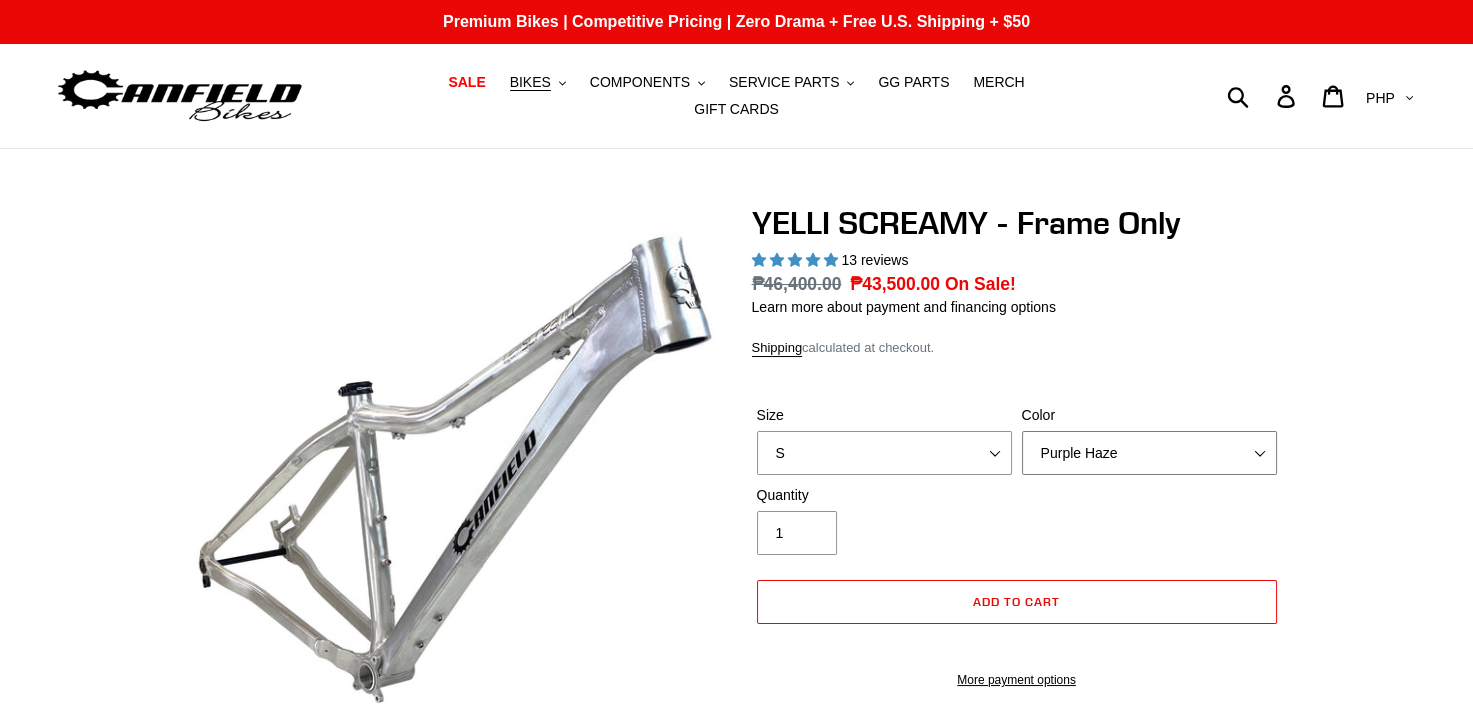 click on "Translucent Copper
Purple Haze
Raw" at bounding box center [1149, 453] 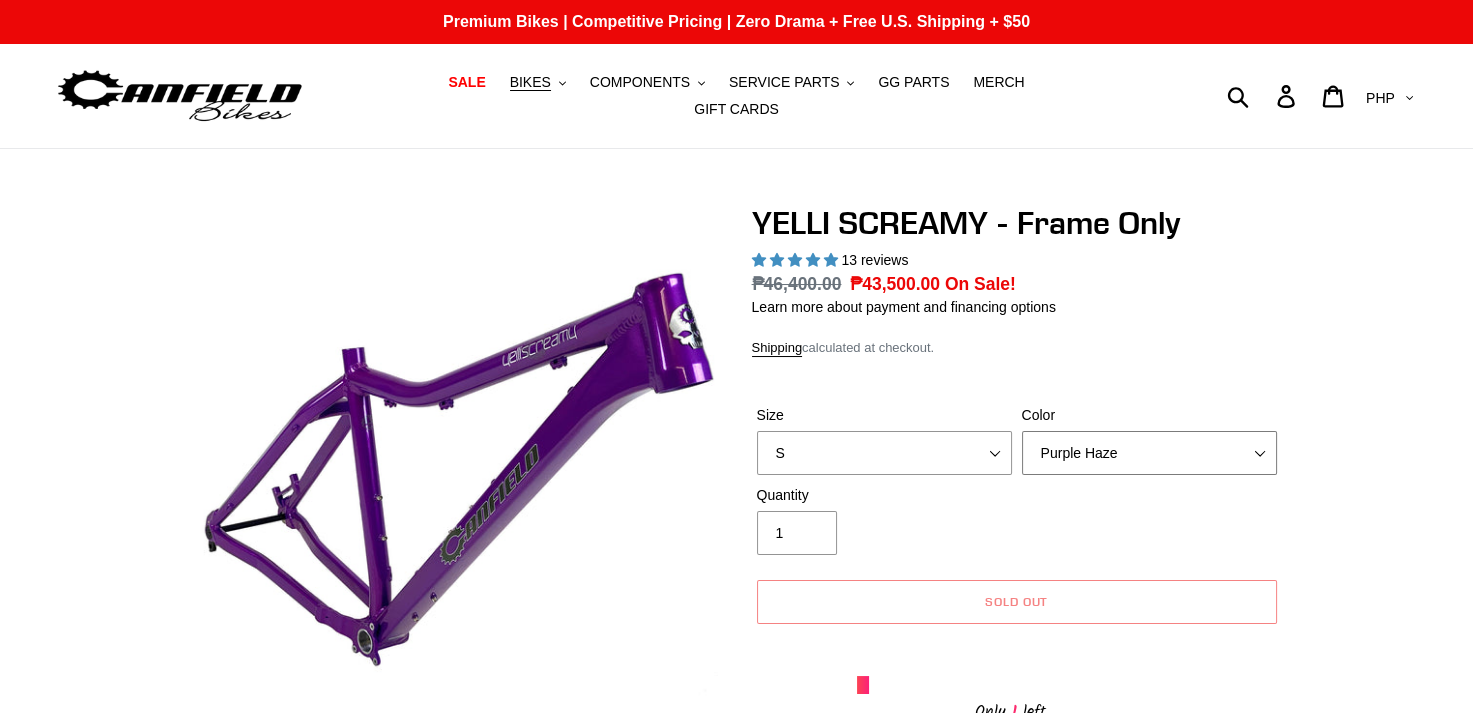click on "Translucent Copper
Purple Haze
Raw" at bounding box center (1149, 453) 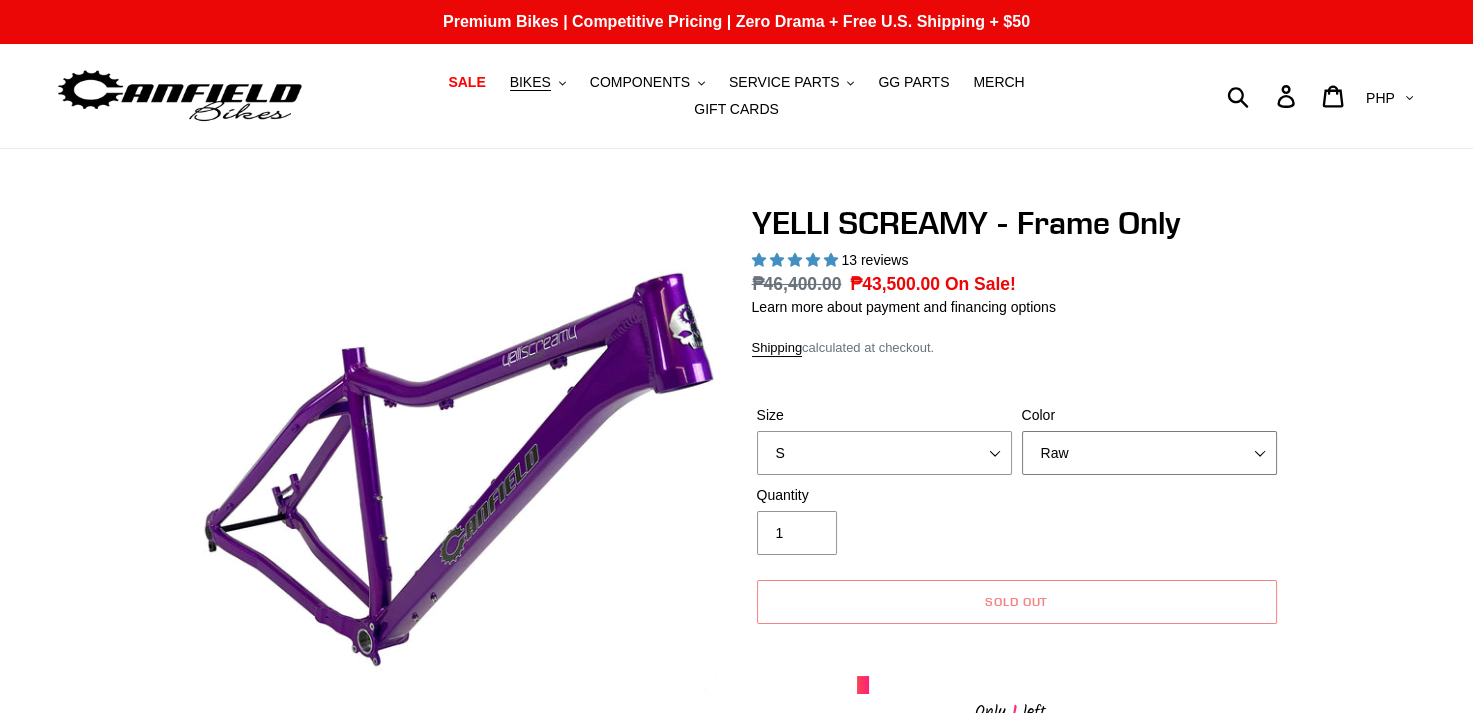 click on "Translucent Copper
Purple Haze
Raw" at bounding box center (1149, 453) 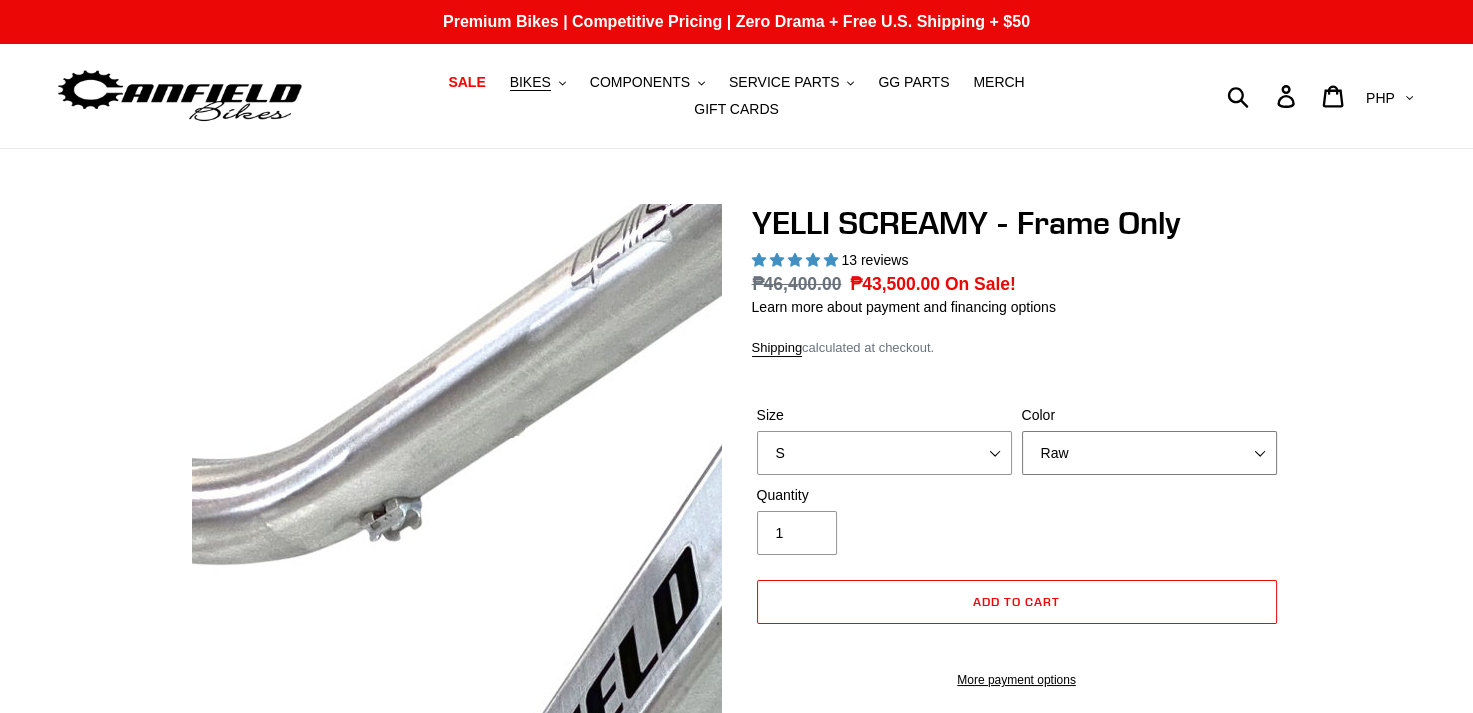 scroll, scrollTop: 500, scrollLeft: 0, axis: vertical 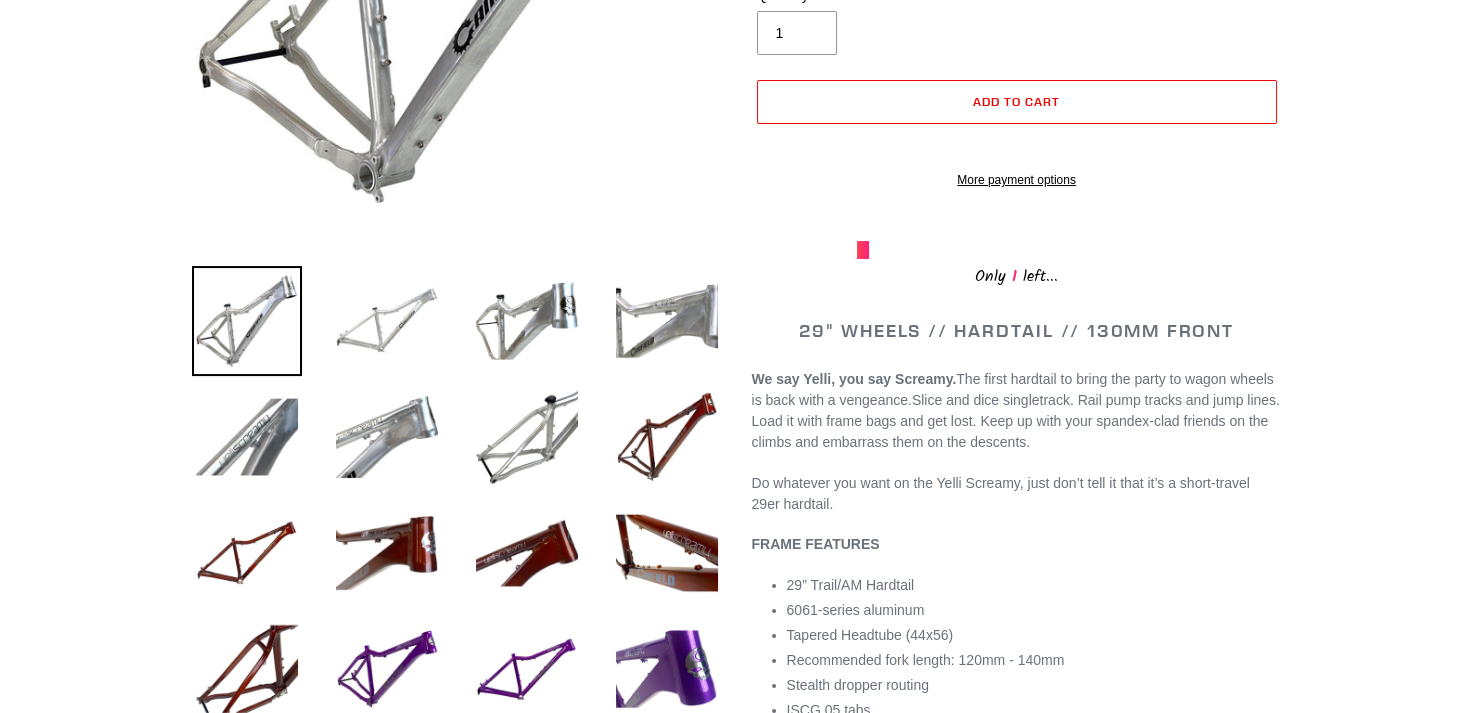 click at bounding box center [387, 321] 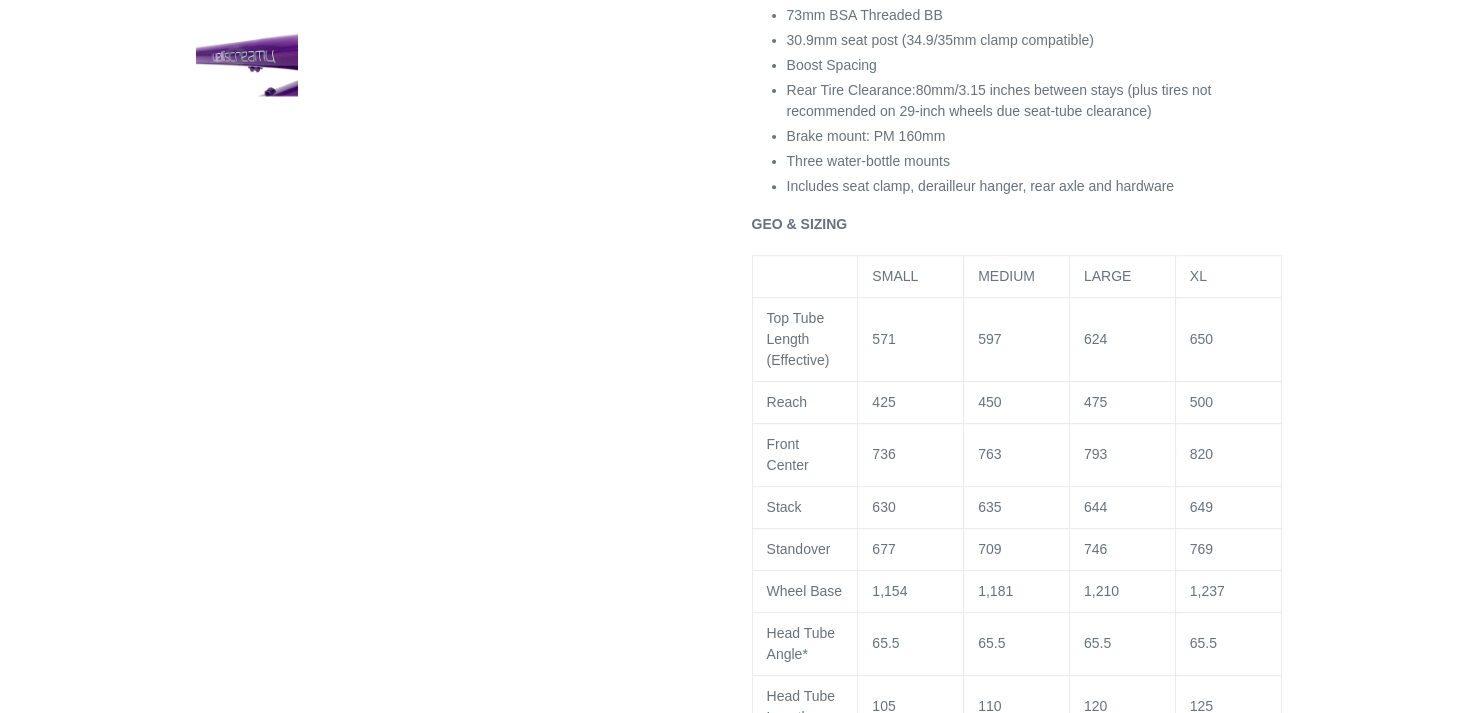 scroll, scrollTop: 1013, scrollLeft: 0, axis: vertical 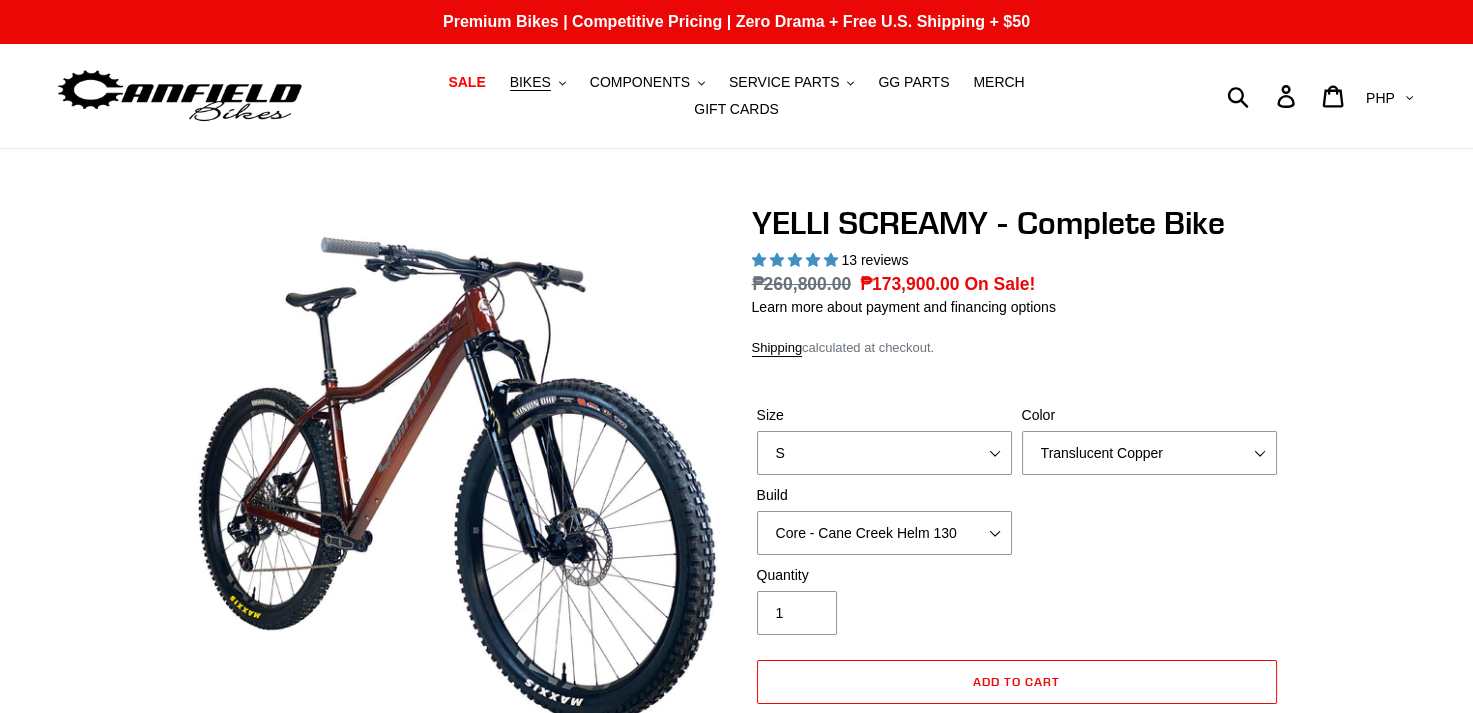 select on "highest-rating" 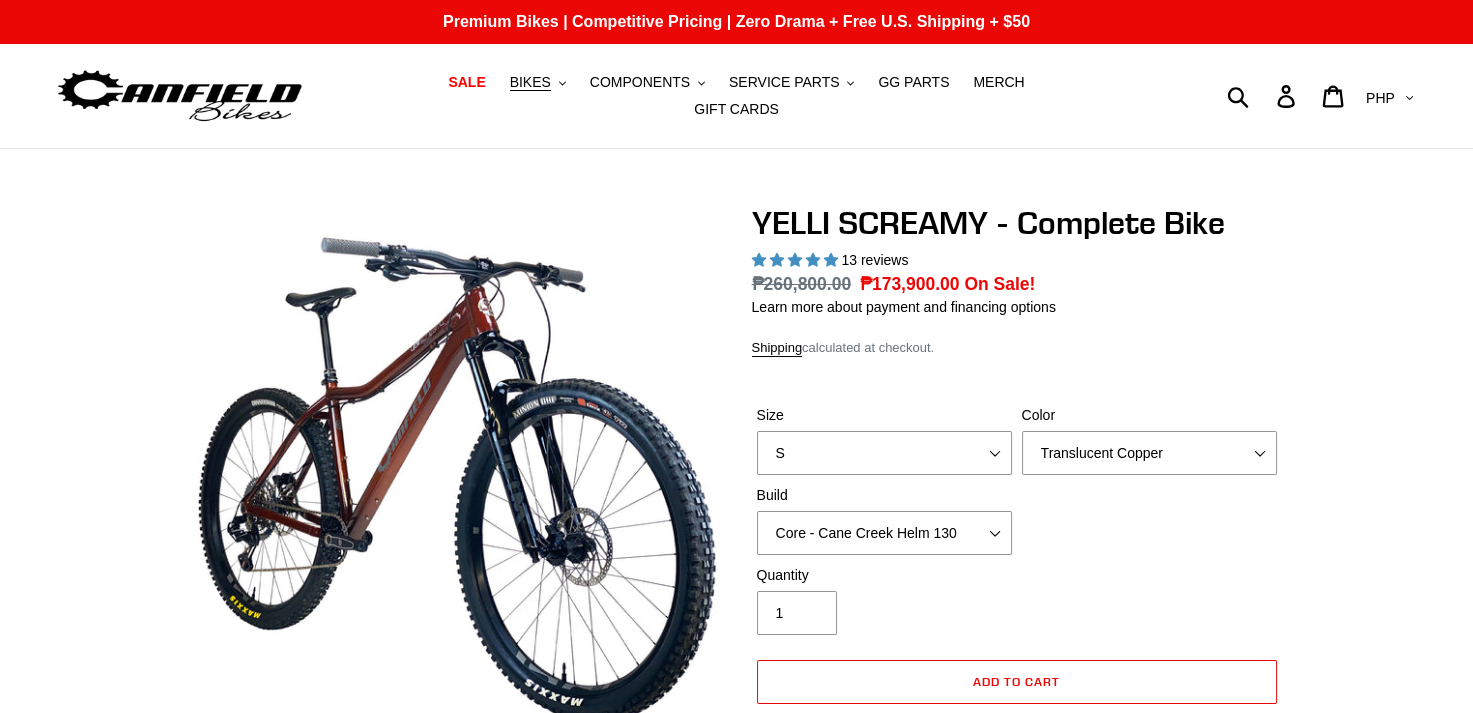 scroll, scrollTop: 0, scrollLeft: 0, axis: both 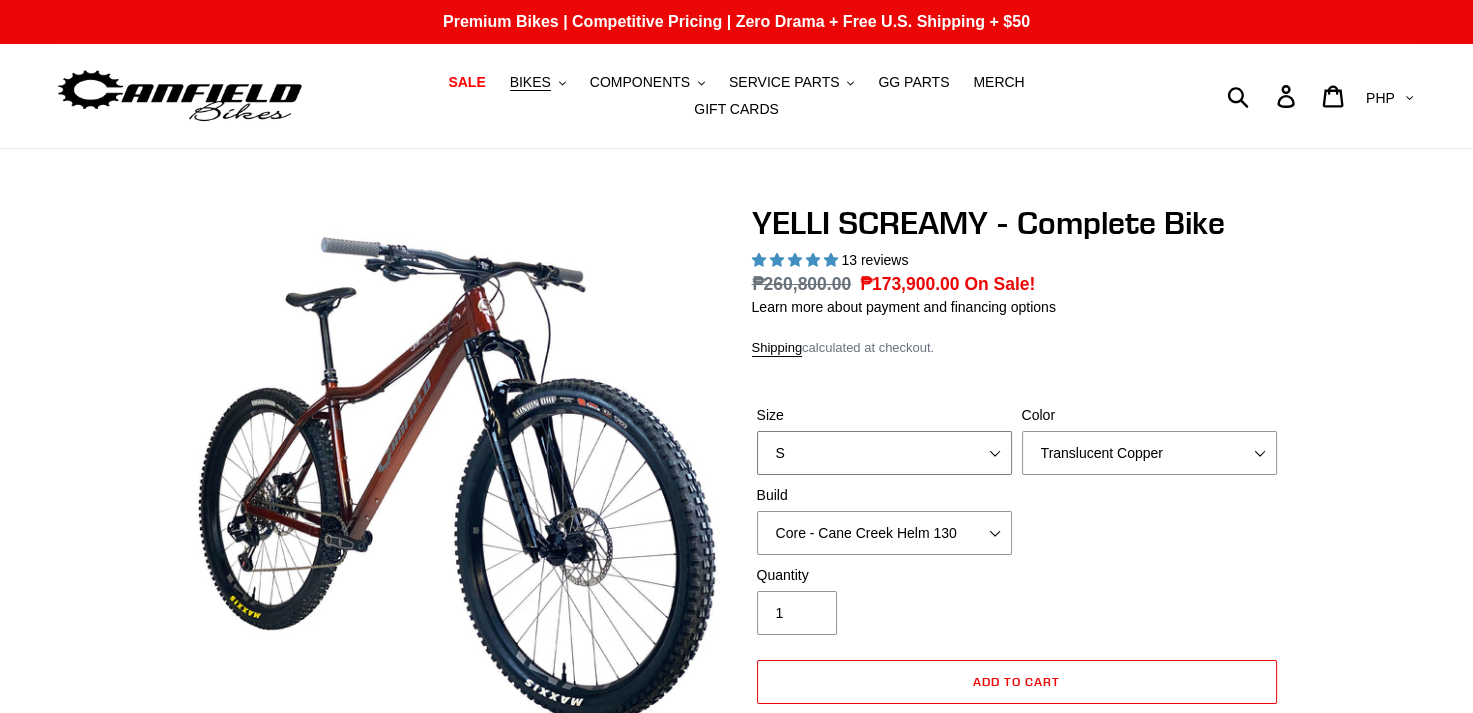click on "S
M
L
XL" at bounding box center [884, 453] 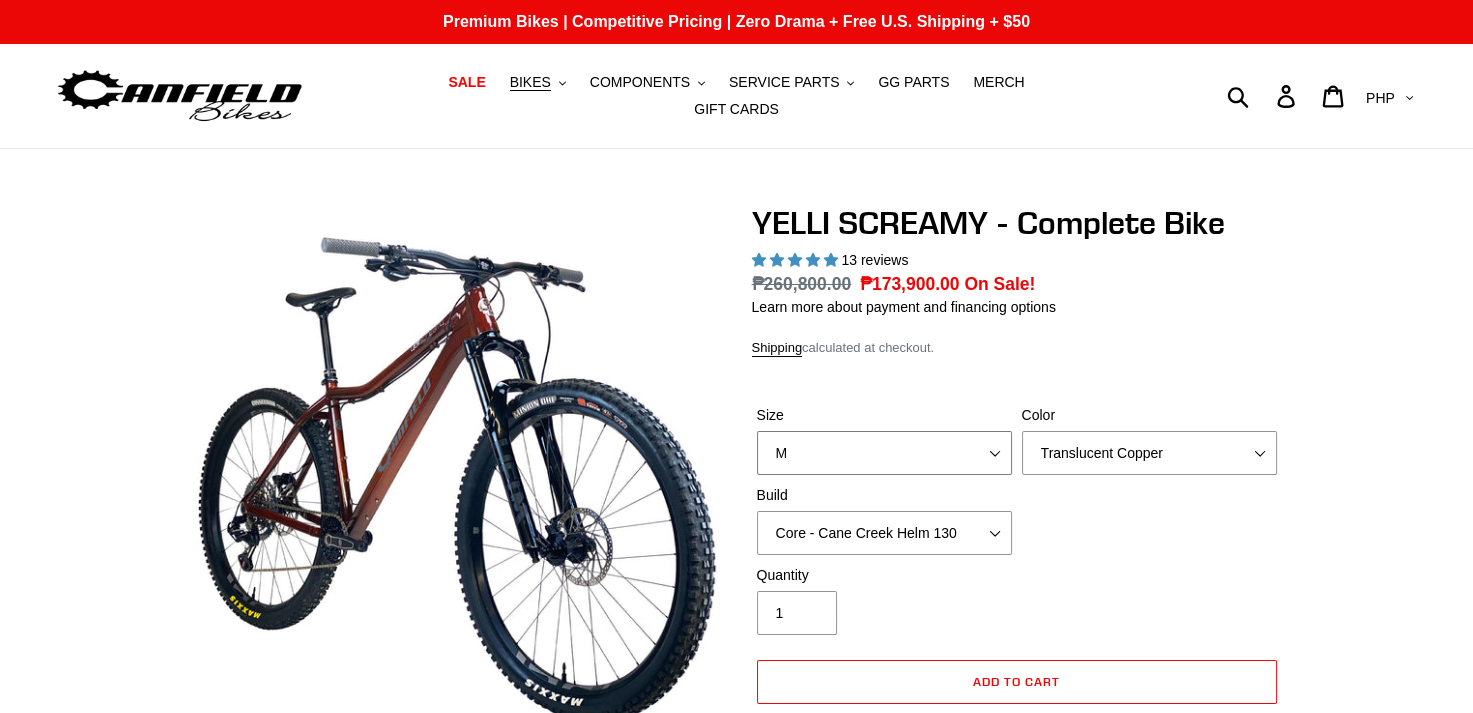 click on "S
M
L
XL" at bounding box center [884, 453] 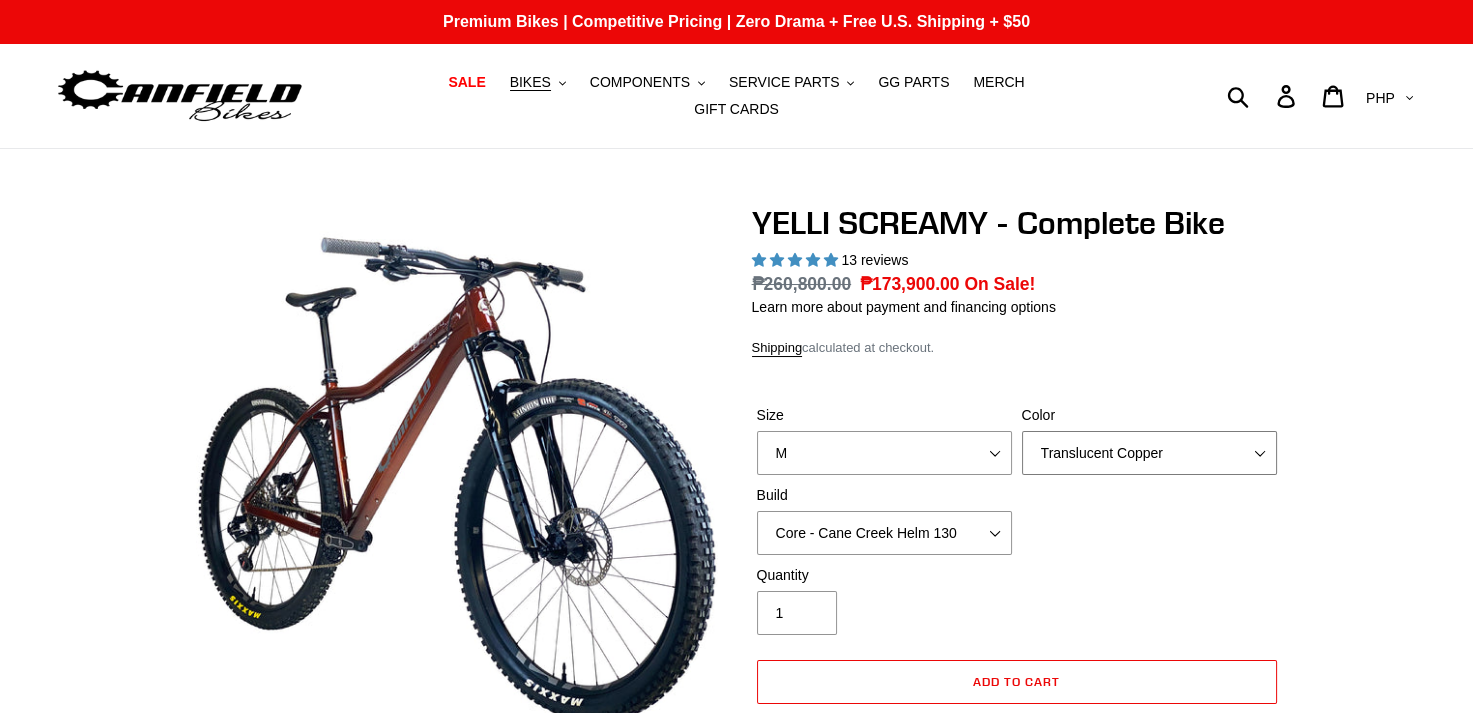 click on "Translucent Copper
Purple Haze
Raw" at bounding box center (1149, 453) 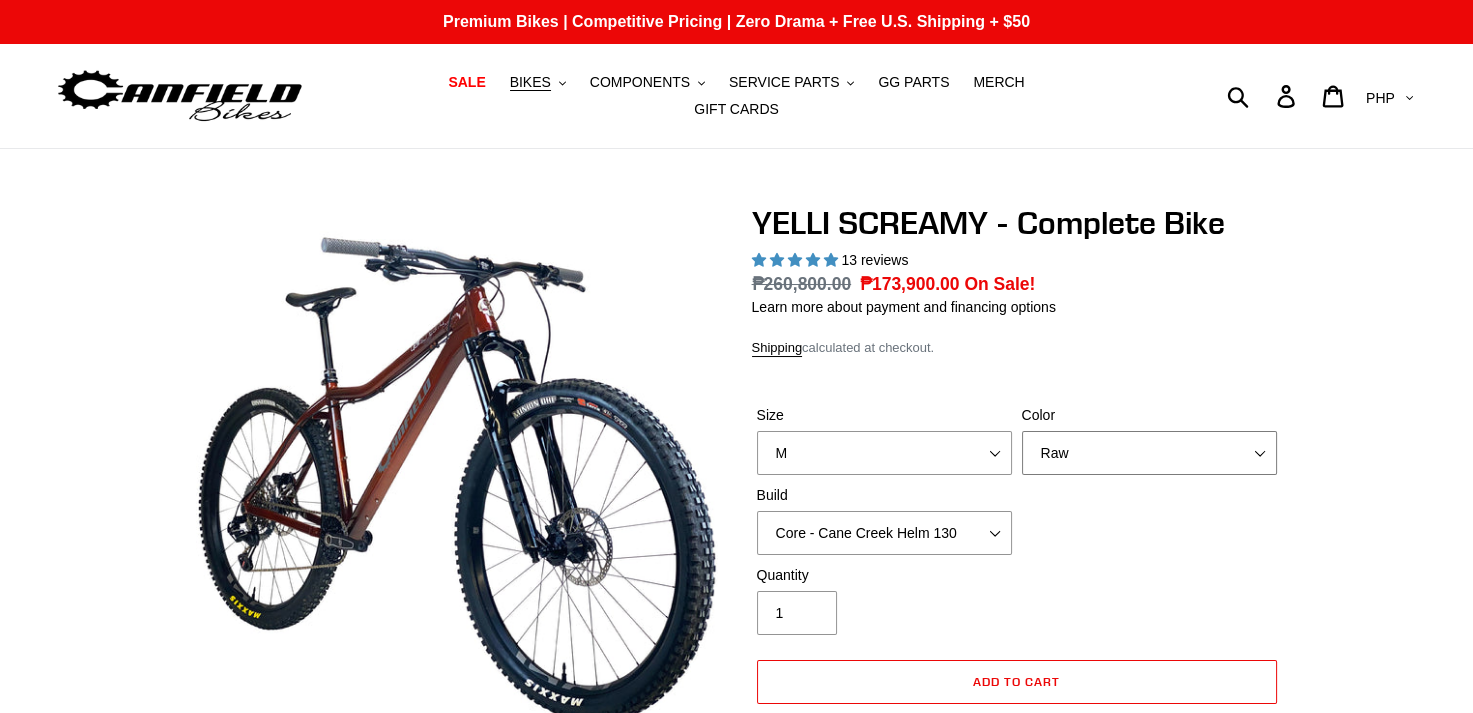 click on "Translucent Copper
Purple Haze
Raw" at bounding box center [1149, 453] 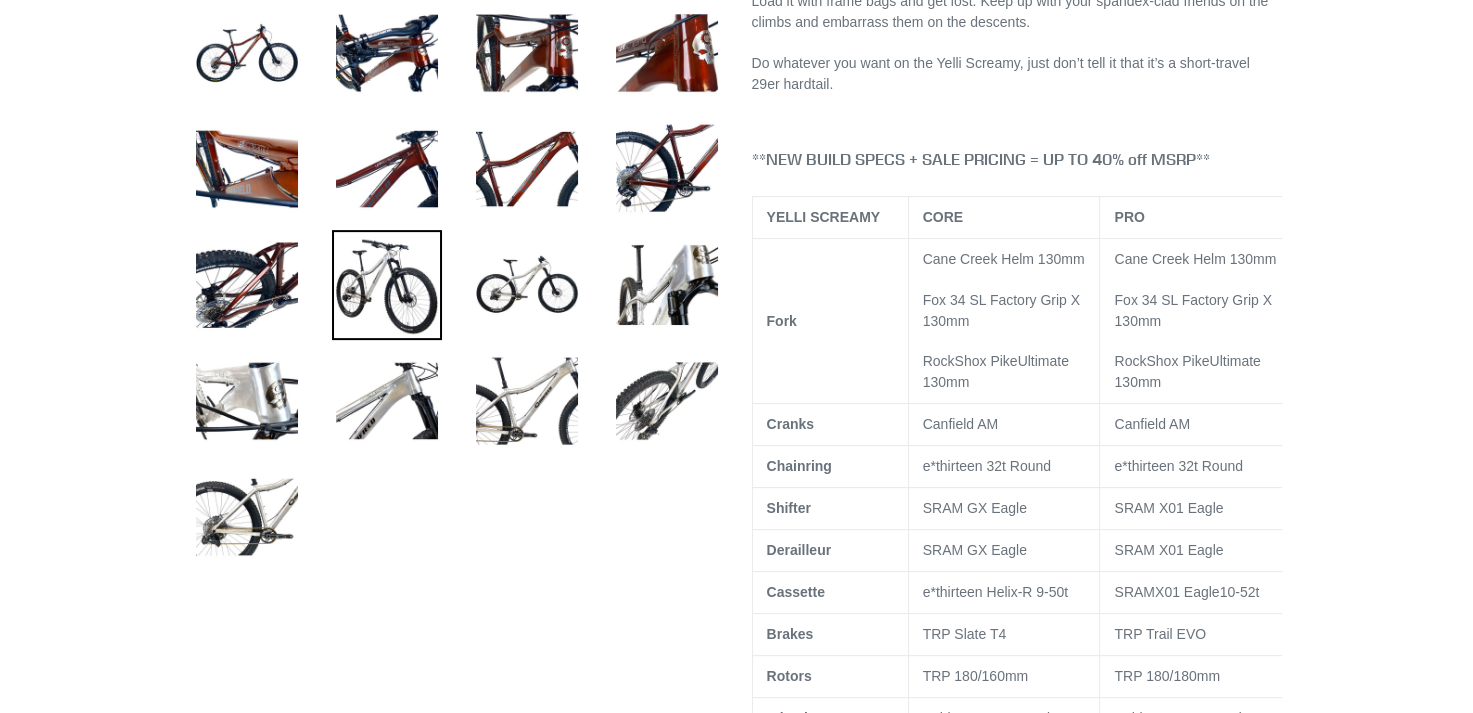 scroll, scrollTop: 500, scrollLeft: 0, axis: vertical 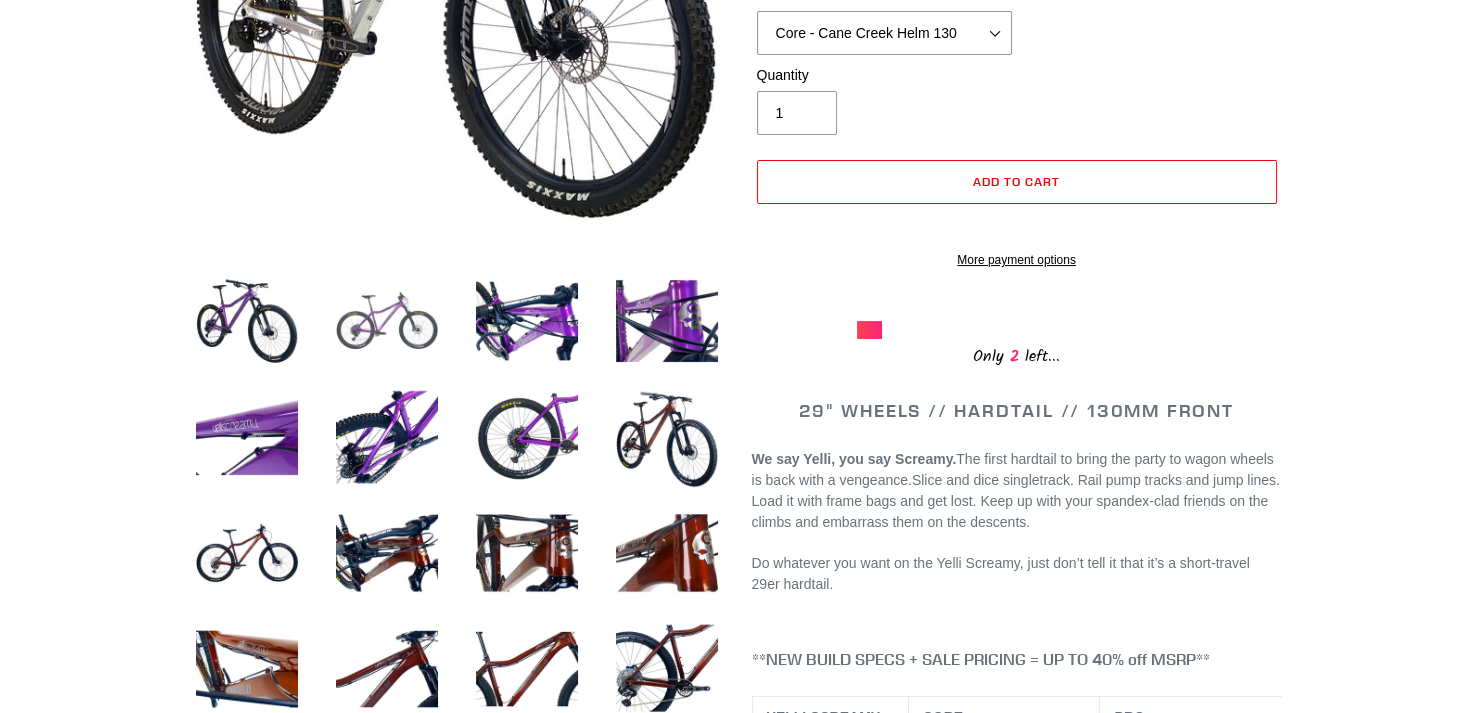 click at bounding box center (387, 321) 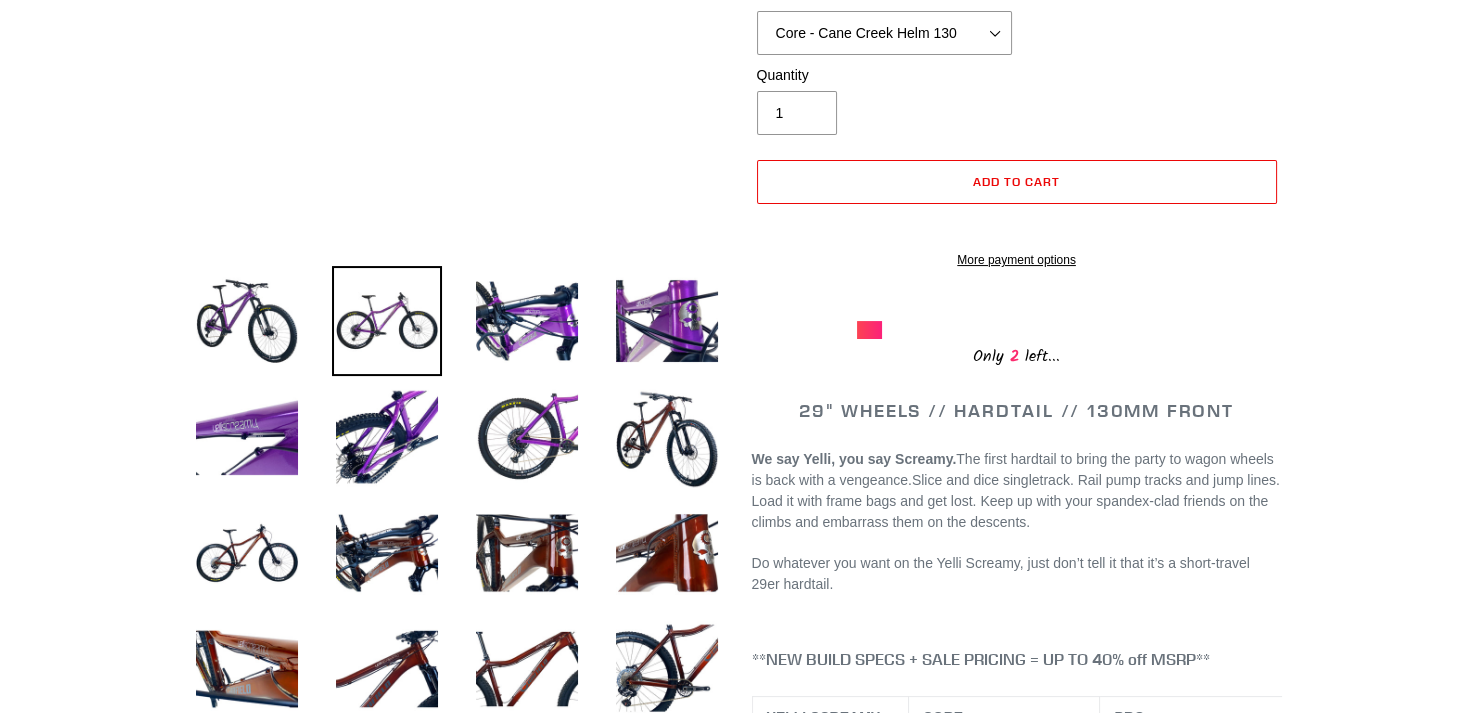 click at bounding box center [323, -629] 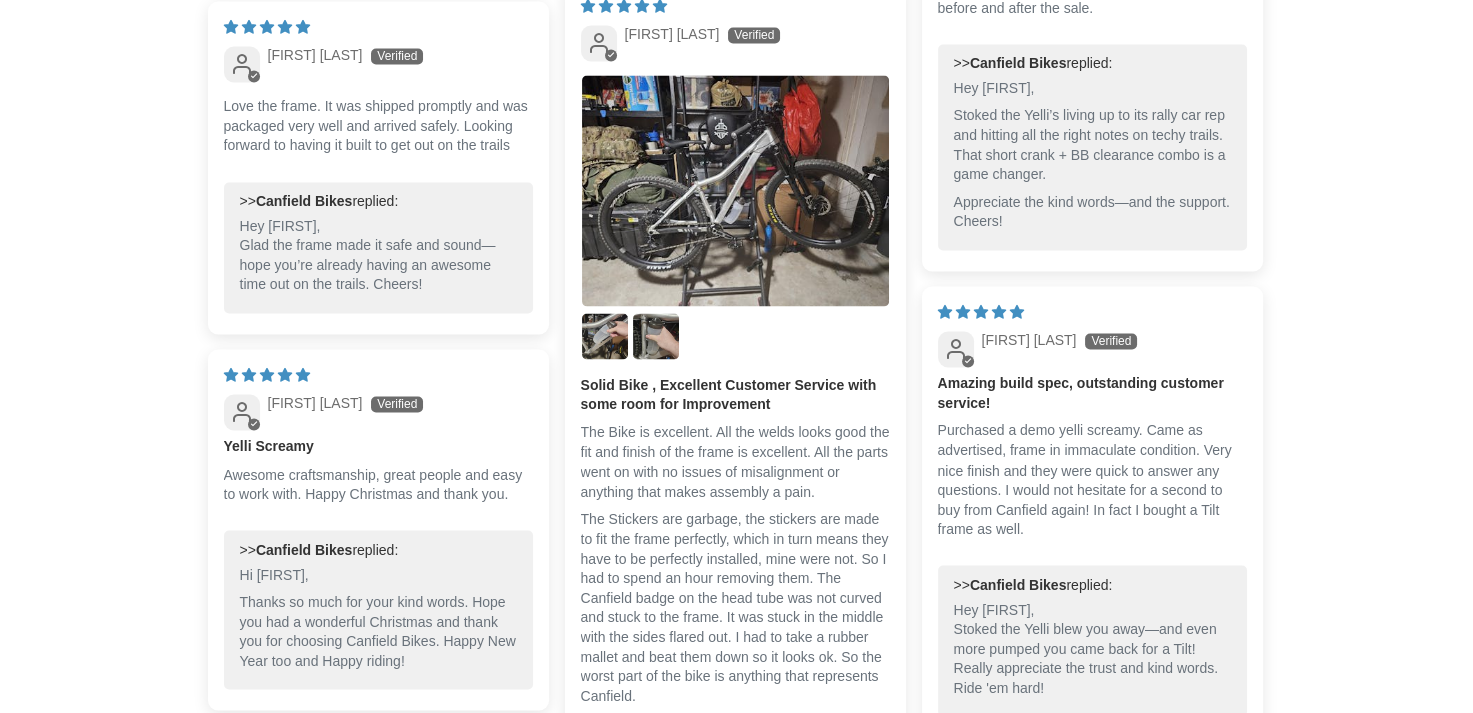 scroll, scrollTop: 0, scrollLeft: 0, axis: both 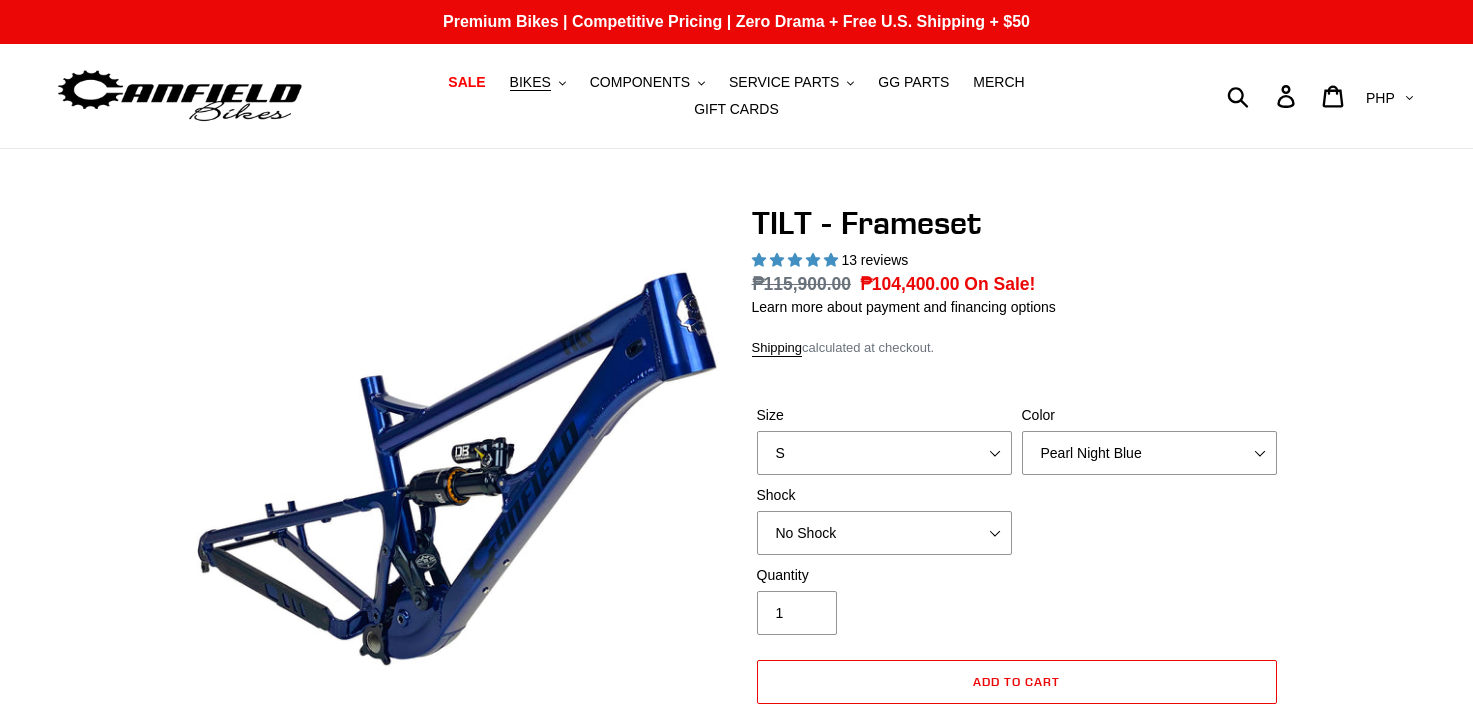 select on "highest-rating" 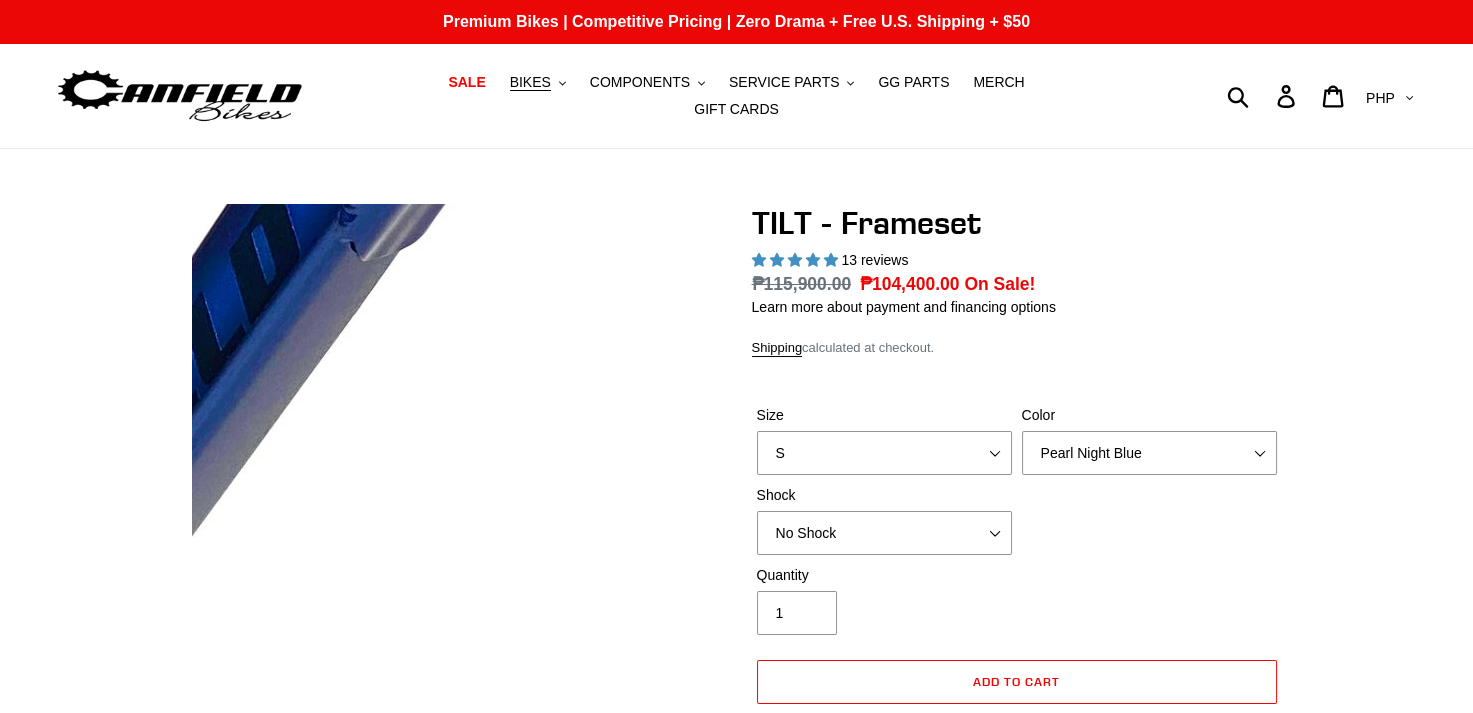 scroll, scrollTop: 500, scrollLeft: 0, axis: vertical 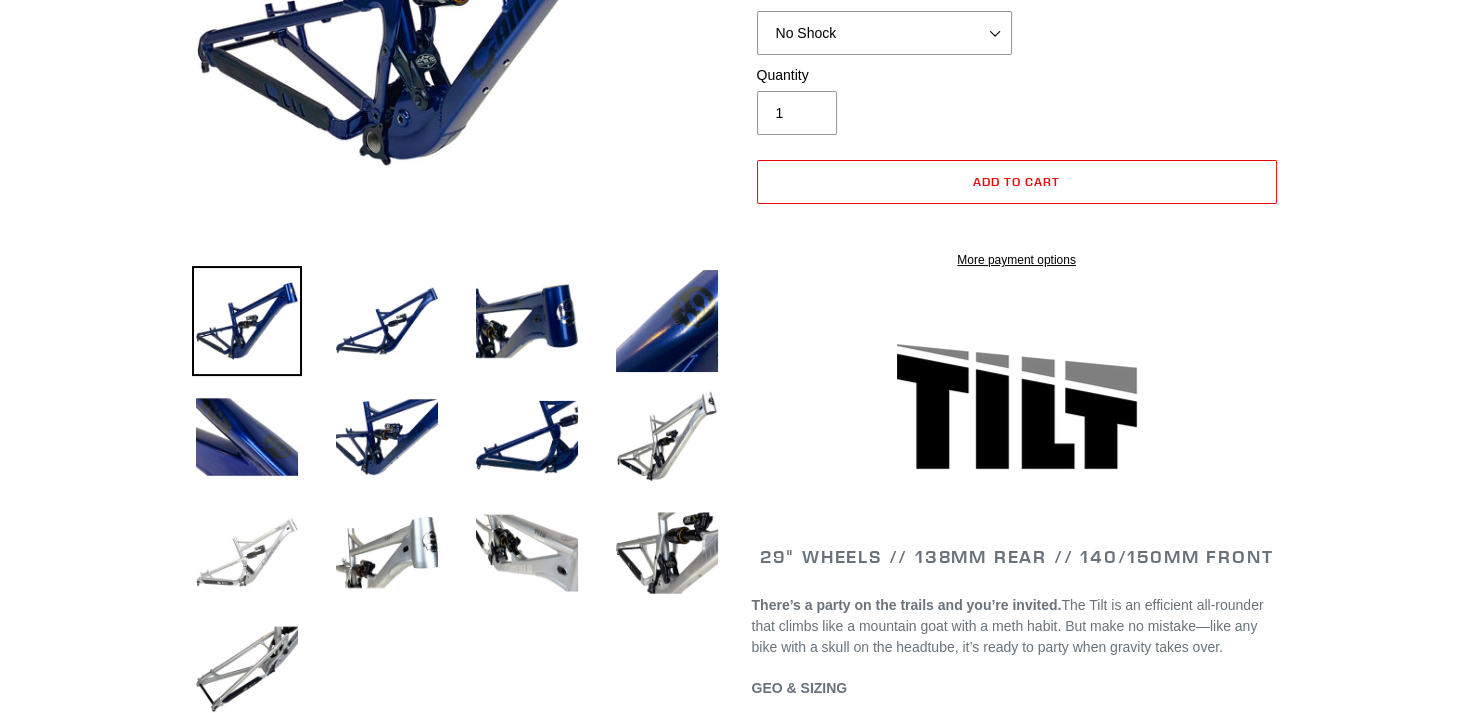 click at bounding box center (247, 553) 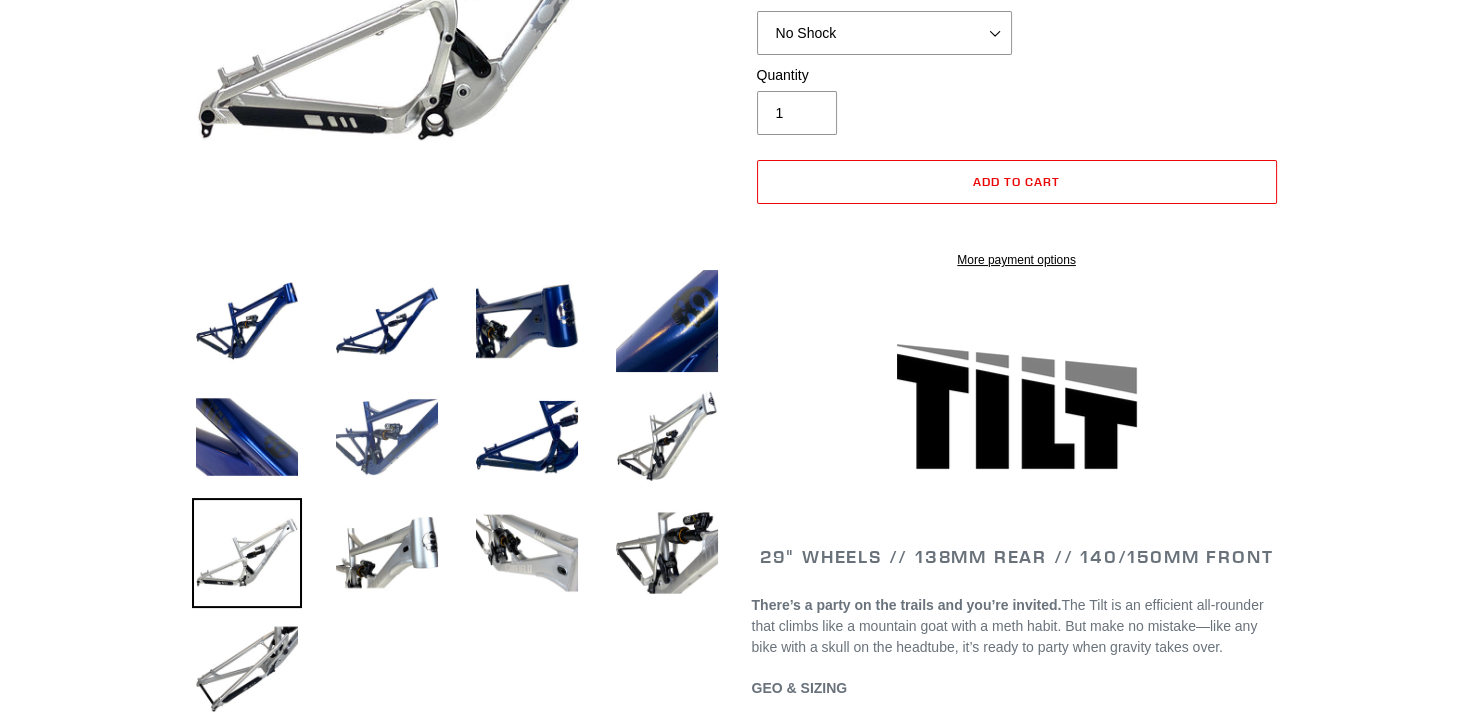scroll, scrollTop: 0, scrollLeft: 0, axis: both 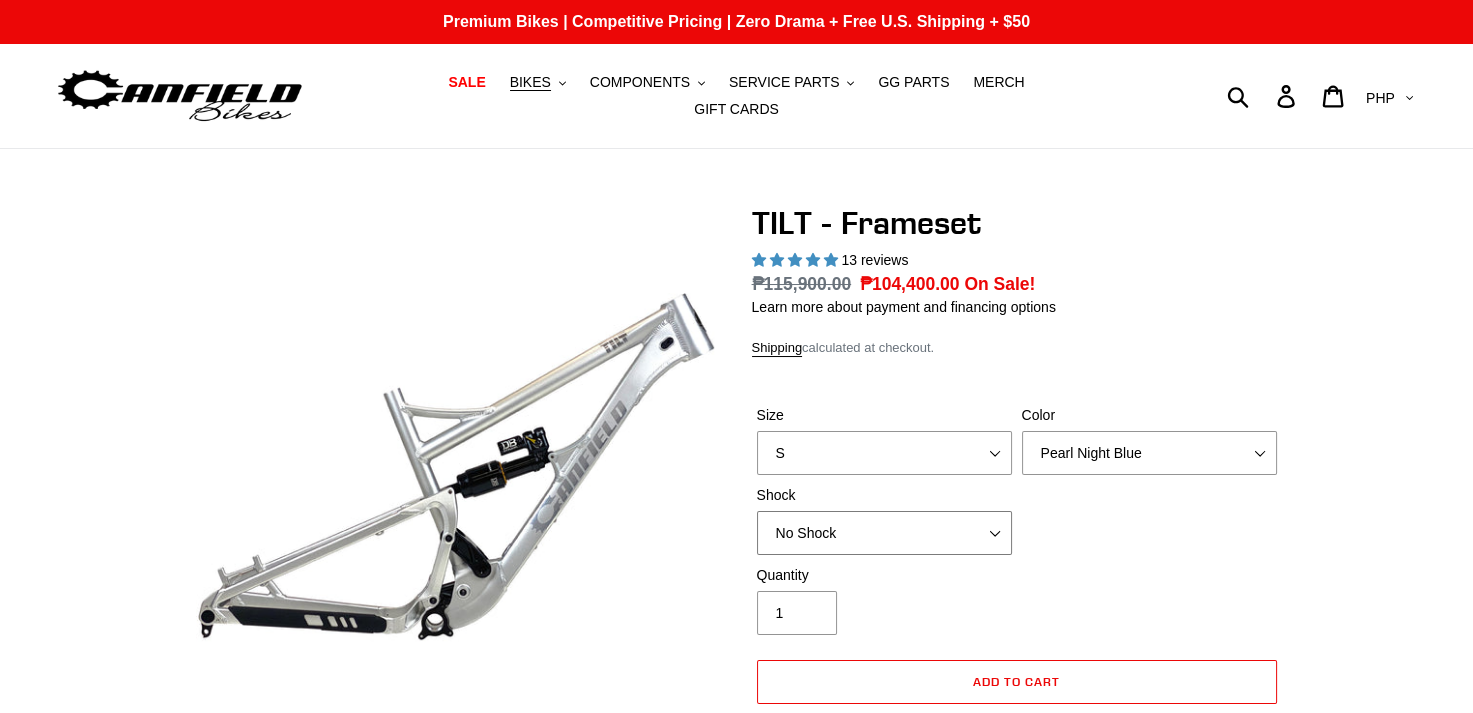 click on "No Shock
Cane Creek DB Kitsuma Air
RockShox Deluxe Ultimate
Fox FLOAT X
EXT Storia Lok V3" at bounding box center [884, 533] 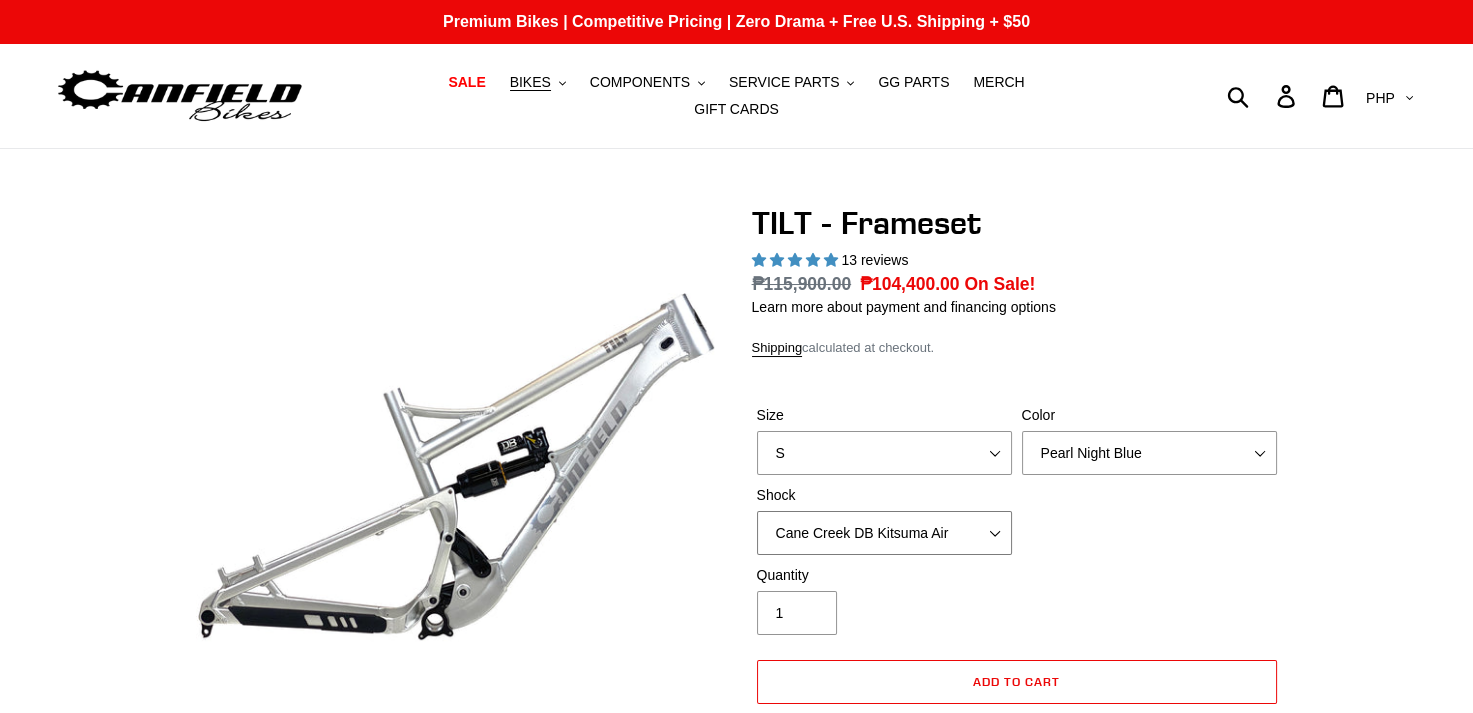 click on "No Shock
Cane Creek DB Kitsuma Air
RockShox Deluxe Ultimate
Fox FLOAT X
EXT Storia Lok V3" at bounding box center [884, 533] 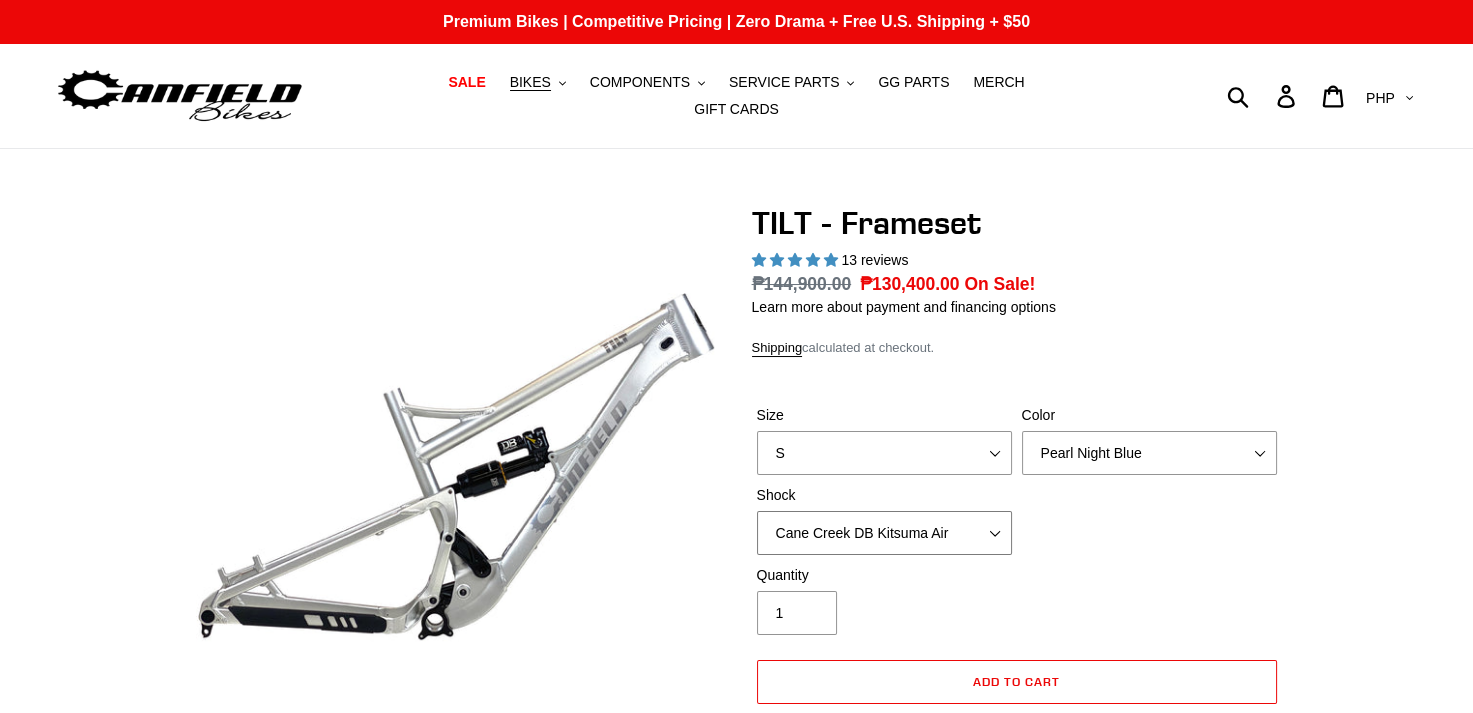 click on "No Shock
Cane Creek DB Kitsuma Air
RockShox Deluxe Ultimate
Fox FLOAT X
EXT Storia Lok V3" at bounding box center (884, 533) 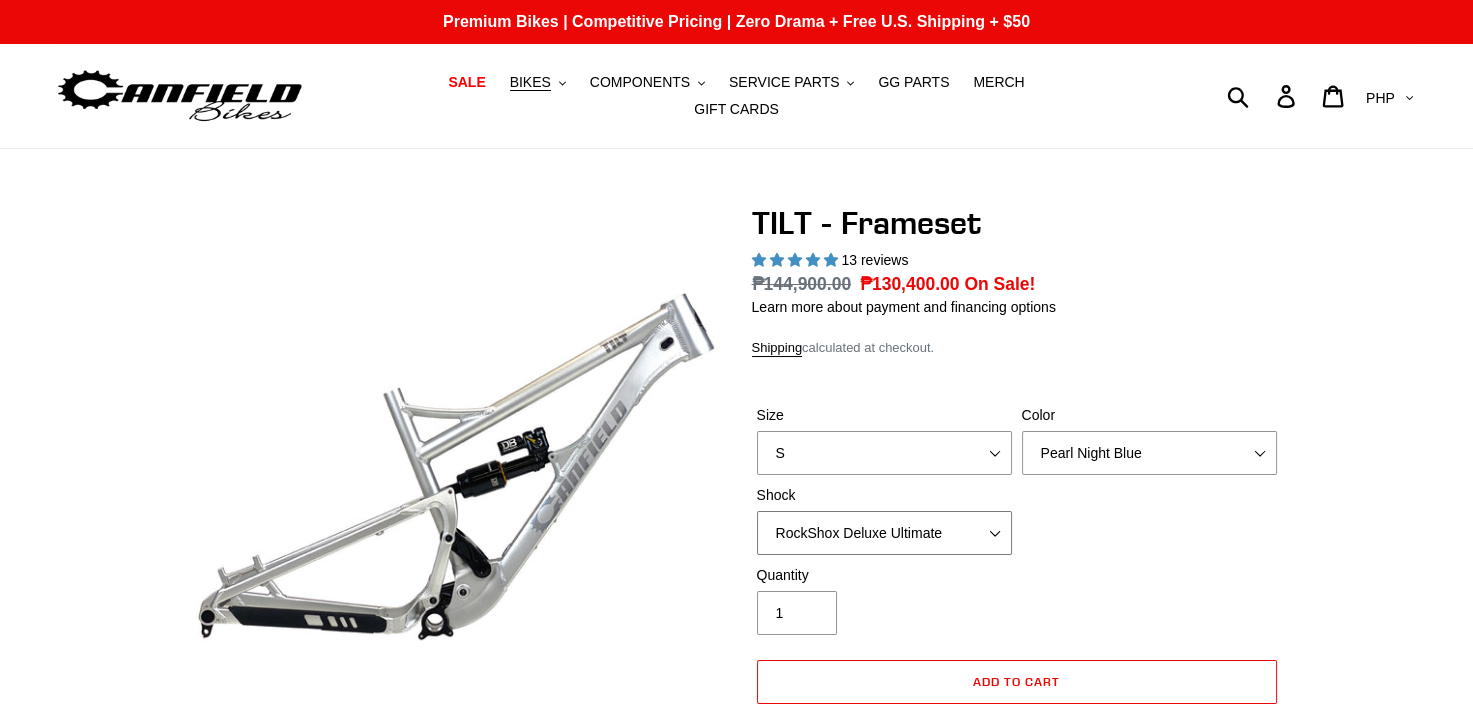 click on "No Shock
Cane Creek DB Kitsuma Air
RockShox Deluxe Ultimate
Fox FLOAT X
EXT Storia Lok V3" at bounding box center [884, 533] 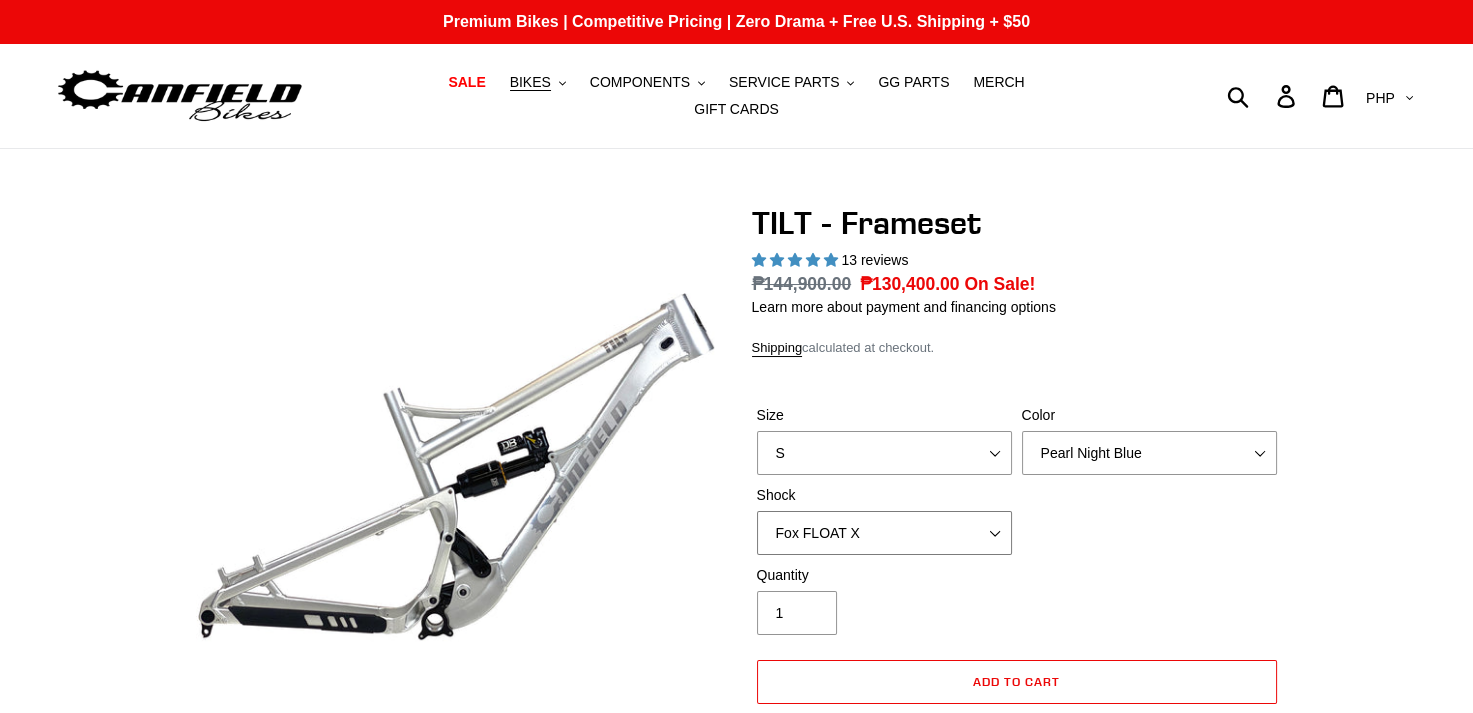click on "No Shock
Cane Creek DB Kitsuma Air
RockShox Deluxe Ultimate
Fox FLOAT X
EXT Storia Lok V3" at bounding box center [884, 533] 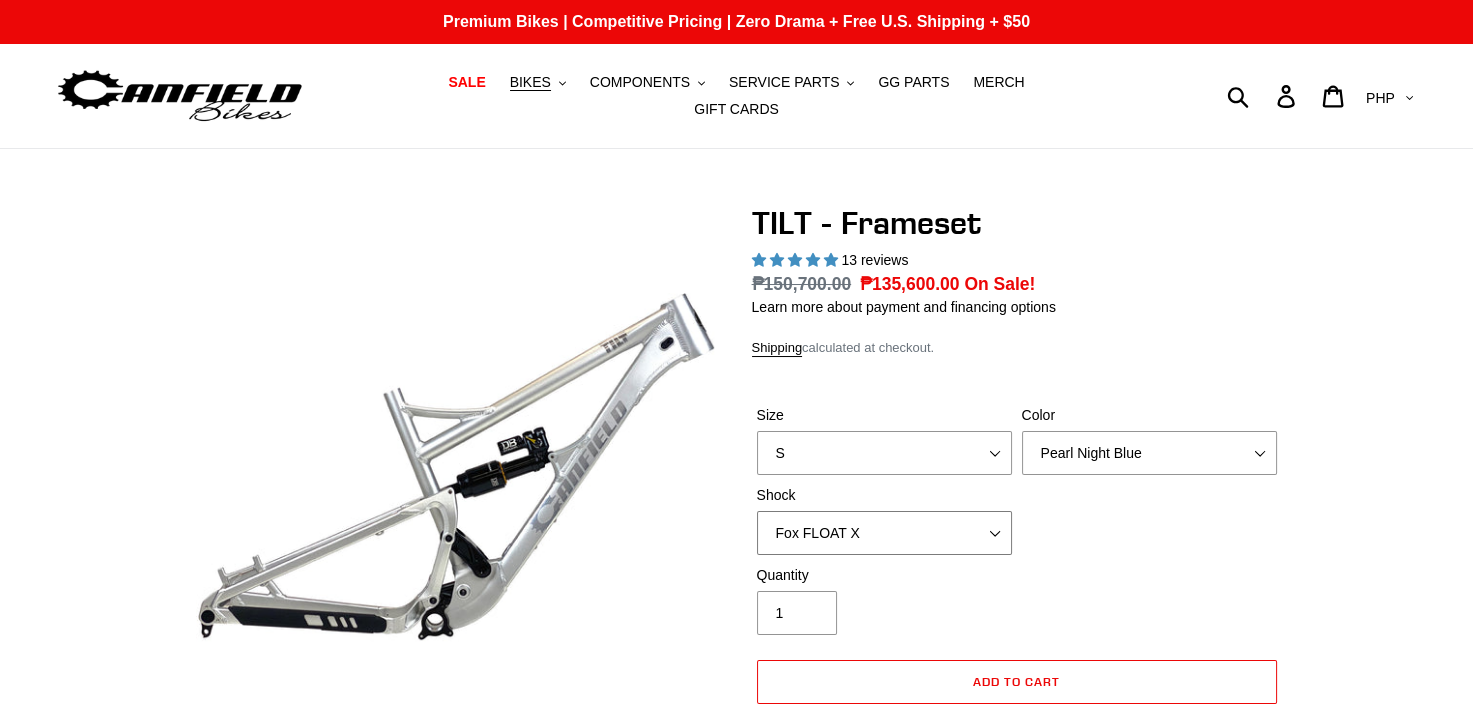 click on "No Shock
Cane Creek DB Kitsuma Air
RockShox Deluxe Ultimate
Fox FLOAT X
EXT Storia Lok V3" at bounding box center (884, 533) 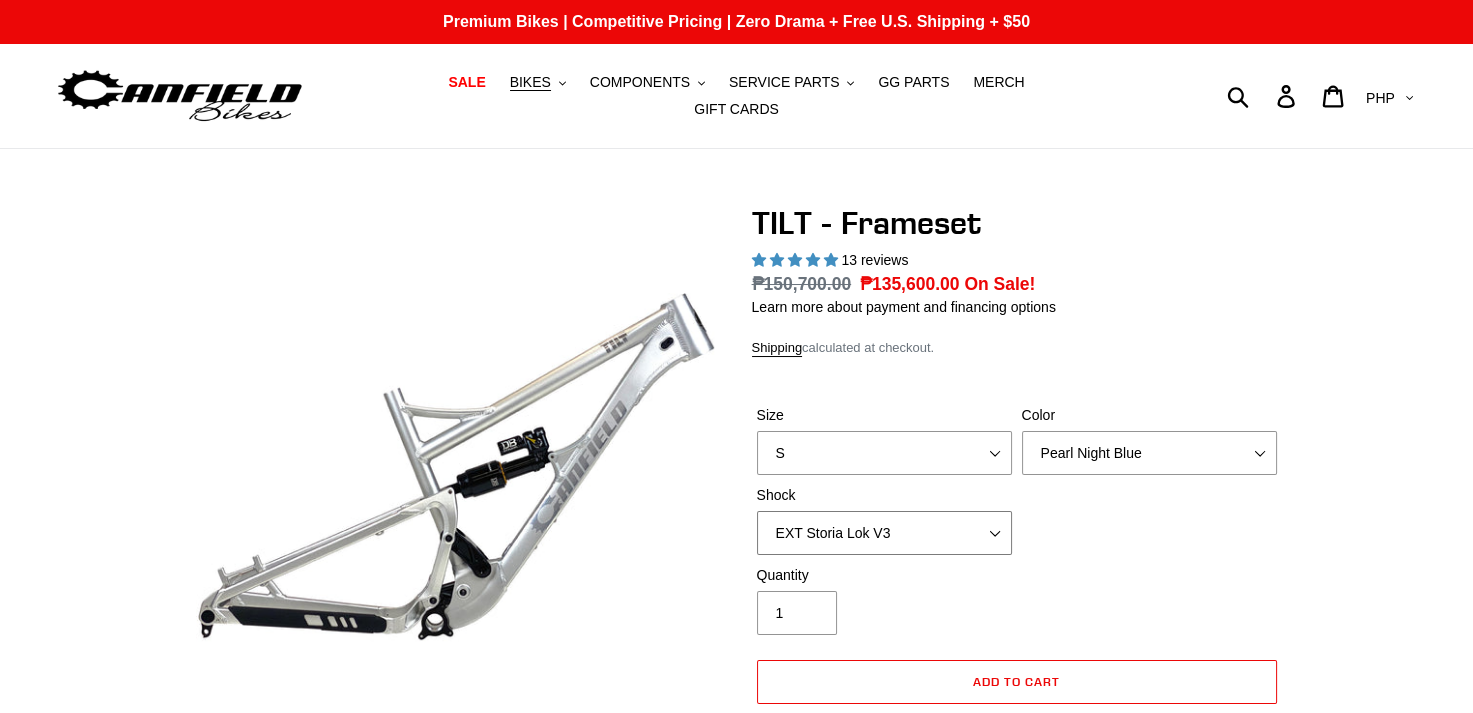 click on "No Shock
Cane Creek DB Kitsuma Air
RockShox Deluxe Ultimate
Fox FLOAT X
EXT Storia Lok V3" at bounding box center [884, 533] 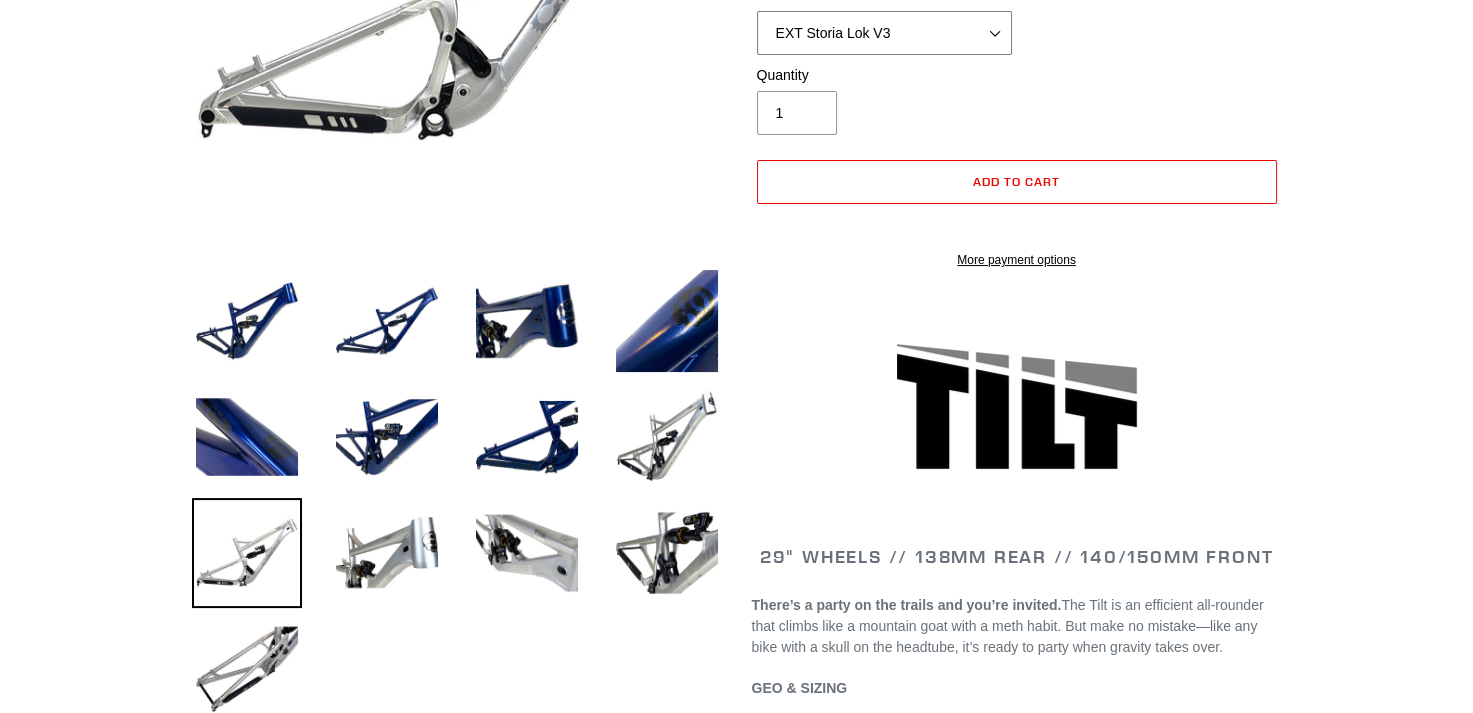 scroll, scrollTop: 0, scrollLeft: 0, axis: both 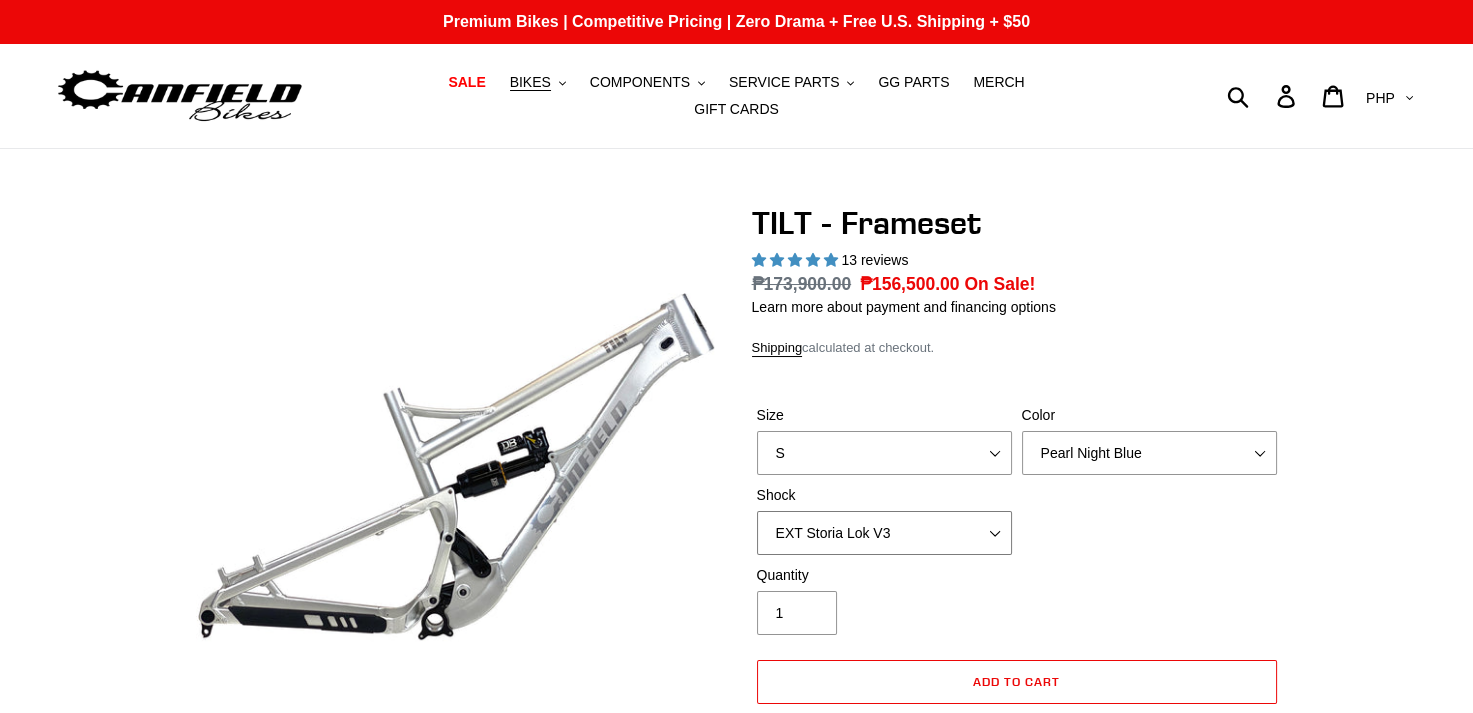 click on "No Shock
Cane Creek DB Kitsuma Air
RockShox Deluxe Ultimate
Fox FLOAT X
EXT Storia Lok V3" at bounding box center (884, 533) 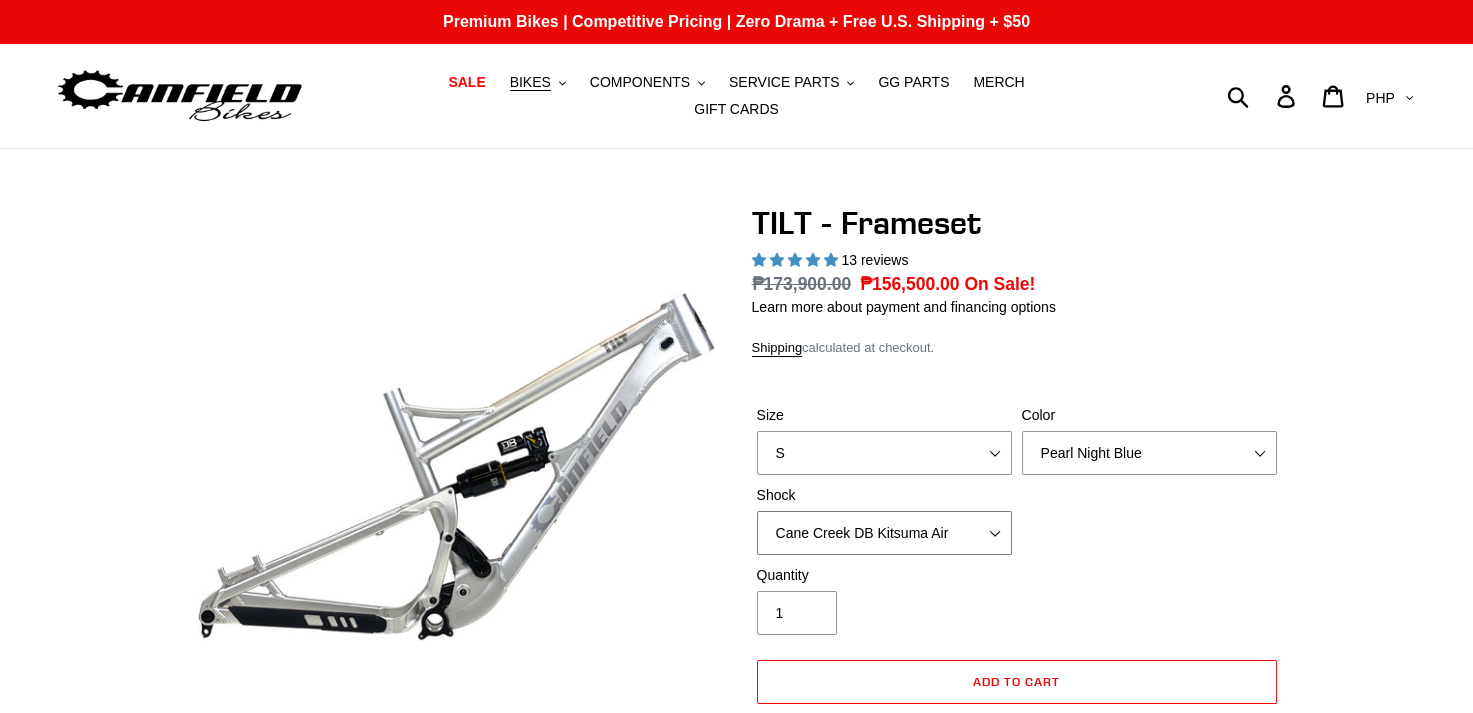 click on "No Shock
Cane Creek DB Kitsuma Air
RockShox Deluxe Ultimate
Fox FLOAT X
EXT Storia Lok V3" at bounding box center [884, 533] 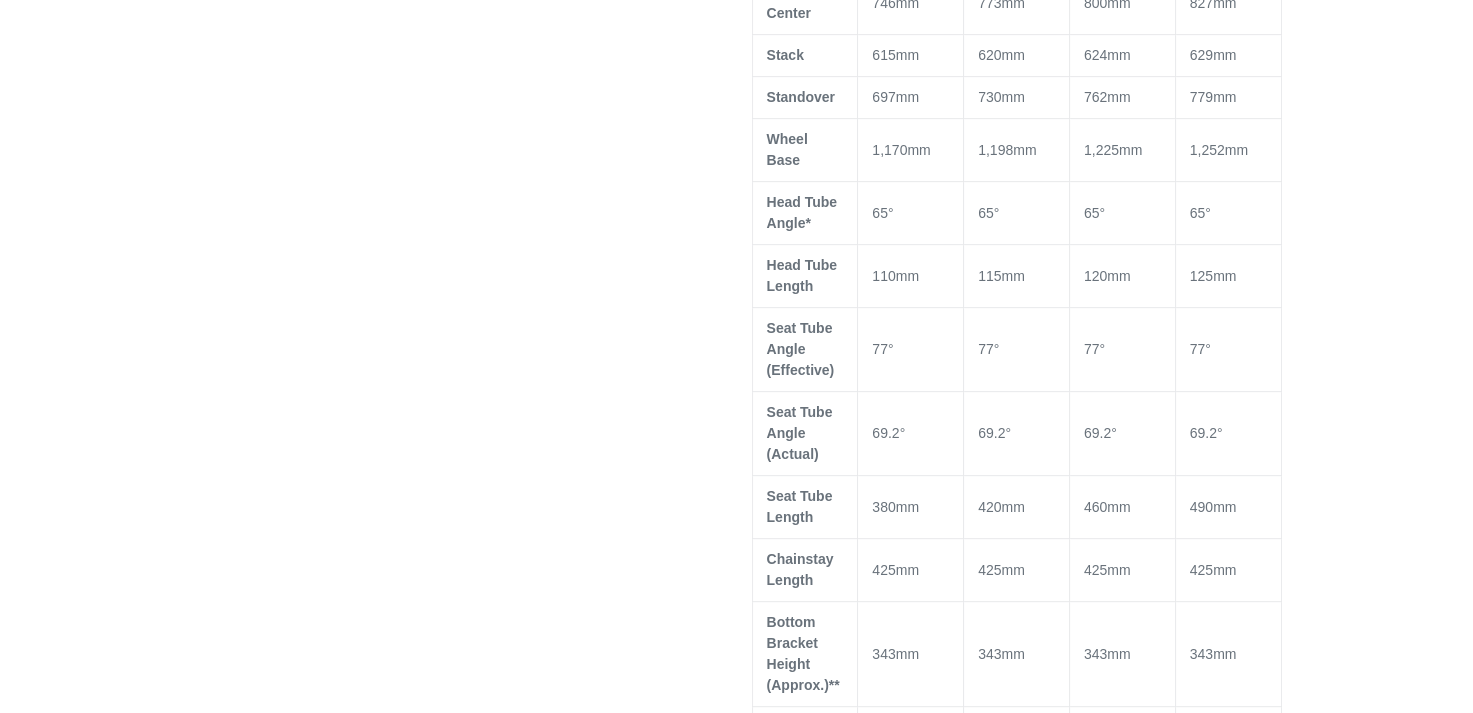 scroll, scrollTop: 1000, scrollLeft: 0, axis: vertical 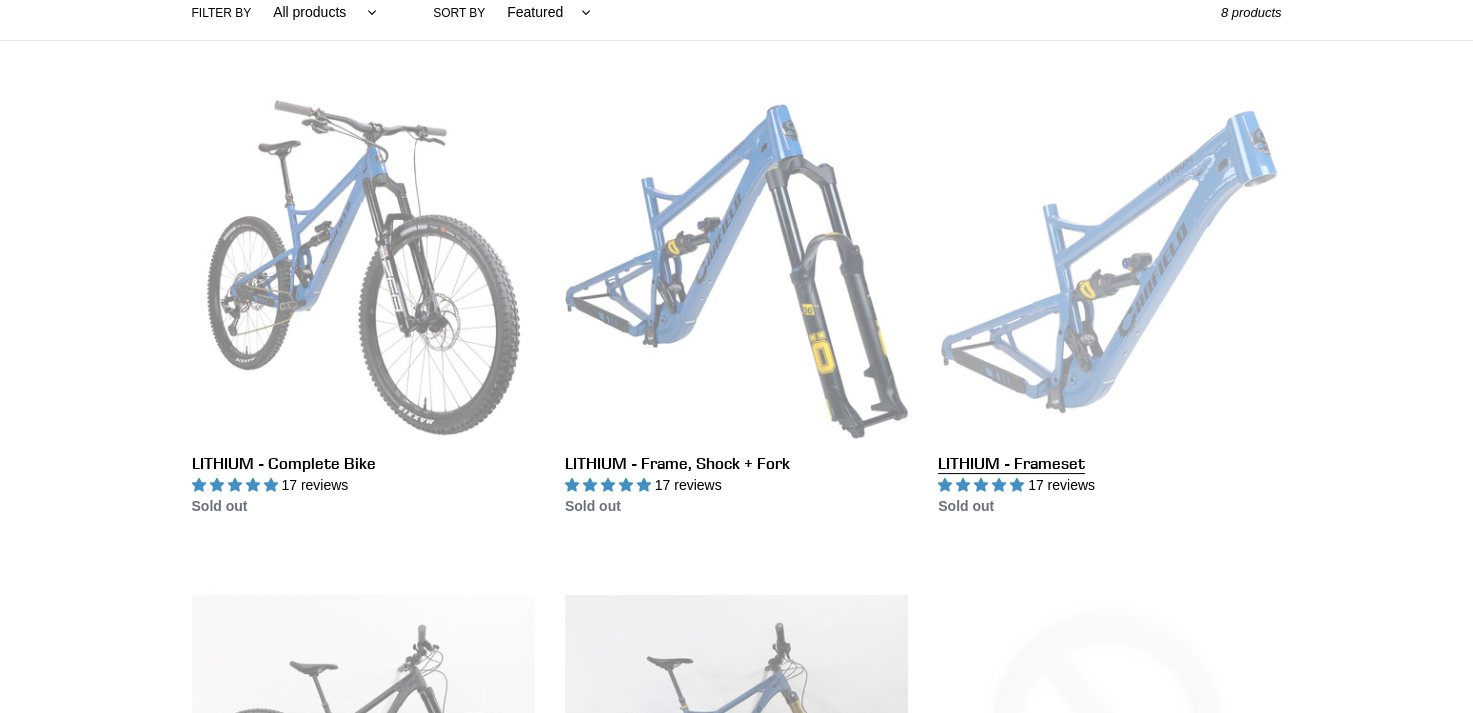 click on "LITHIUM - Frameset" at bounding box center [1109, 306] 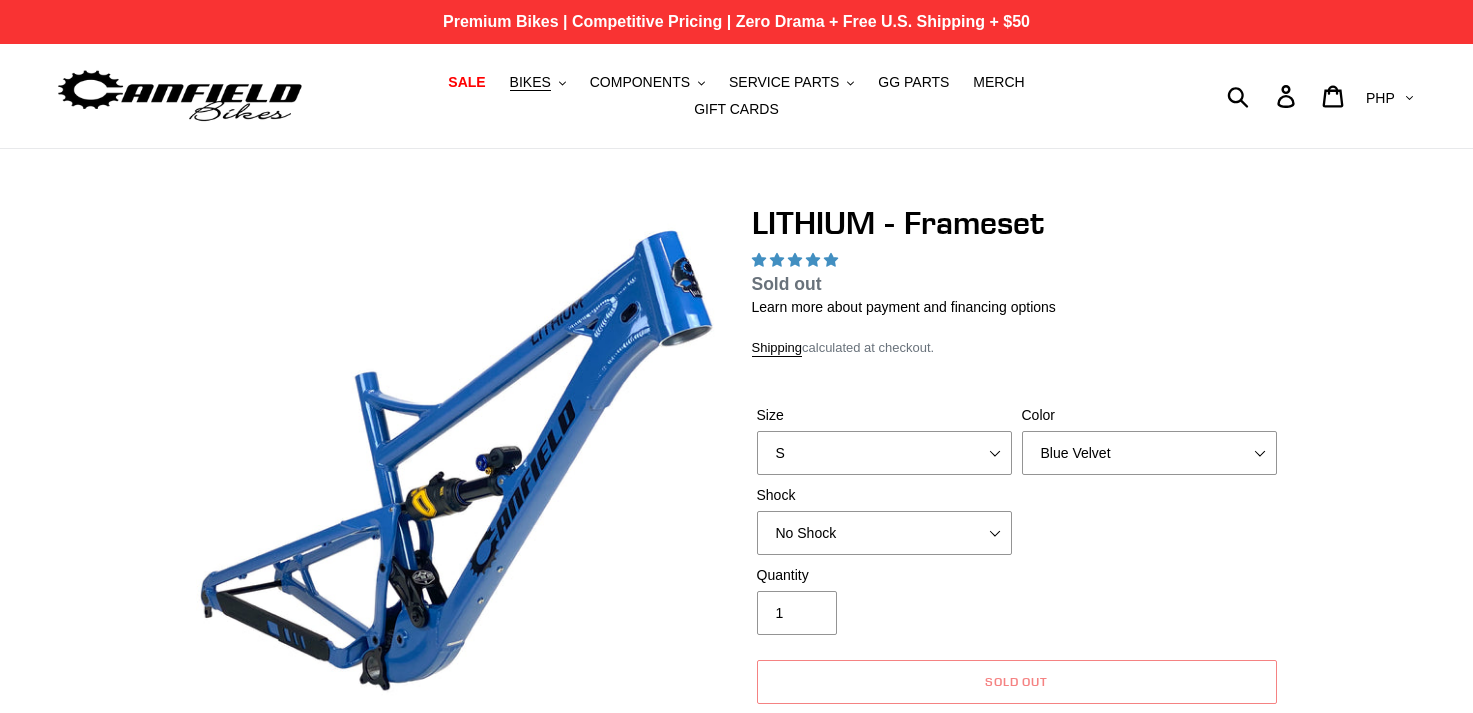 click on "Shipping  calculated at checkout." at bounding box center (1017, 348) 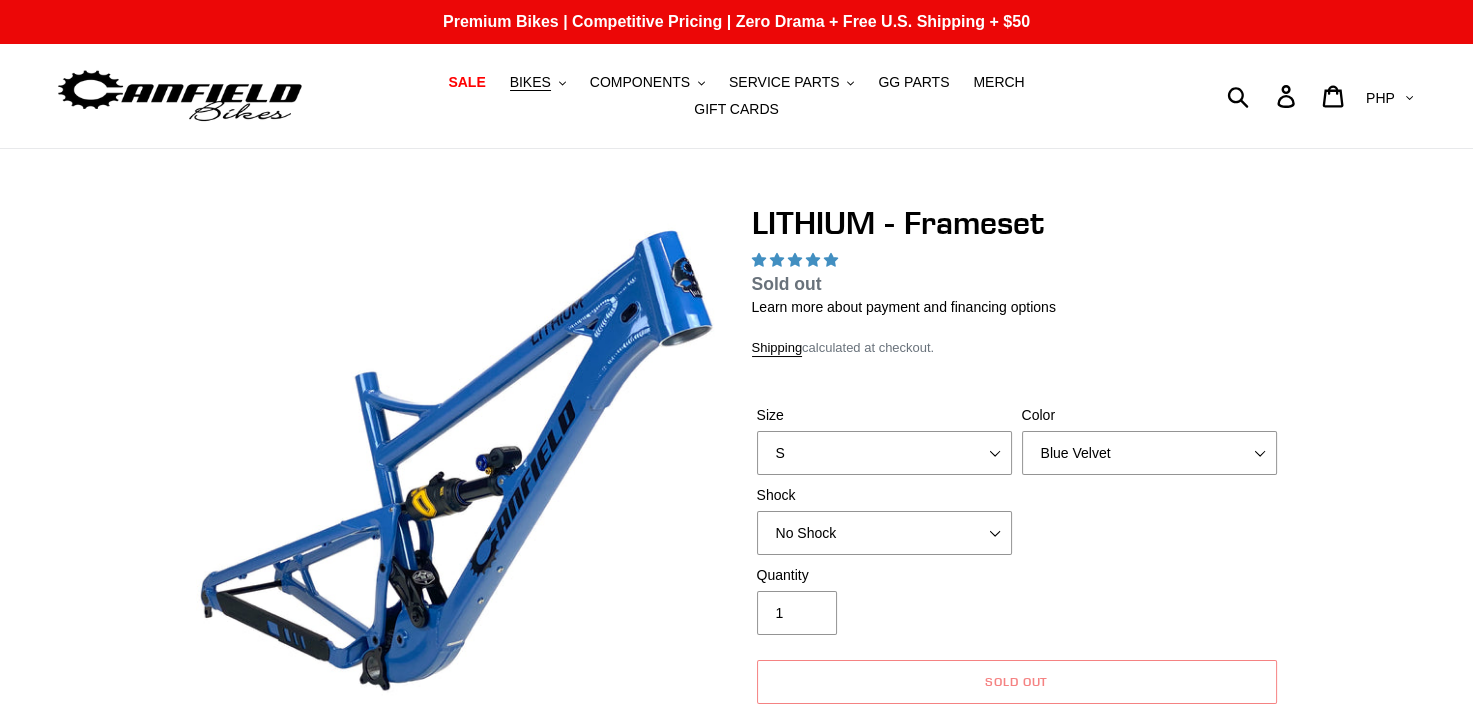 scroll, scrollTop: 500, scrollLeft: 0, axis: vertical 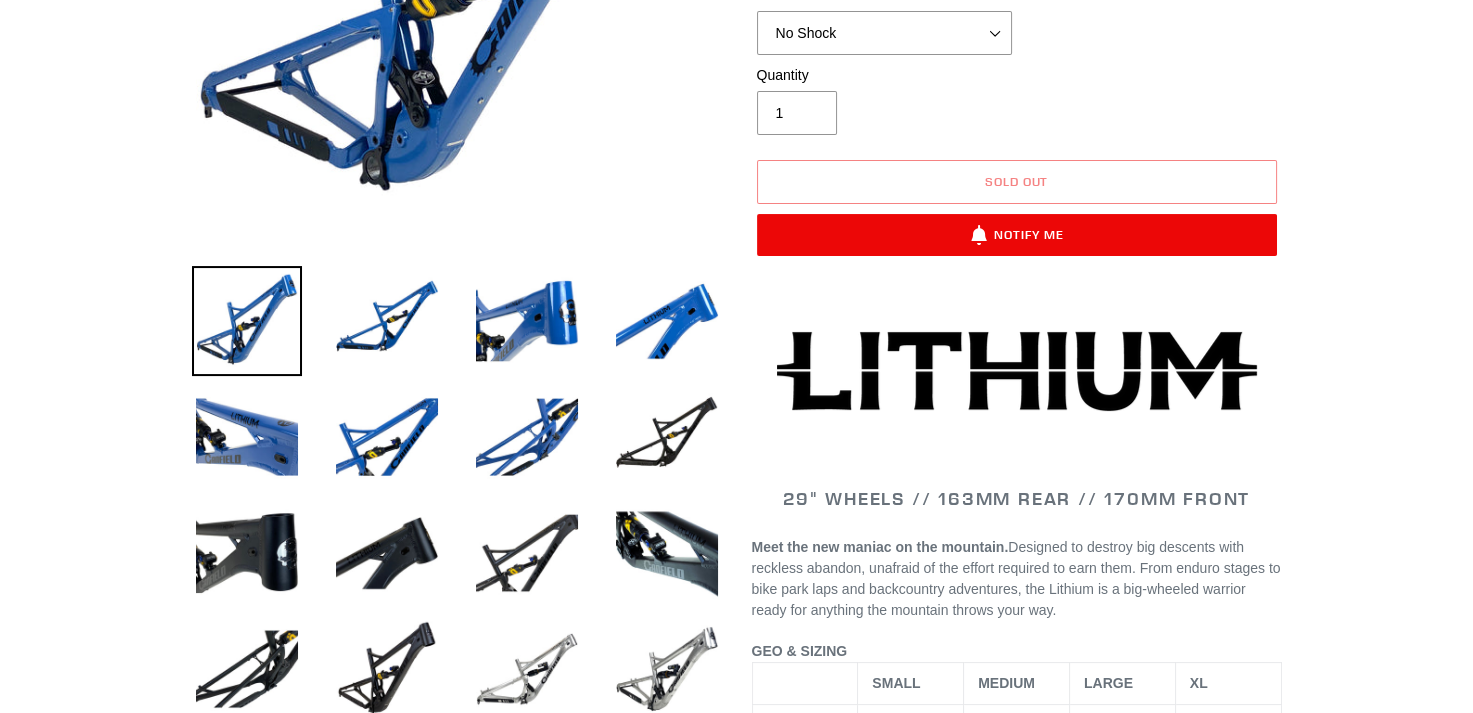 select on "highest-rating" 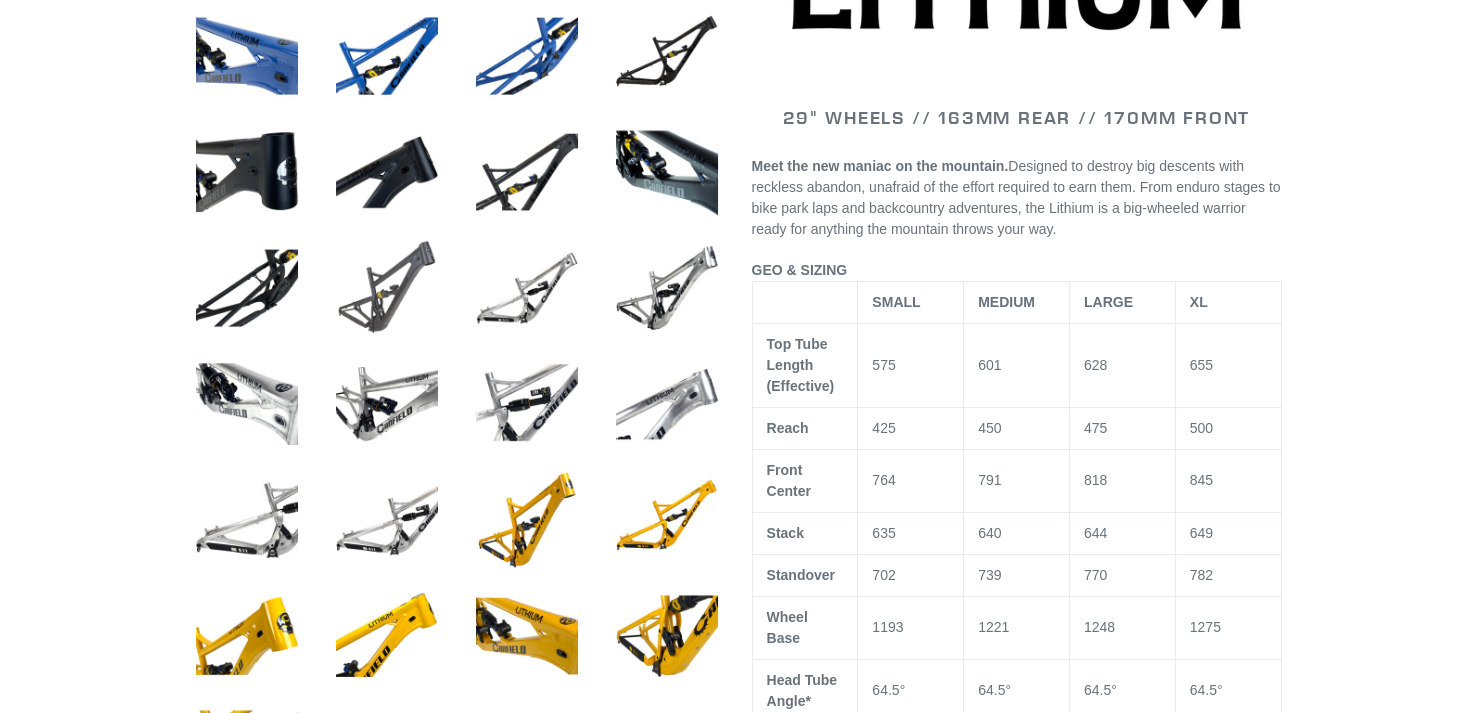 scroll, scrollTop: 500, scrollLeft: 0, axis: vertical 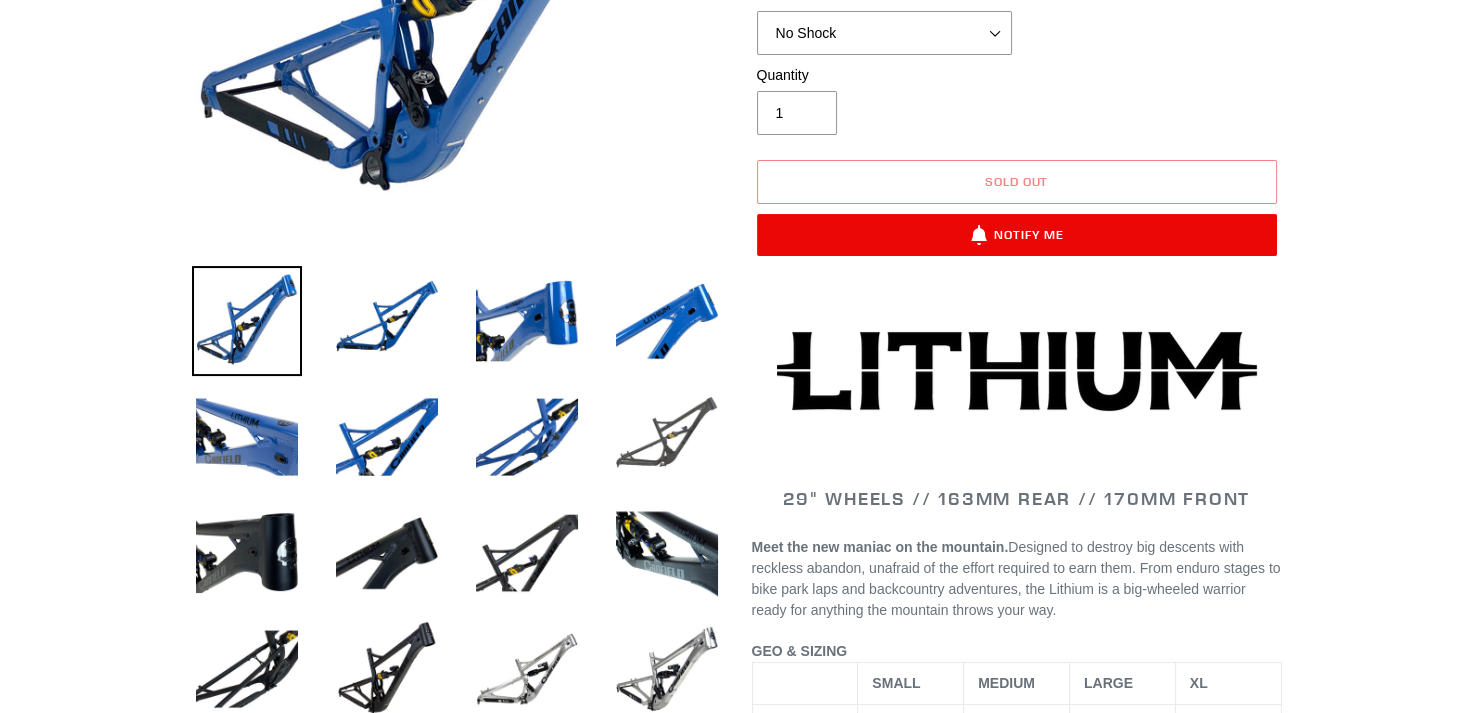 click at bounding box center (667, 437) 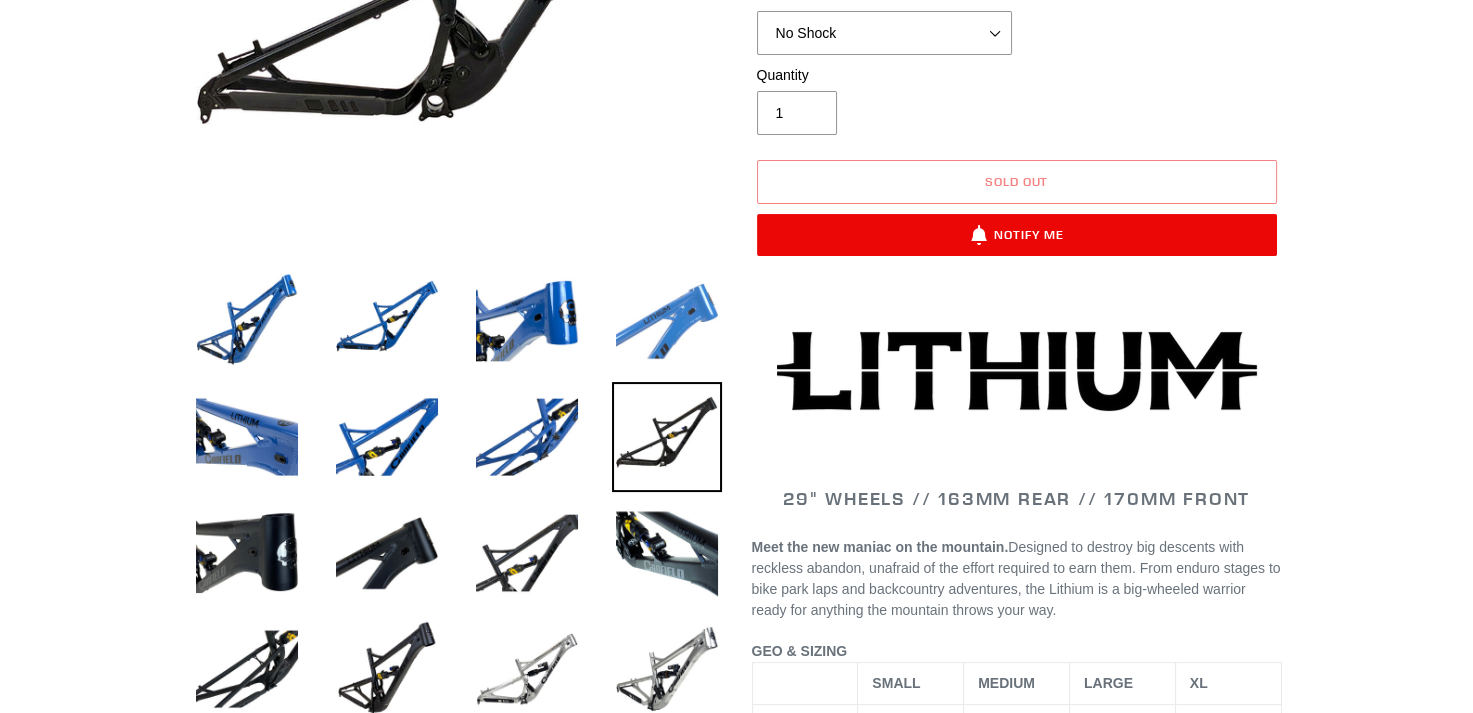 scroll, scrollTop: 0, scrollLeft: 0, axis: both 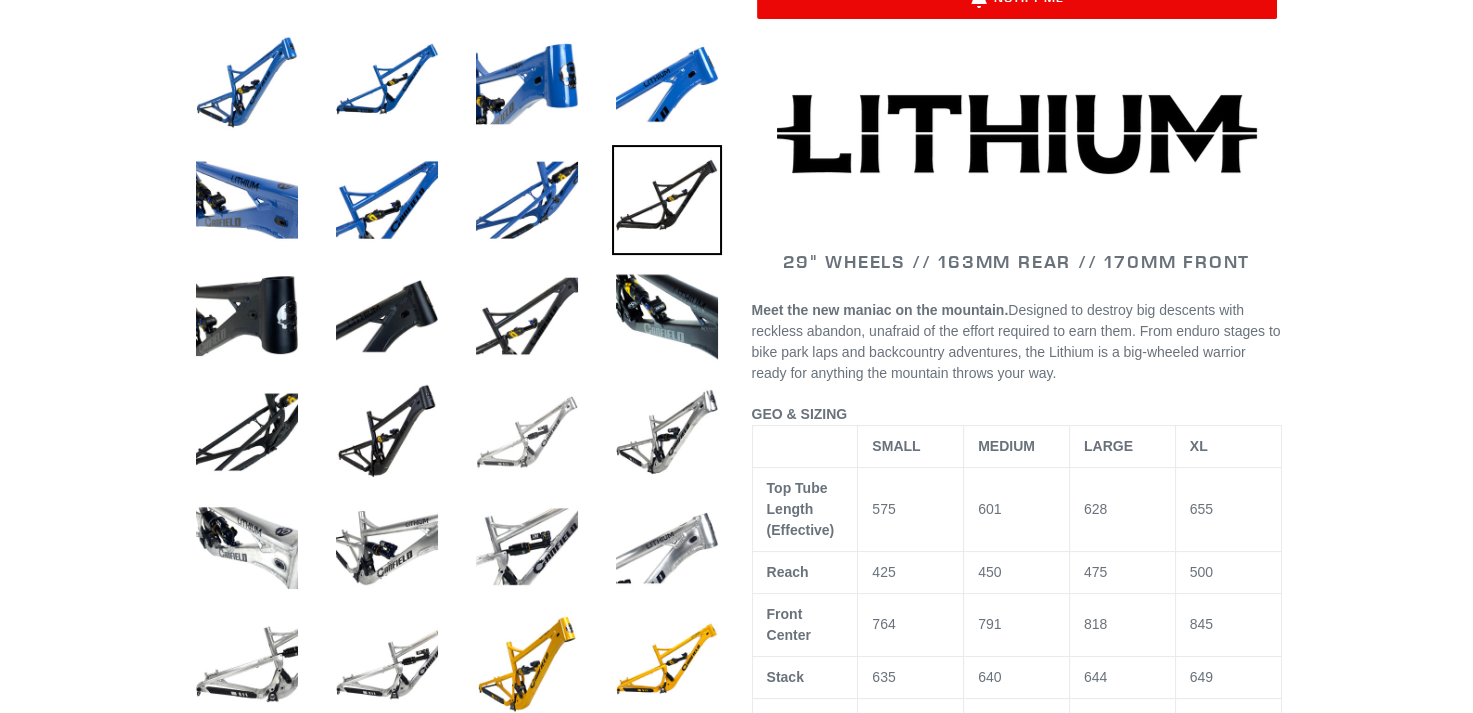 click at bounding box center (527, 432) 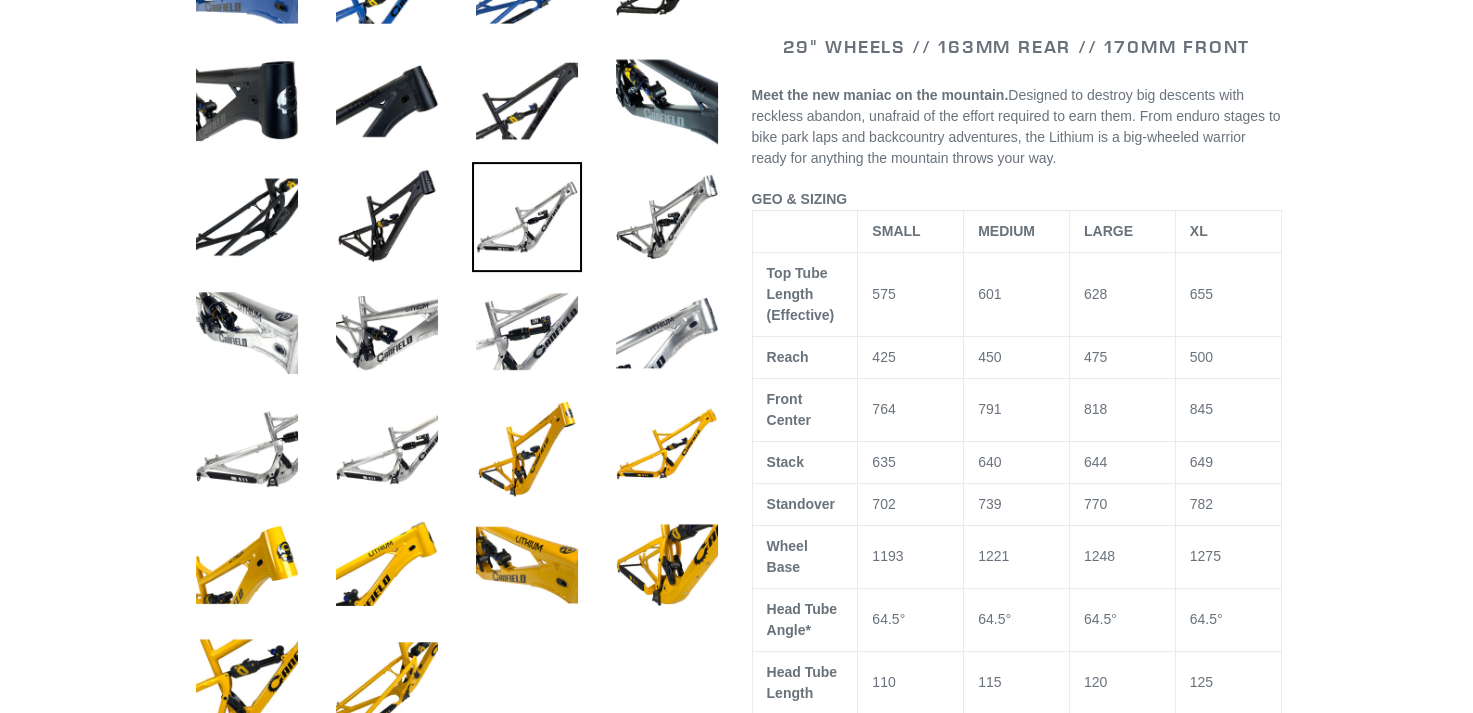 scroll, scrollTop: 0, scrollLeft: 0, axis: both 